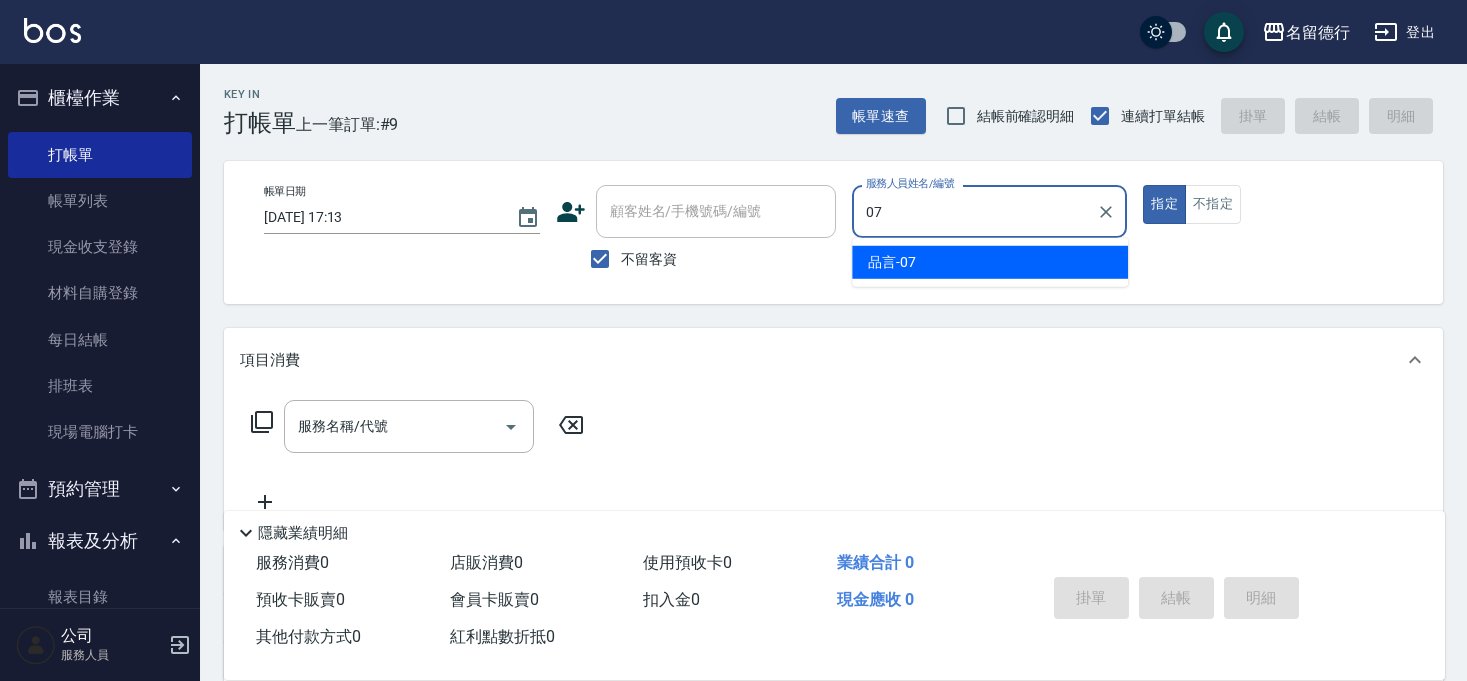 scroll, scrollTop: 111, scrollLeft: 0, axis: vertical 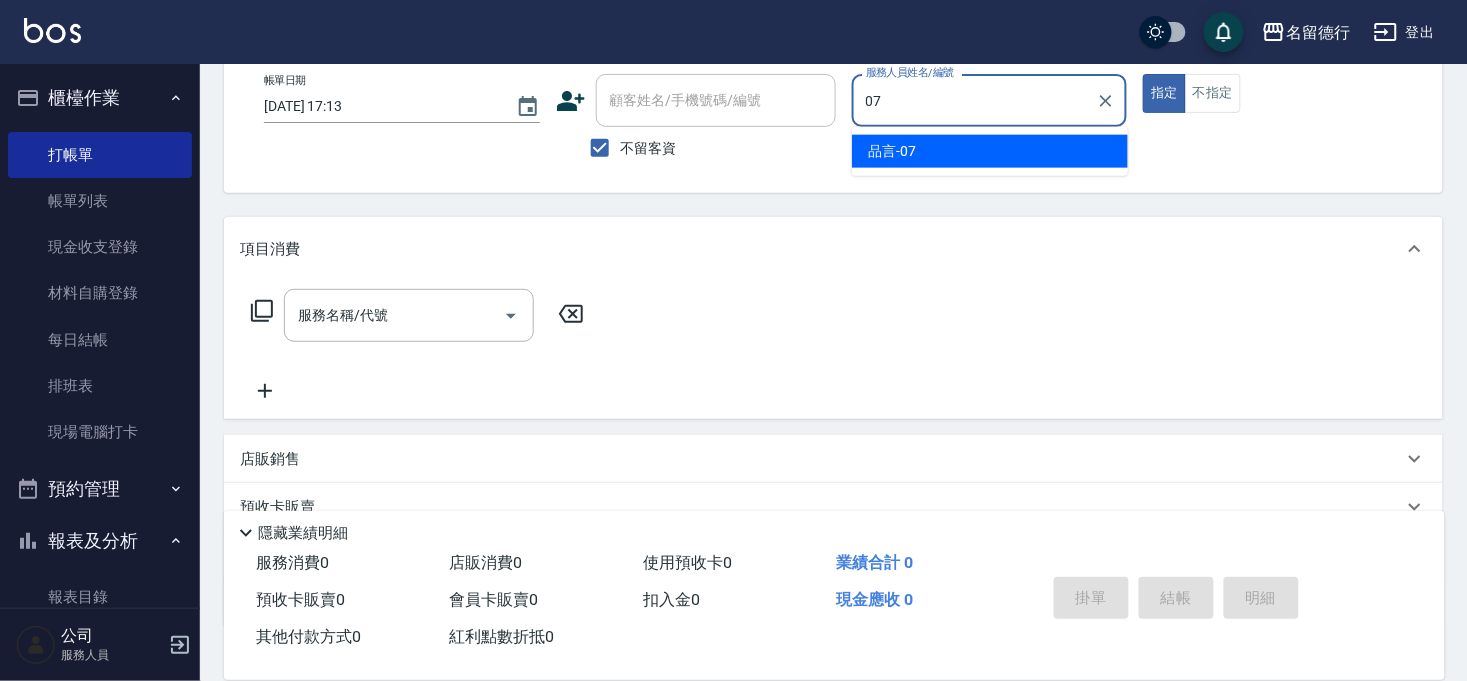 click on "品言 -07" at bounding box center (990, 151) 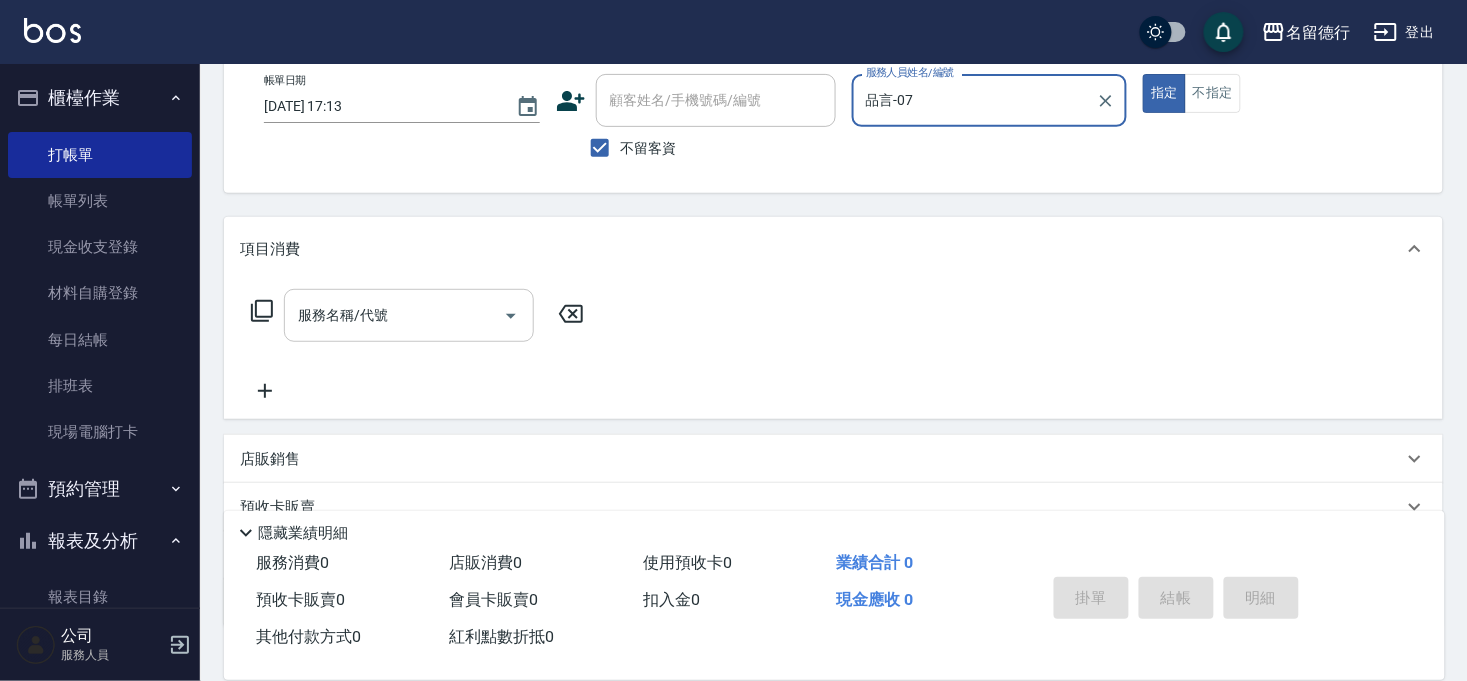 type on "品言-07" 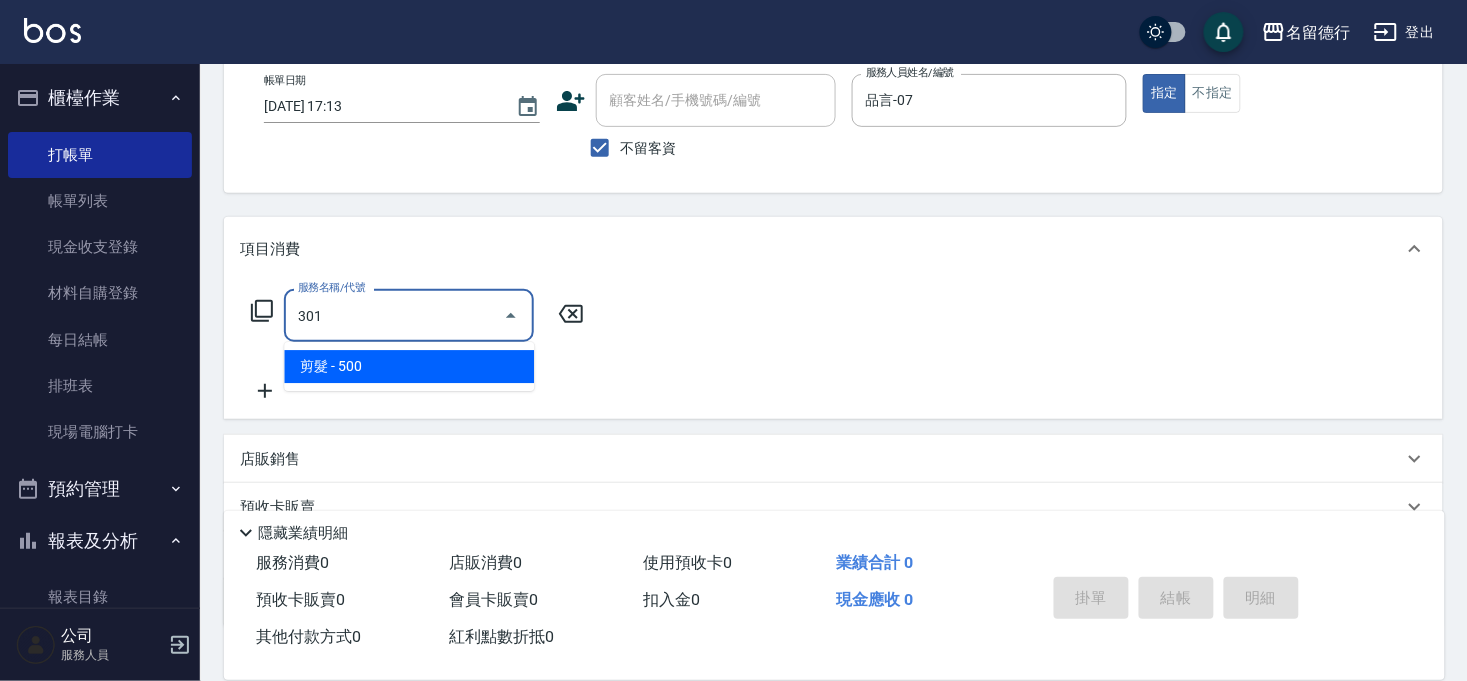 click on "剪髮 - 500" at bounding box center (409, 366) 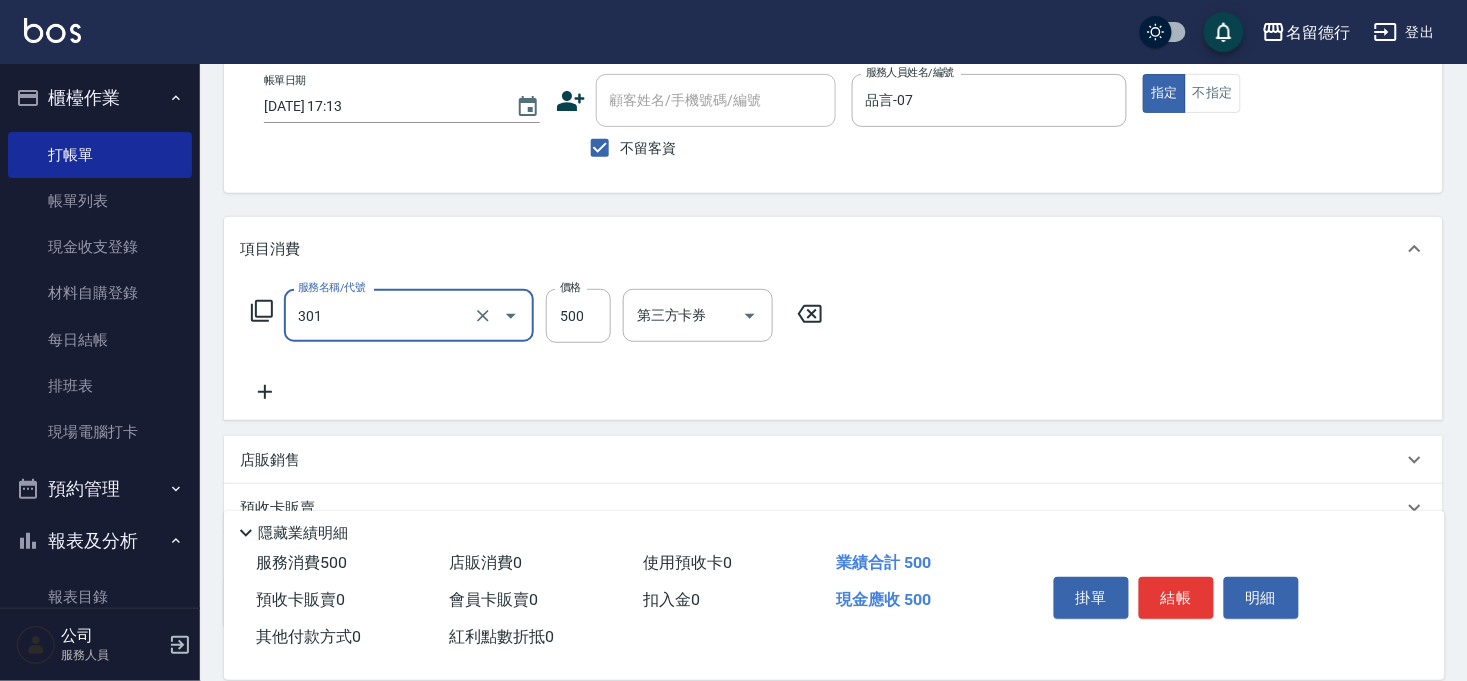 type on "剪髮(301)" 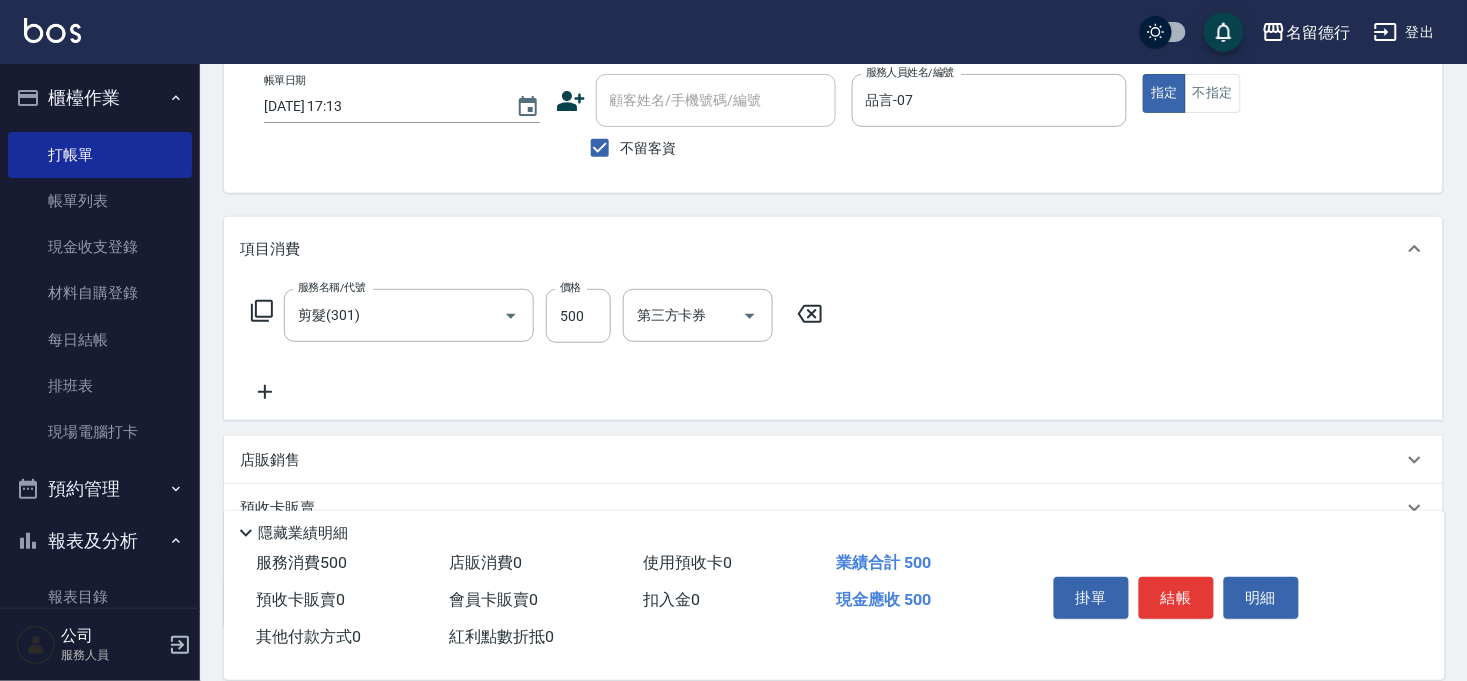 click on "店販銷售" at bounding box center (833, 460) 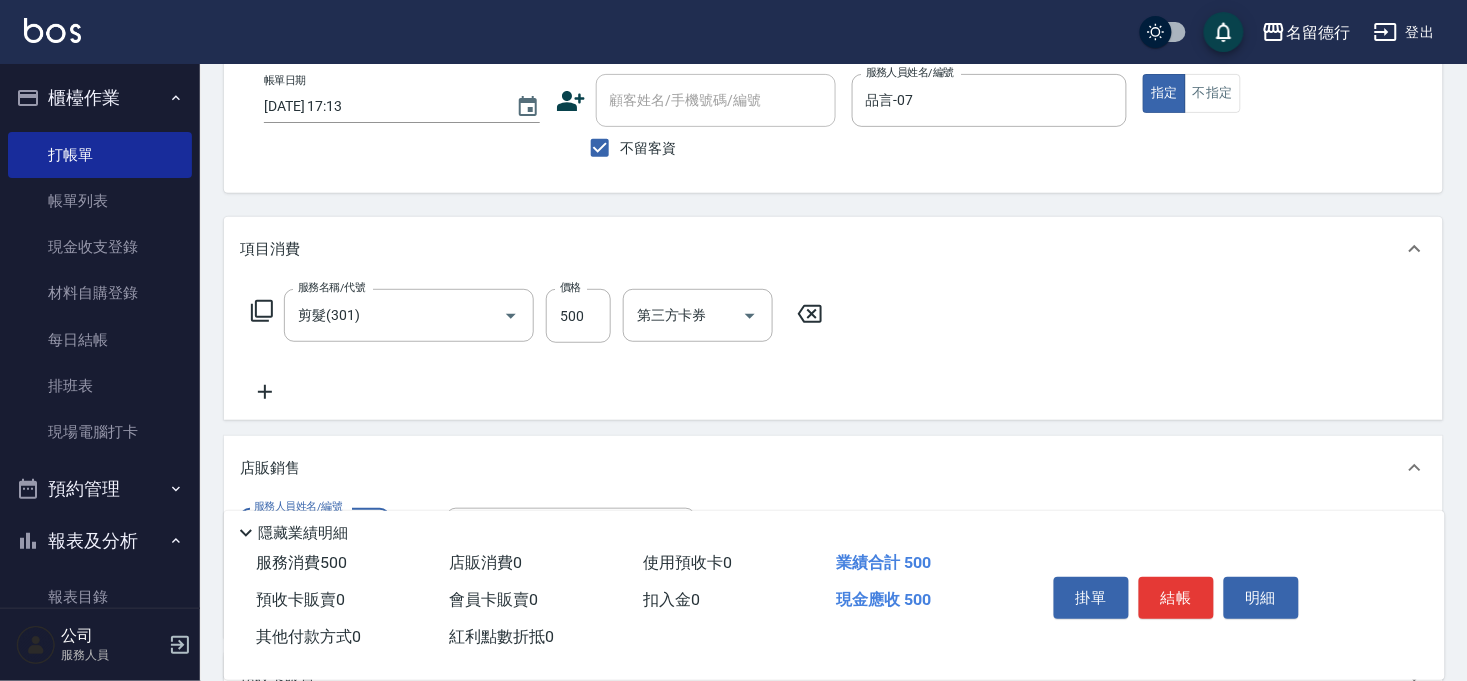 scroll, scrollTop: 0, scrollLeft: 0, axis: both 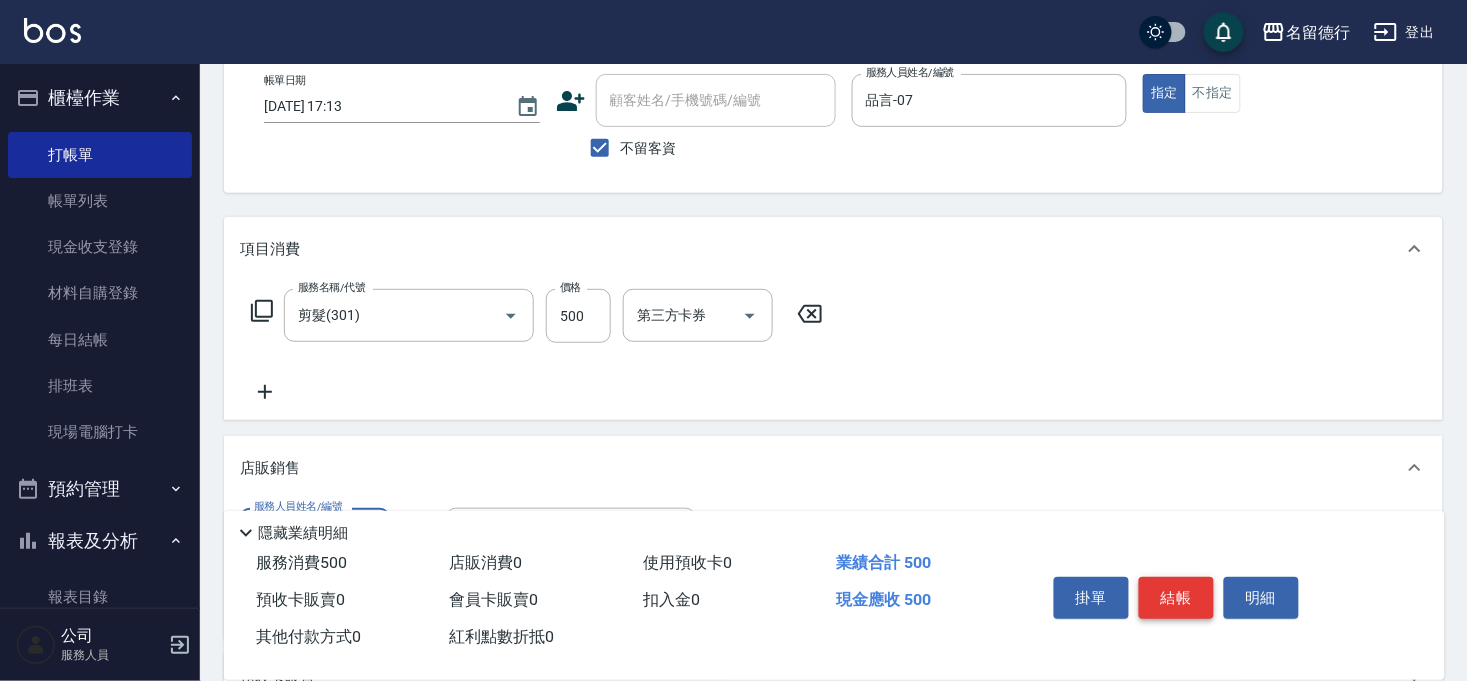 click on "結帳" at bounding box center (1176, 598) 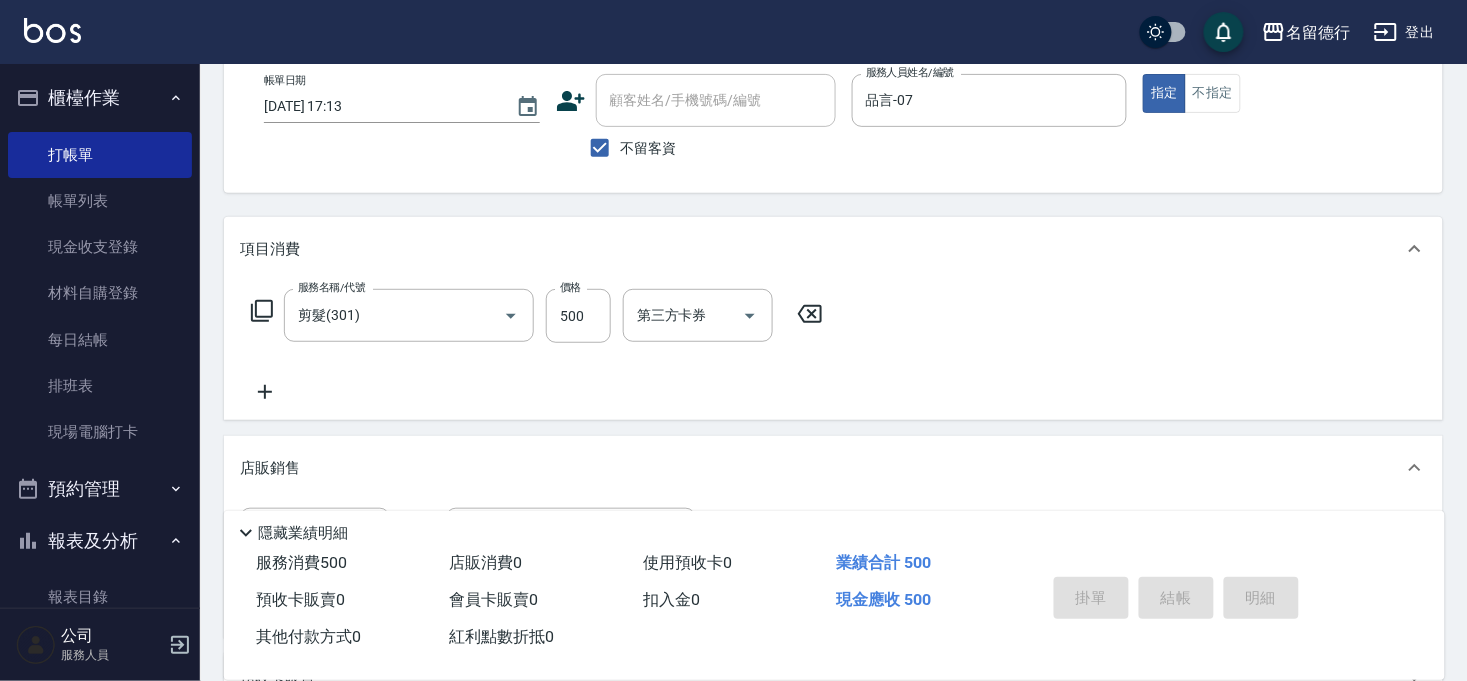 type on "[DATE] 18:21" 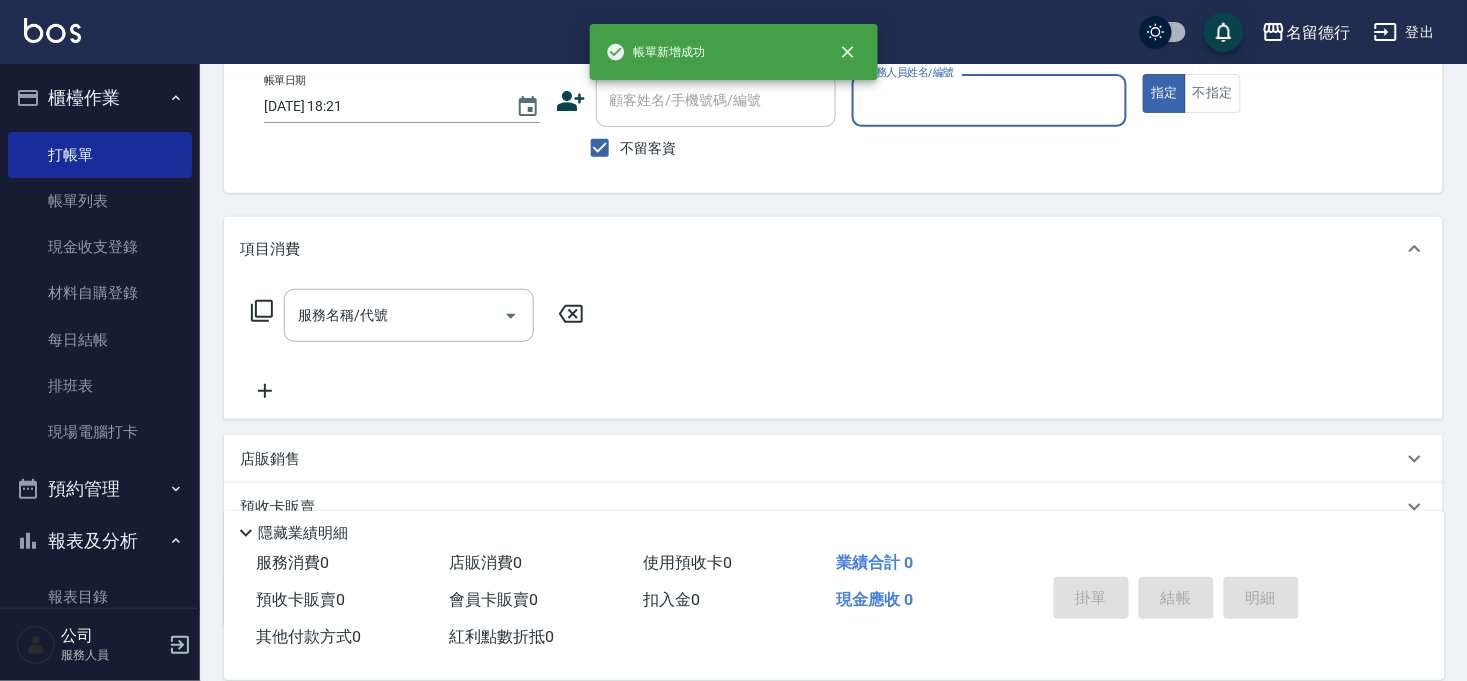 drag, startPoint x: 607, startPoint y: 142, endPoint x: 702, endPoint y: 107, distance: 101.24229 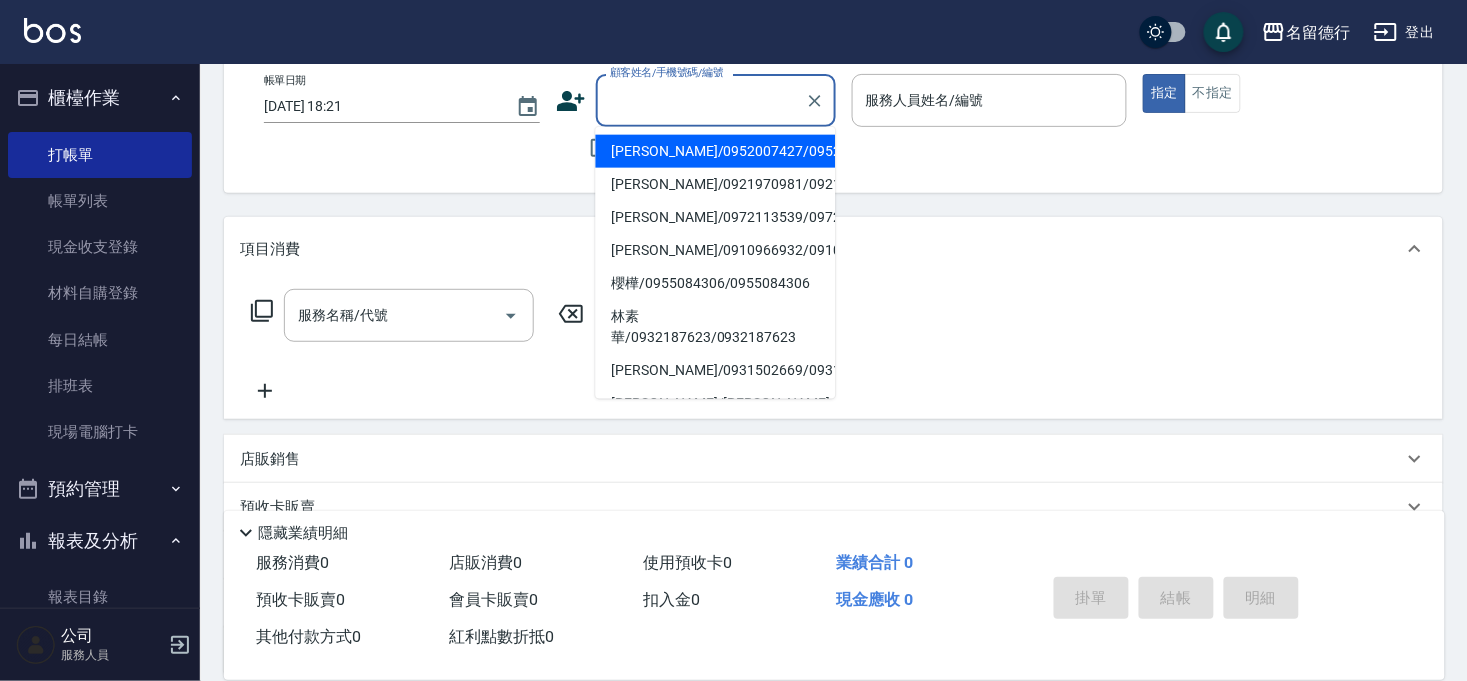 click on "顧客姓名/手機號碼/編號" at bounding box center [701, 100] 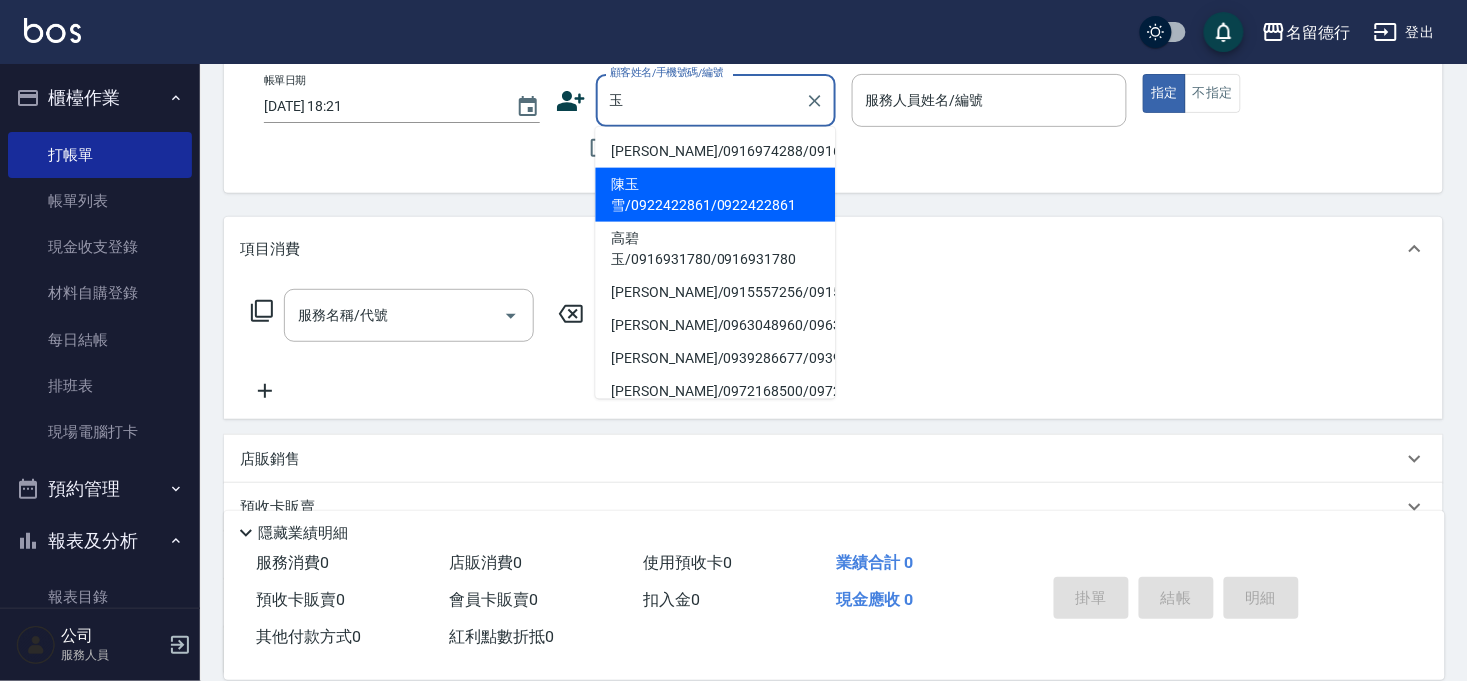 click on "陳玉雪/0922422861/0922422861" at bounding box center [716, 195] 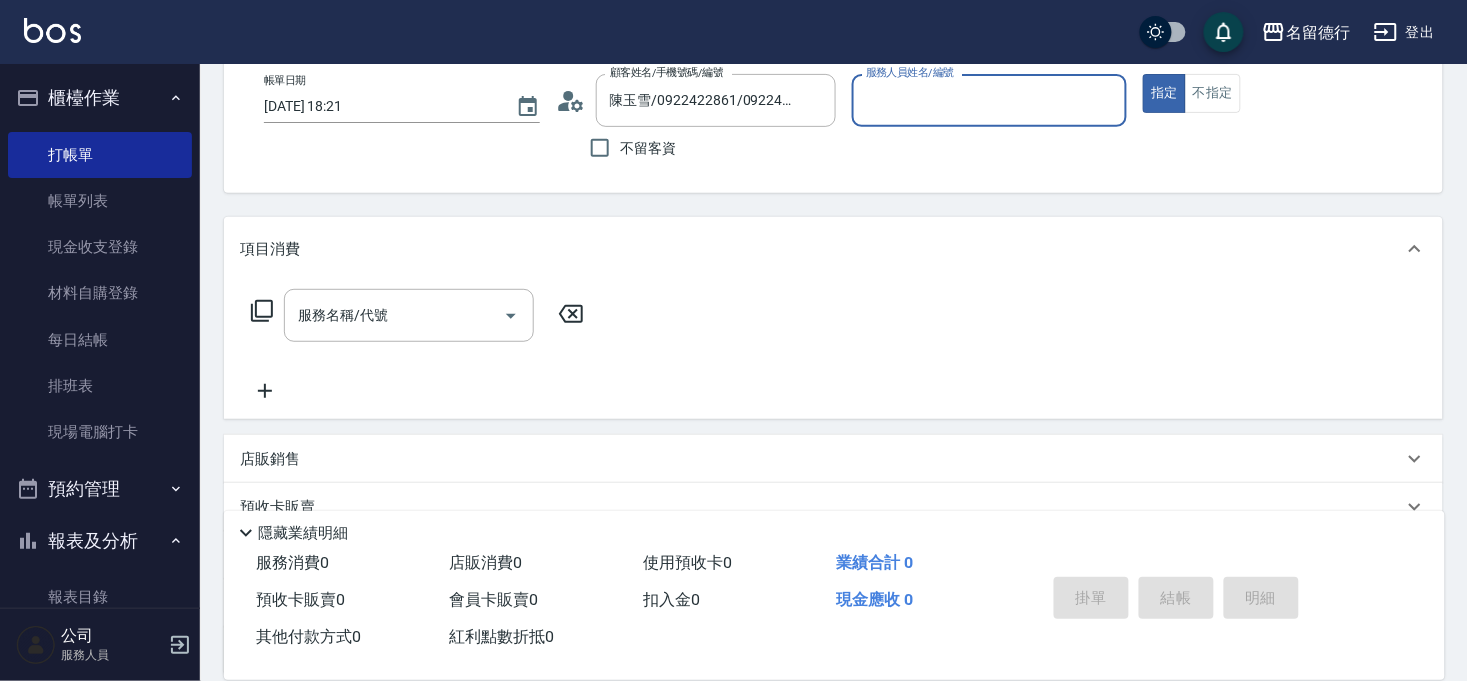 type on "品言-07" 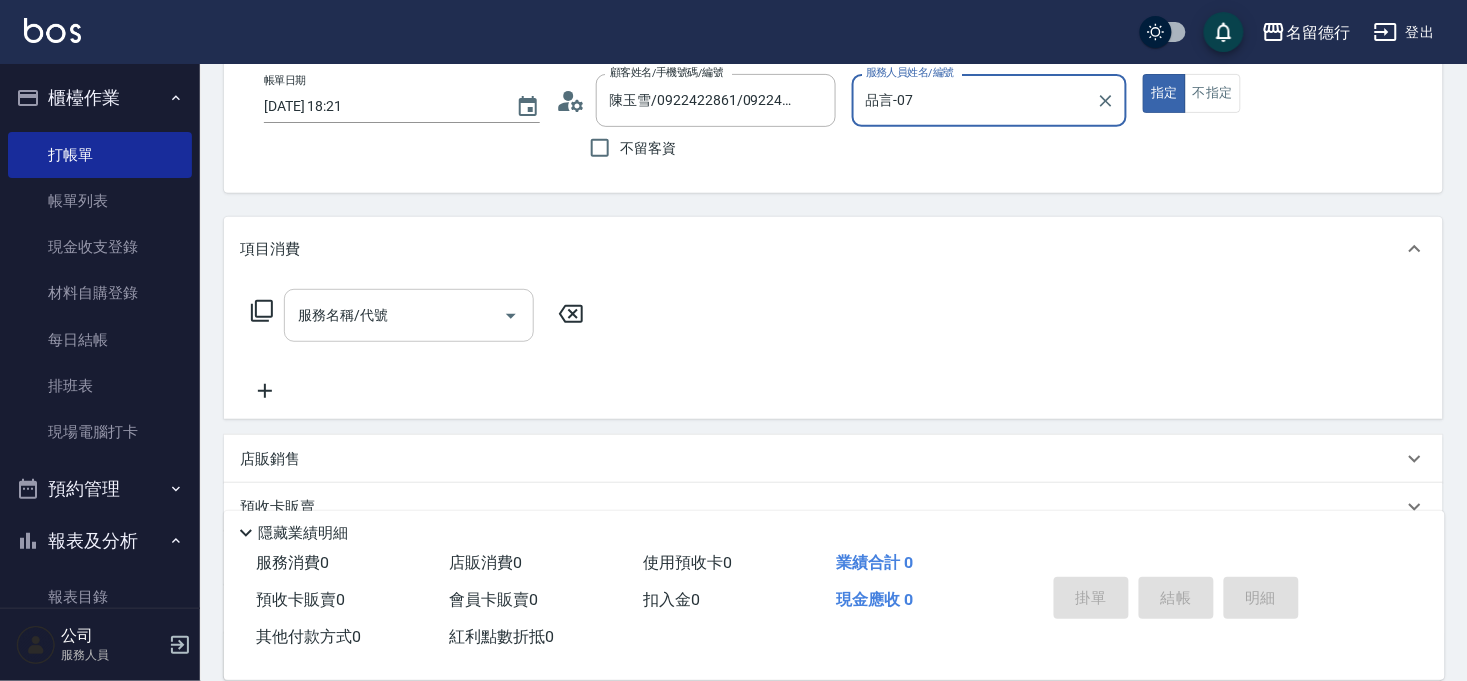 click on "服務名稱/代號 服務名稱/代號" at bounding box center [409, 315] 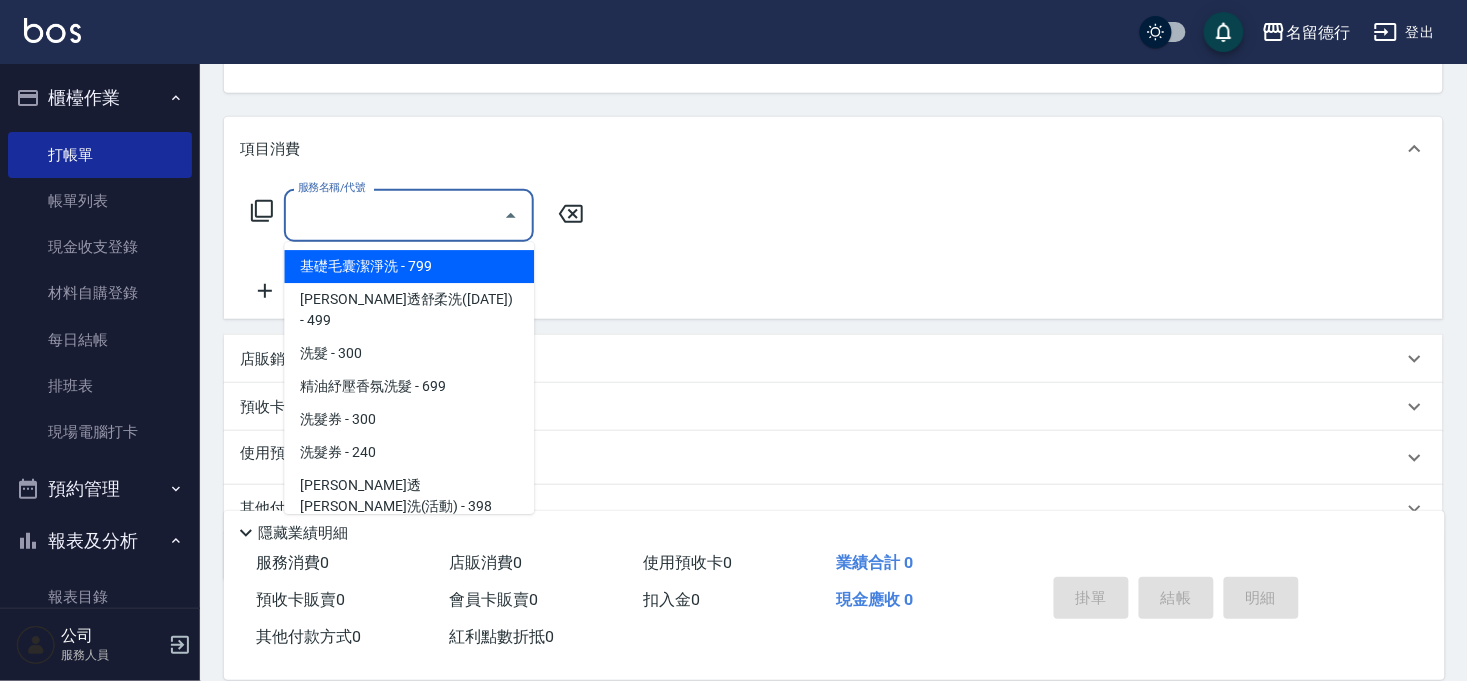scroll, scrollTop: 300, scrollLeft: 0, axis: vertical 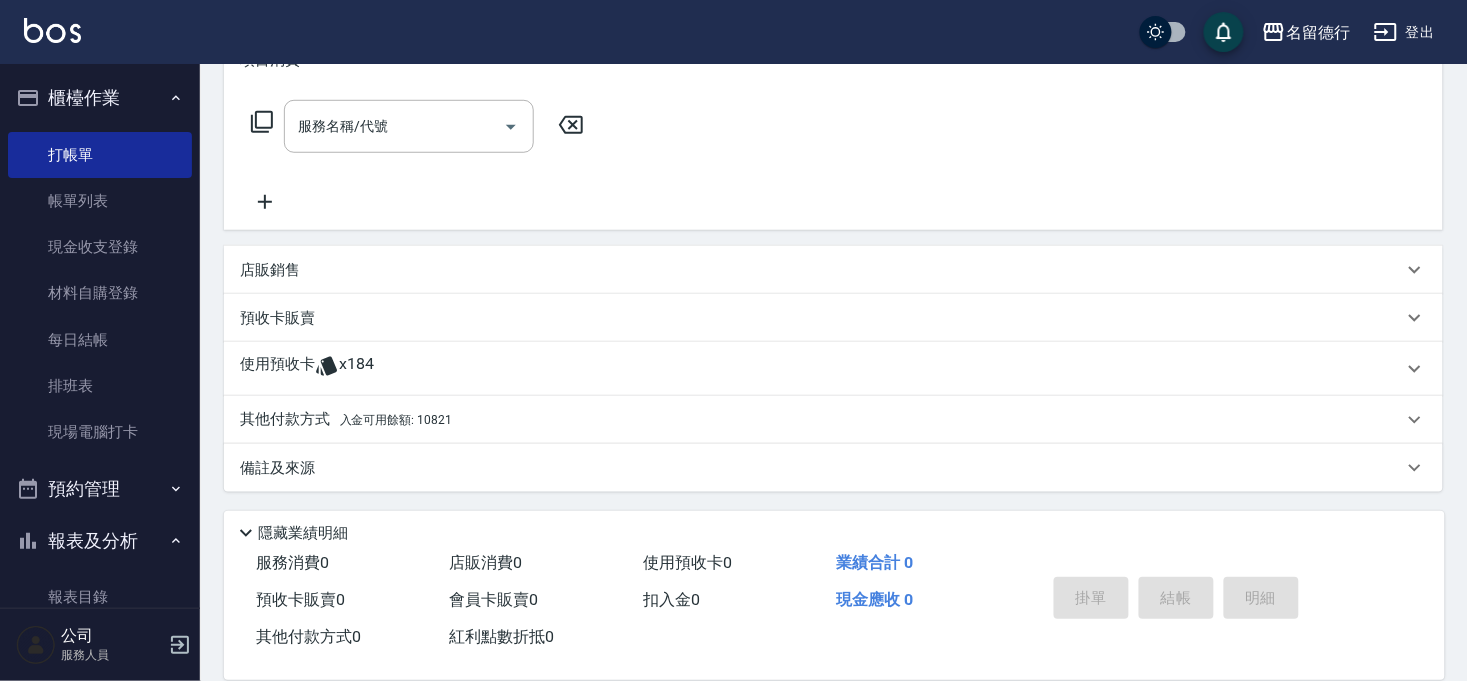 click on "Key In 打帳單 上一筆訂單:#10 帳單速查 結帳前確認明細 連續打單結帳 掛單 結帳 明細 帳單日期 [DATE] 18:21 顧客姓名/手機號碼/編號 [PERSON_NAME]/0922422861/0922422861 顧客姓名/手機號碼/編號 不留客資 服務人員姓名/編號 品言-07 服務人員姓名/編號 指定 不指定 項目消費 服務名稱/代號 服務名稱/代號 店販銷售 服務人員姓名/編號 服務人員姓名/編號 商品代號/名稱 商品代號/名稱 預收卡販賣 卡券名稱/代號 卡券名稱/代號 使用預收卡 x184 卡券代號/名稱 卡券代號/名稱 其他付款方式 入金可用餘額: 10821 其他付款方式 其他付款方式 入金剩餘： 10821元 0 ​ 整筆扣入金 10821元 異動入金 備註及來源 備註 備註 訂單來源 ​ 訂單來源 隱藏業績明細 服務消費  0 店販消費  0 使用預收卡  0 業績合計   0 預收卡販賣  0 會員卡販賣  0 扣入金  0 現金應收   0 其他付款方式  0 紅利點數折抵  0 掛單" at bounding box center (833, 223) 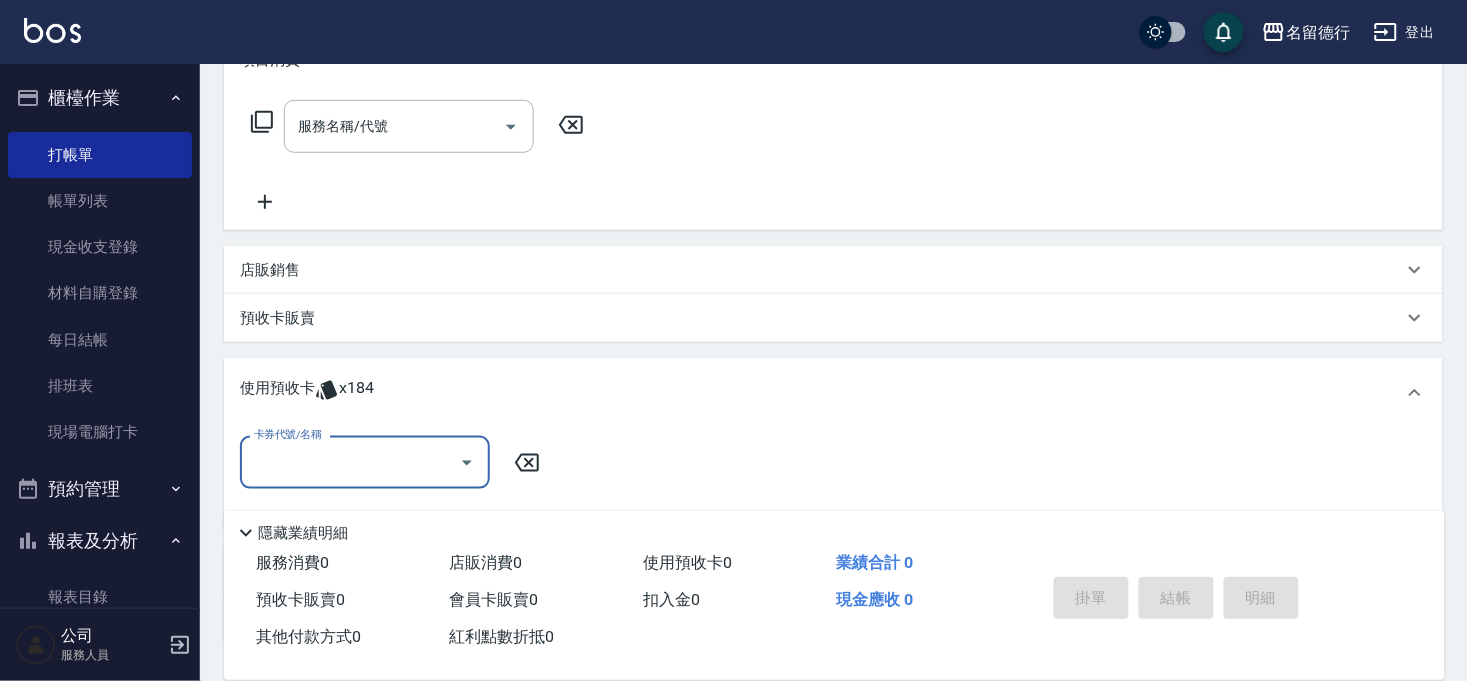 scroll, scrollTop: 1, scrollLeft: 0, axis: vertical 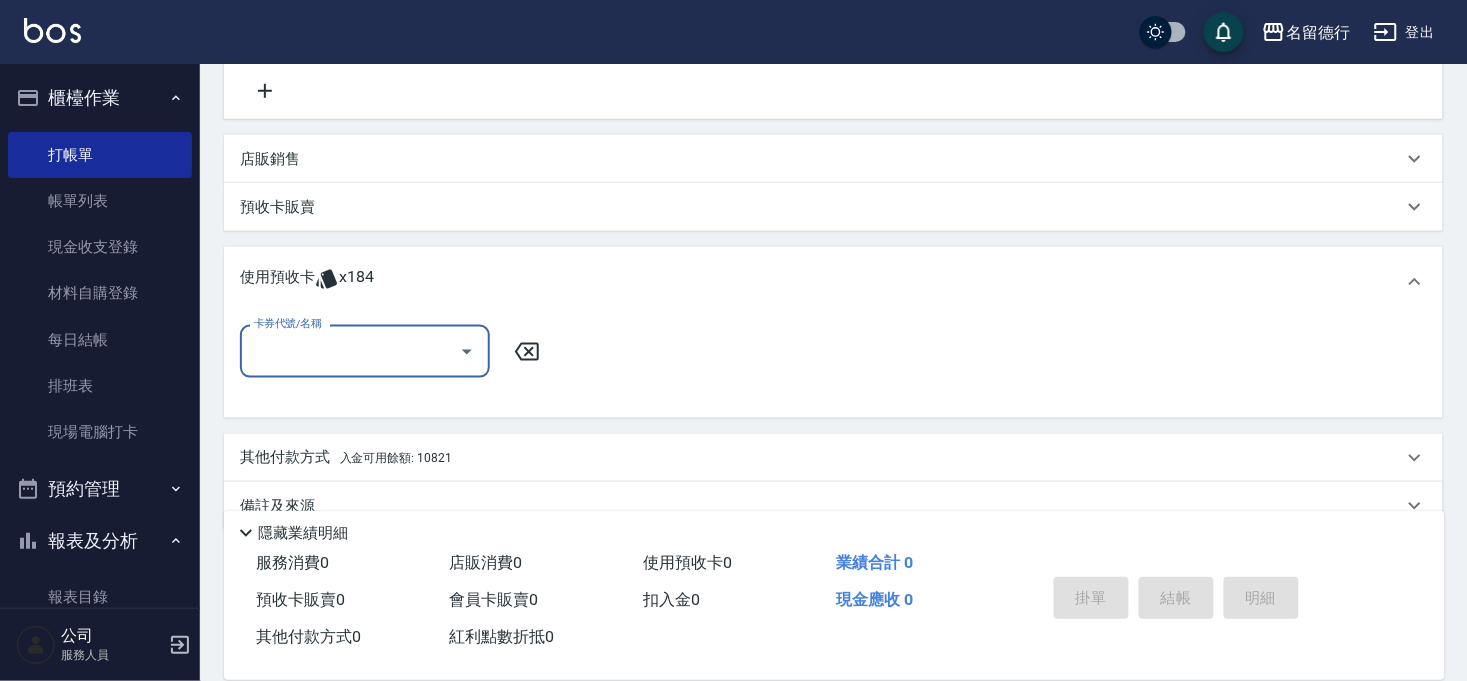 click on "卡券代號/名稱" at bounding box center (350, 351) 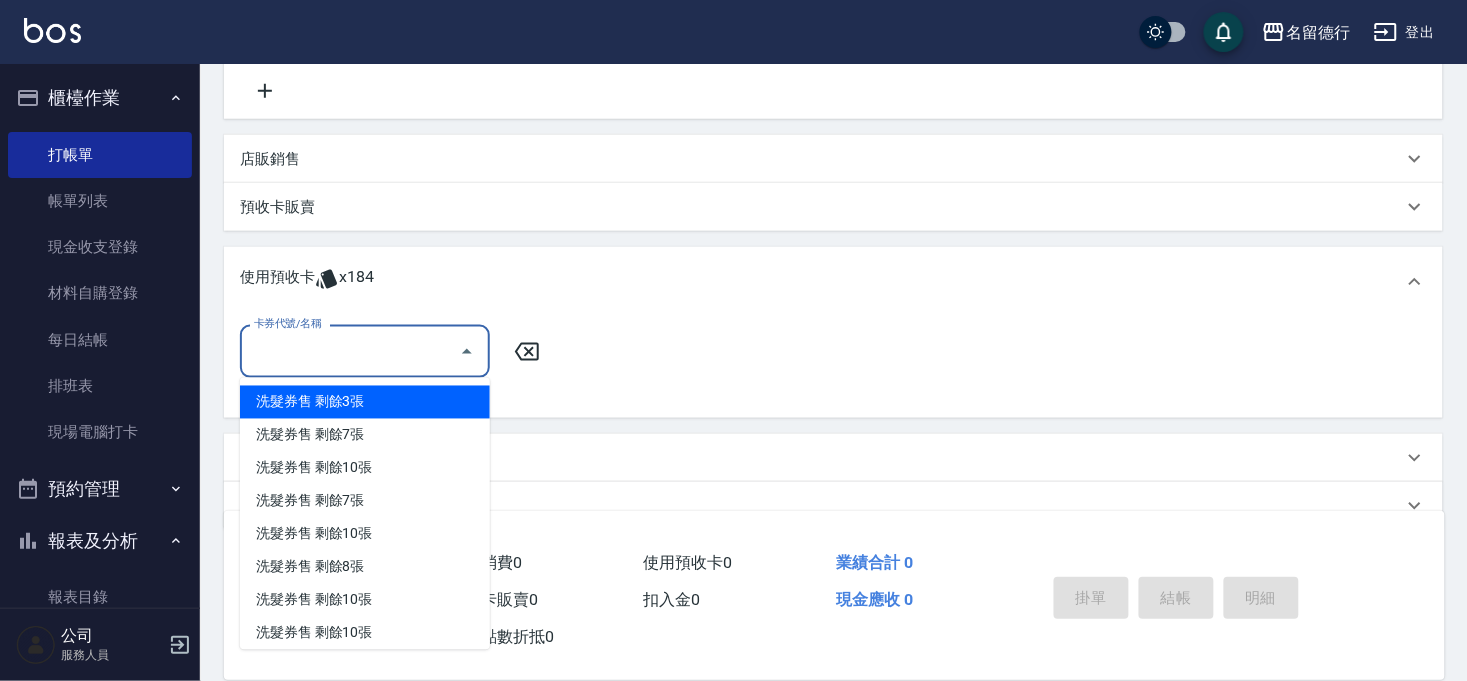 click on "洗髮券售 剩餘3張" at bounding box center (365, 402) 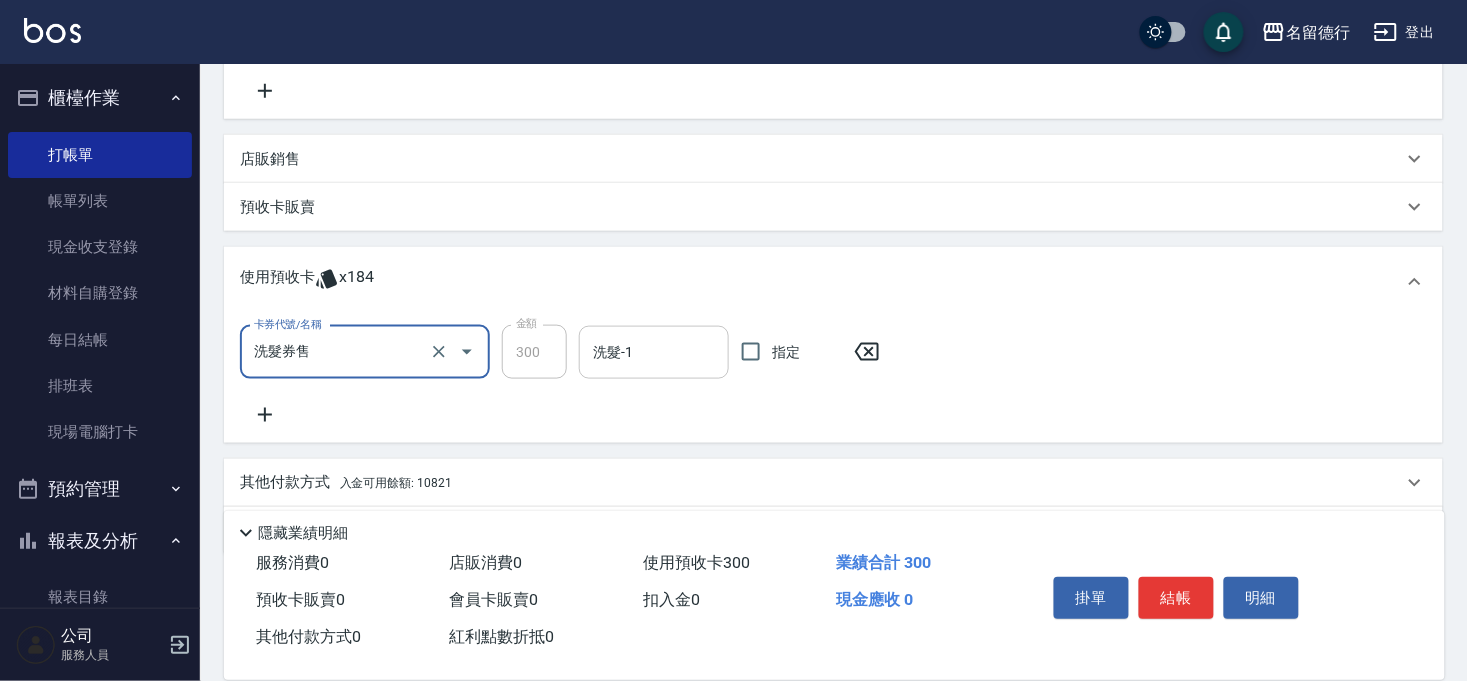 click on "洗髮-1" at bounding box center (654, 352) 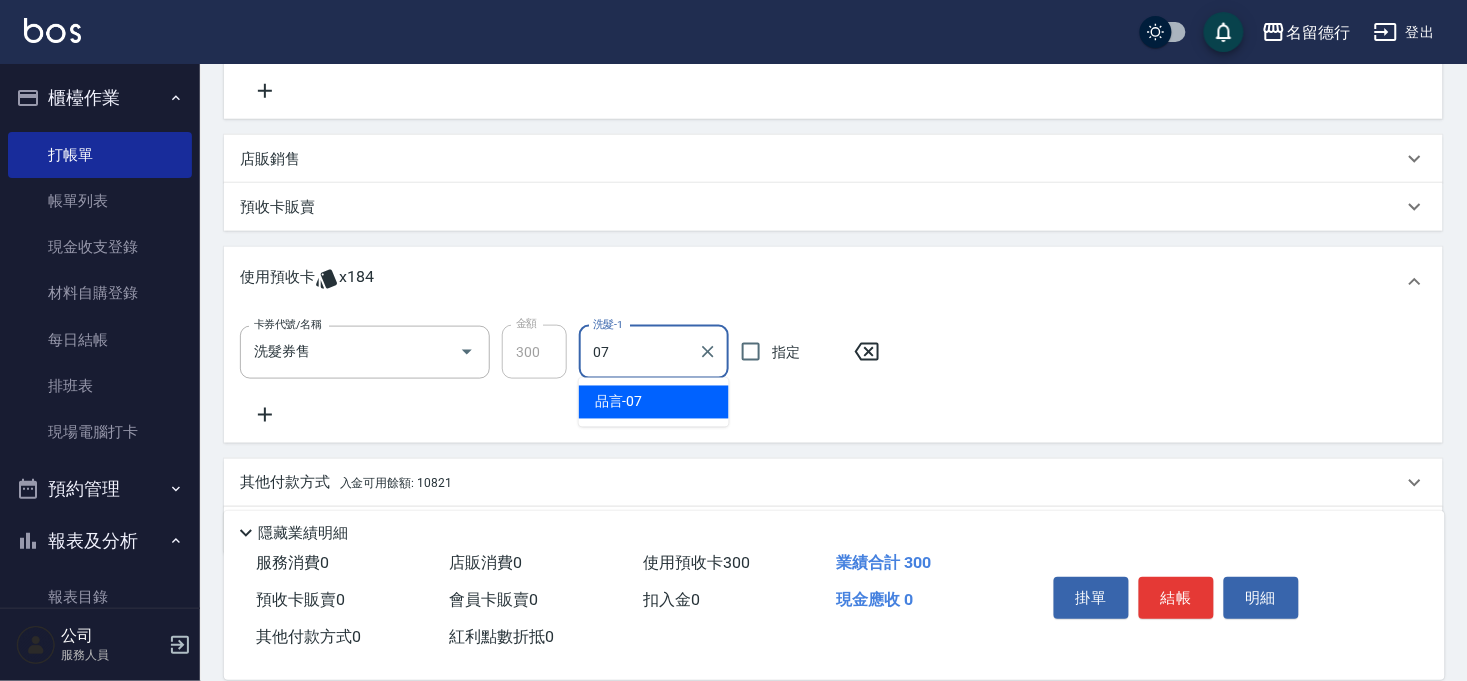 click on "品言 -07" at bounding box center (654, 402) 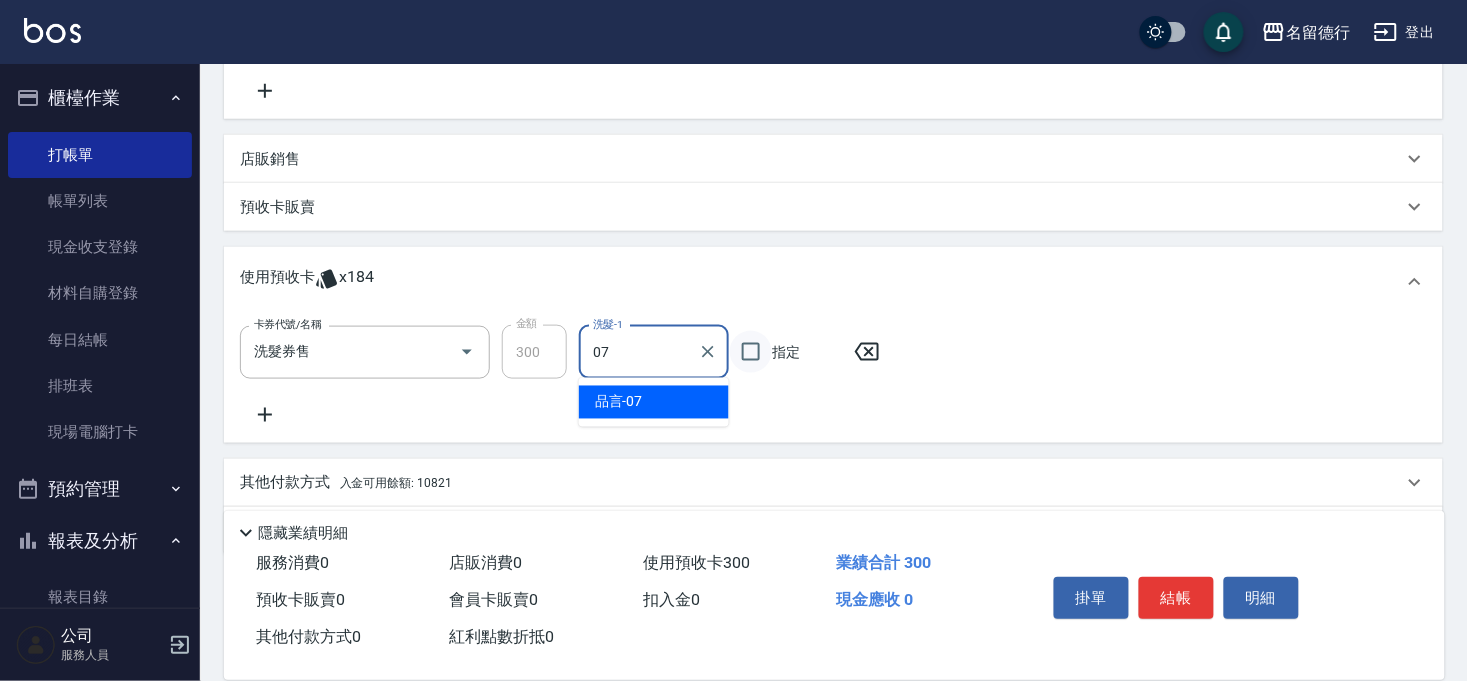 type on "品言-07" 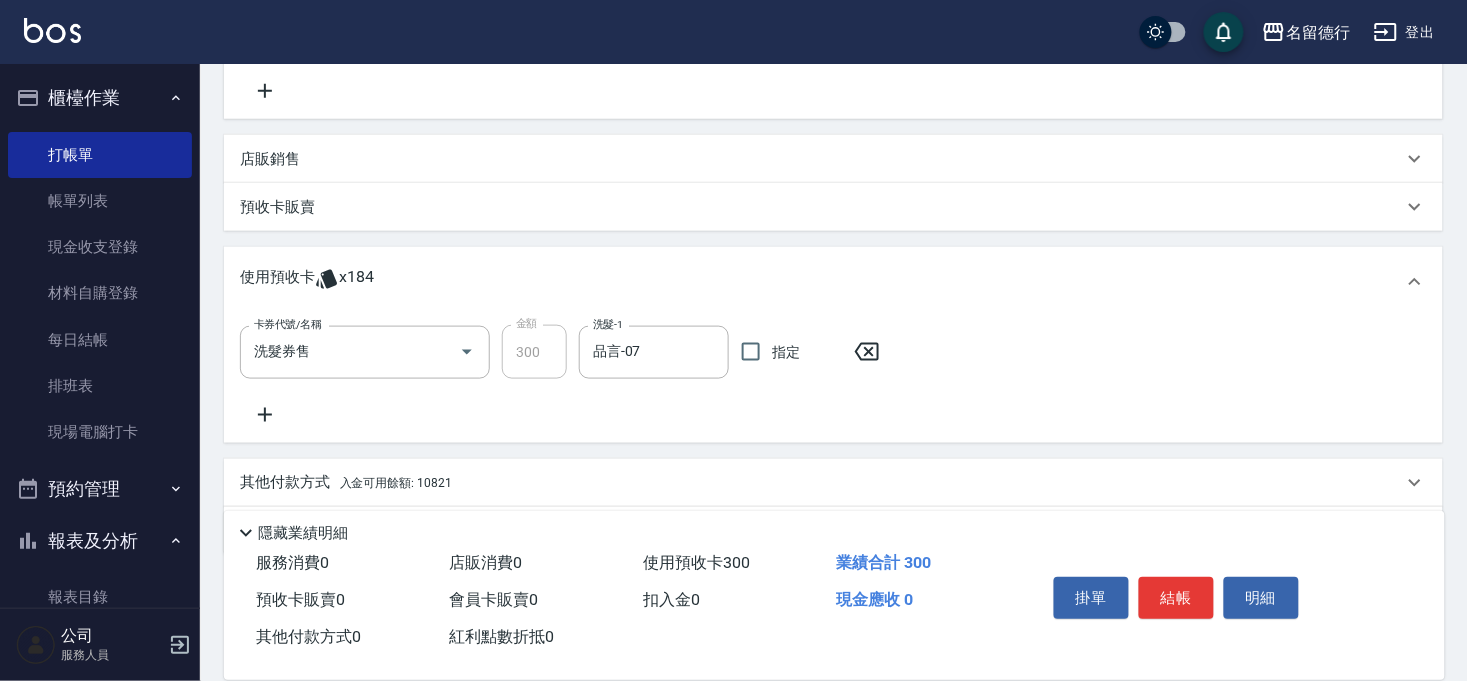 click on "指定" at bounding box center (786, 352) 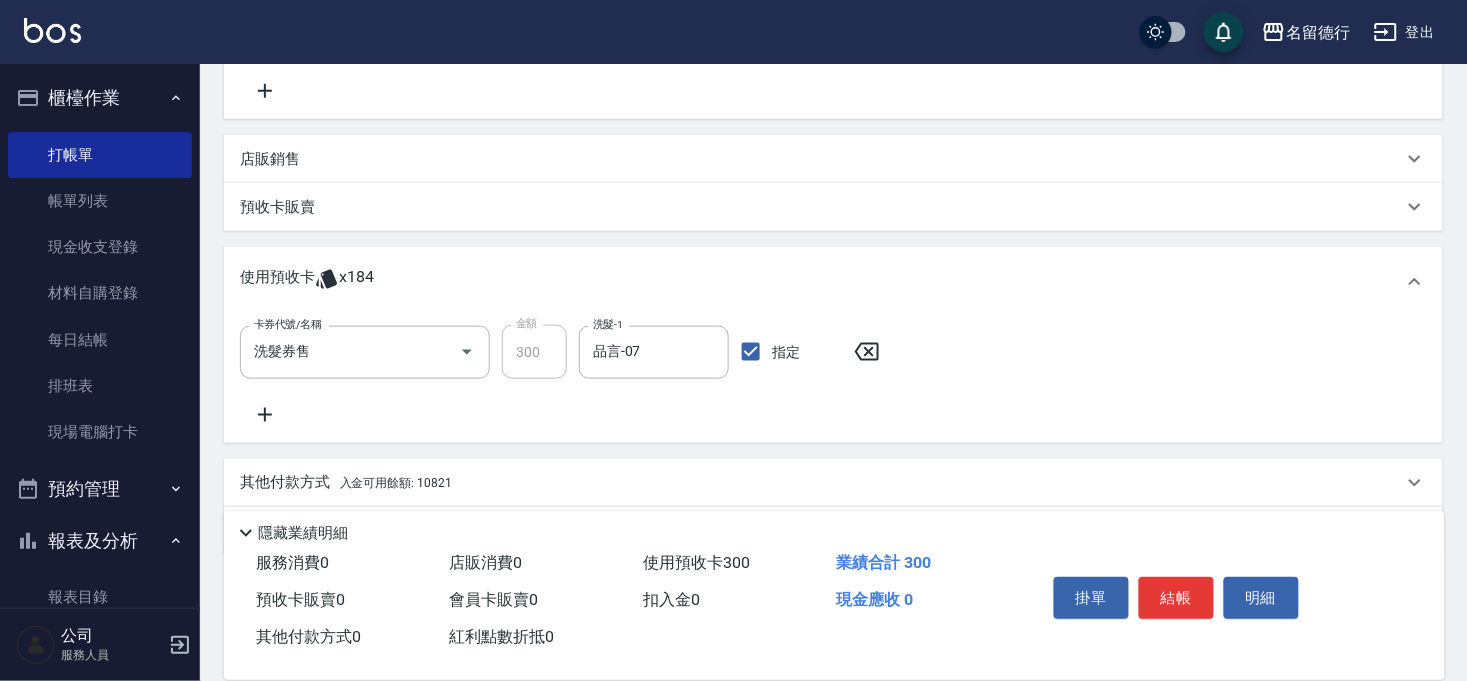 click 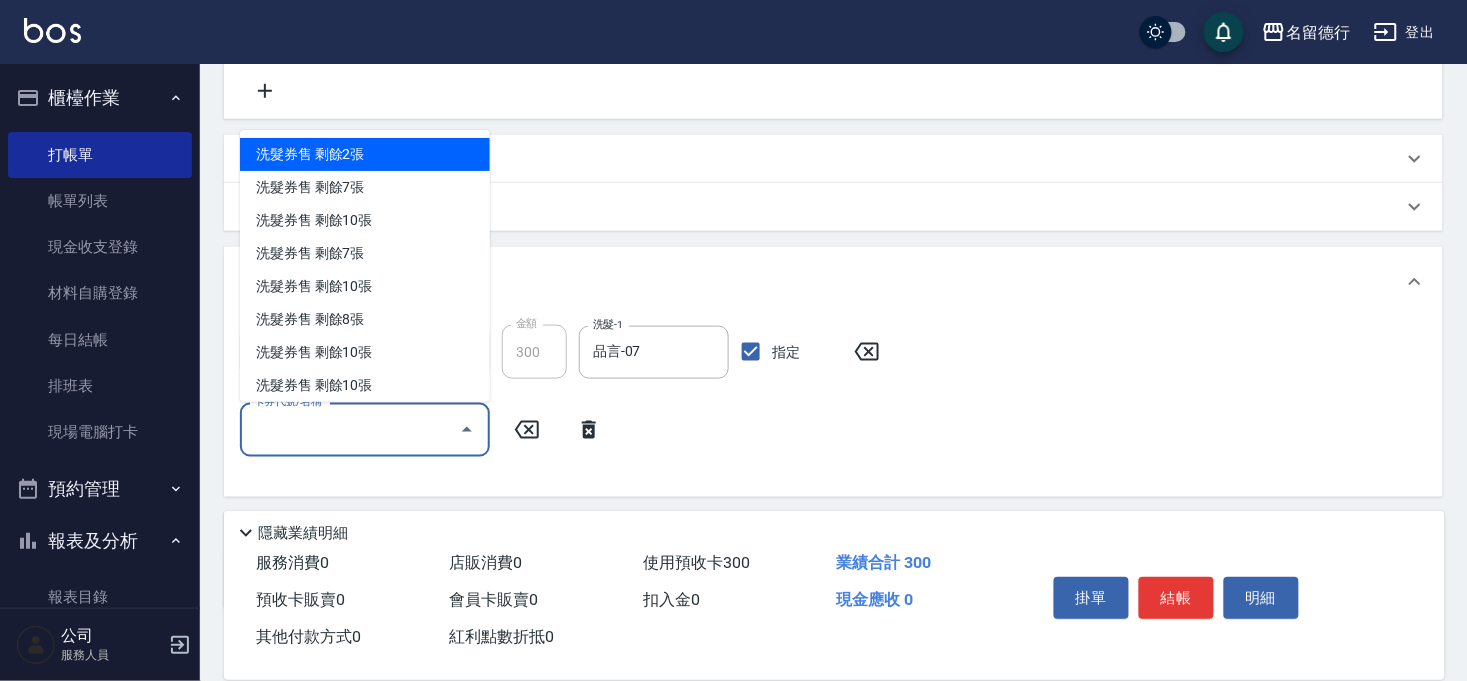 click on "卡券代號/名稱" at bounding box center [350, 429] 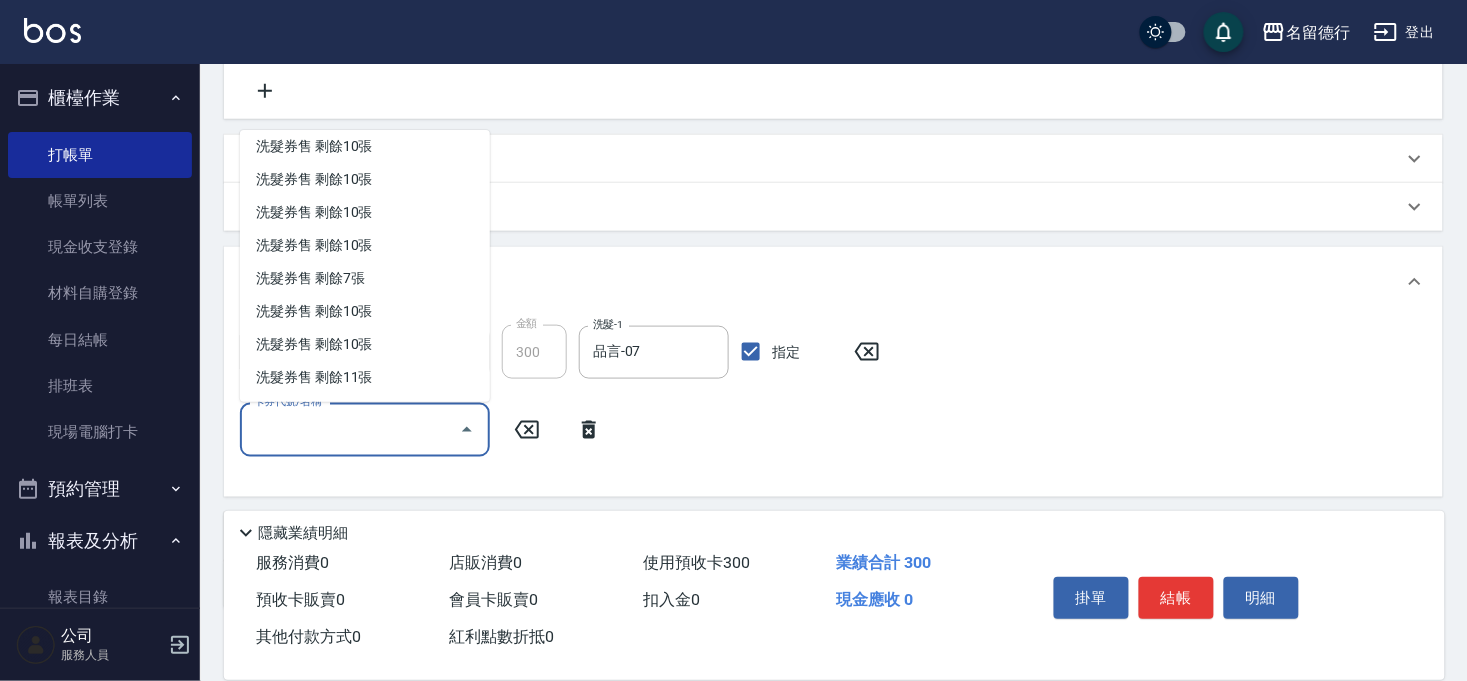 scroll, scrollTop: 403, scrollLeft: 0, axis: vertical 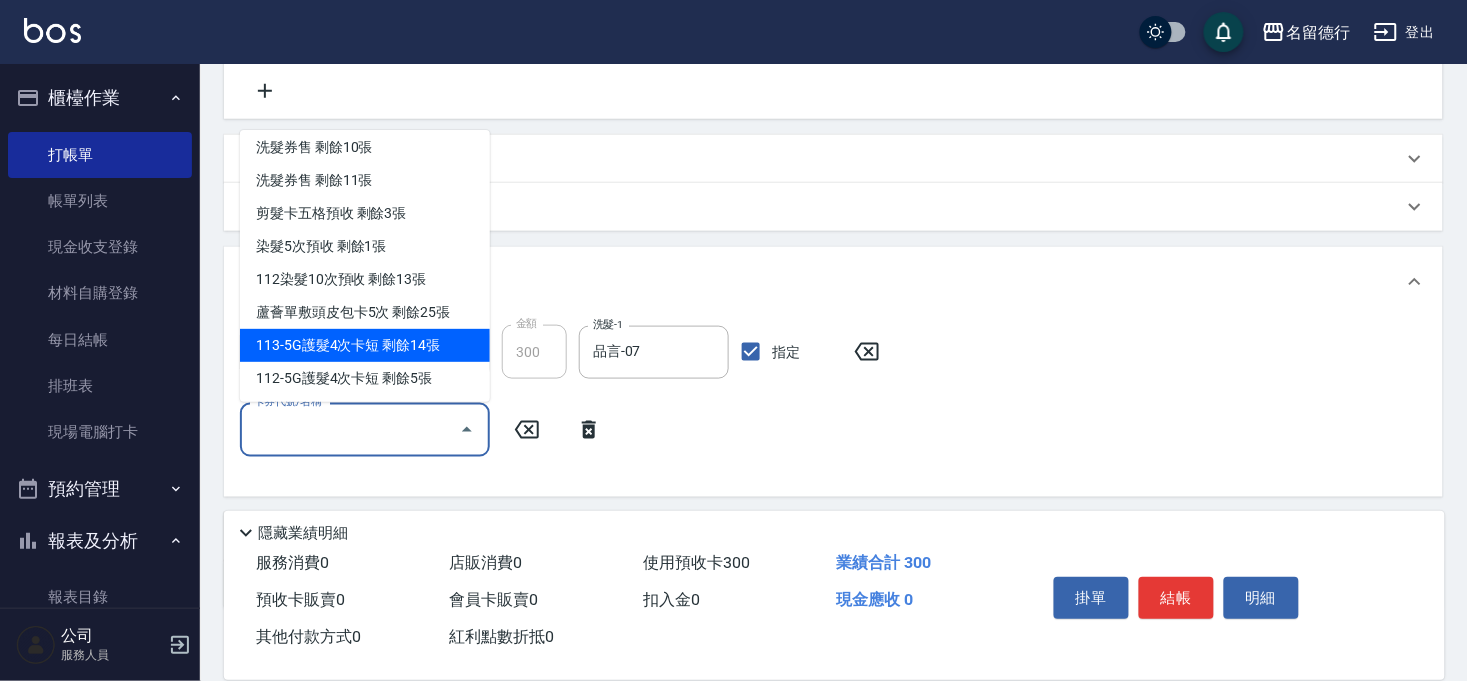 click on "113-5G護髮4次卡短 剩餘14張" at bounding box center (365, 345) 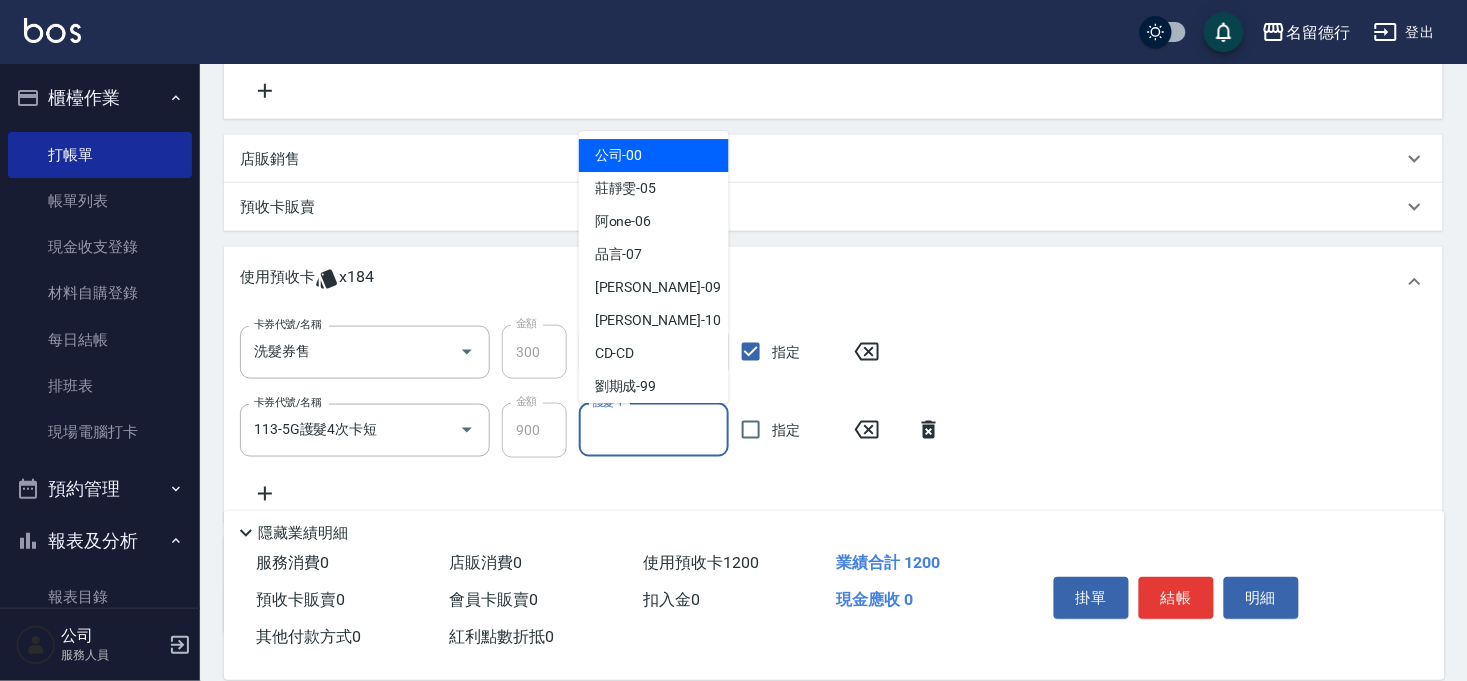 click on "護髮-1" at bounding box center (654, 430) 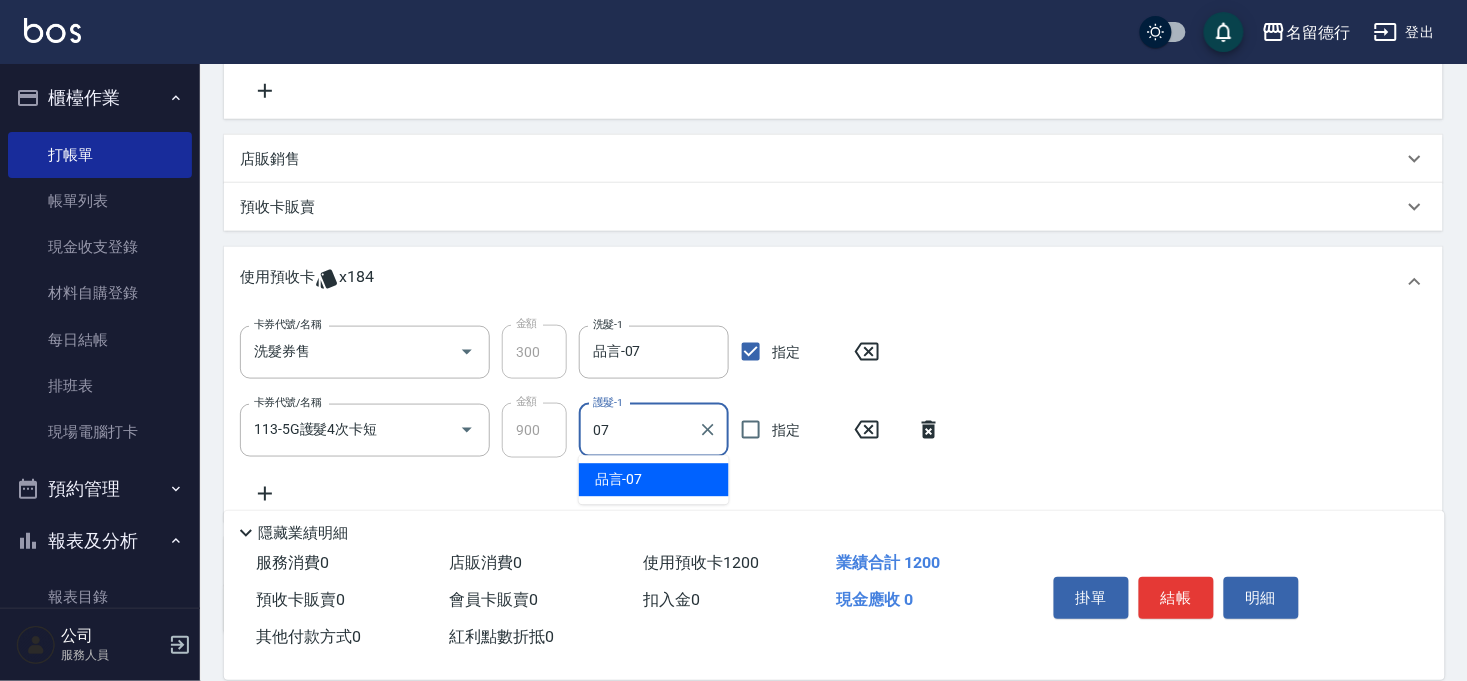click on "品言 -07" at bounding box center (654, 480) 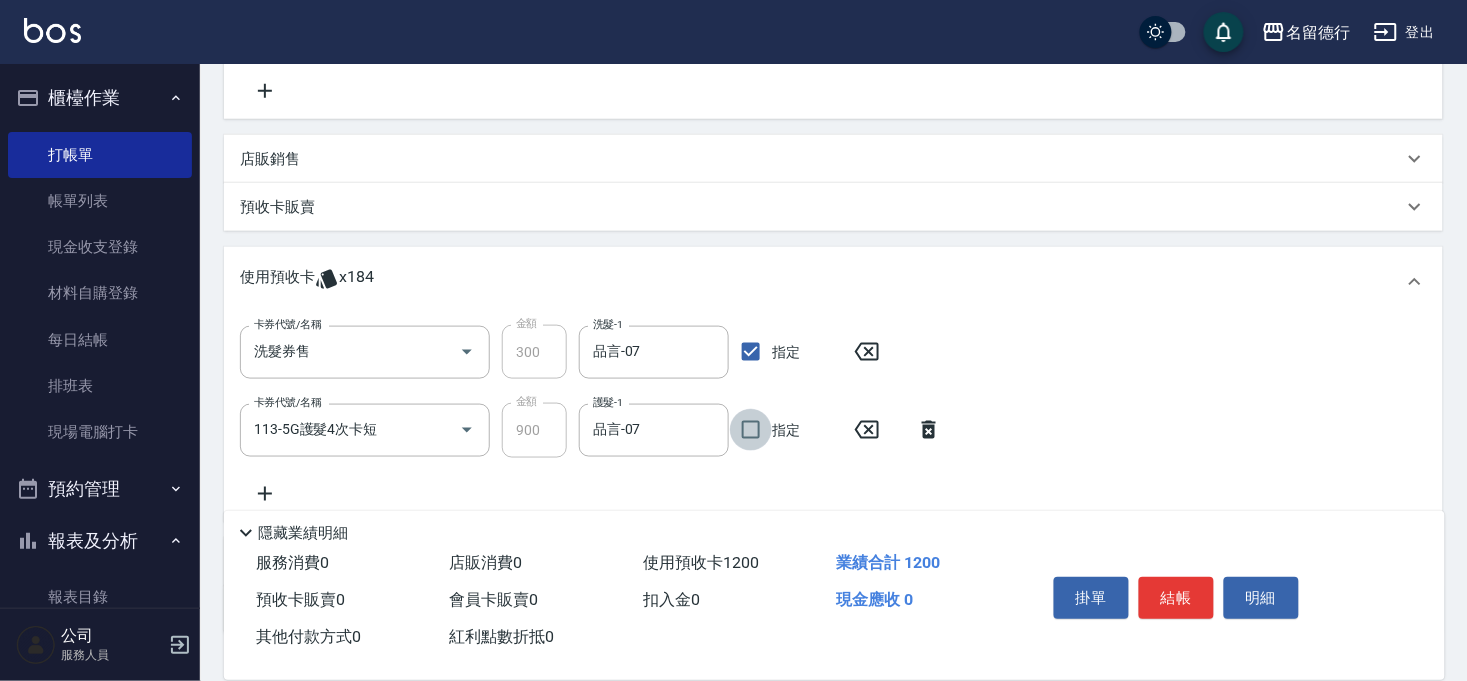 click on "指定" at bounding box center (751, 430) 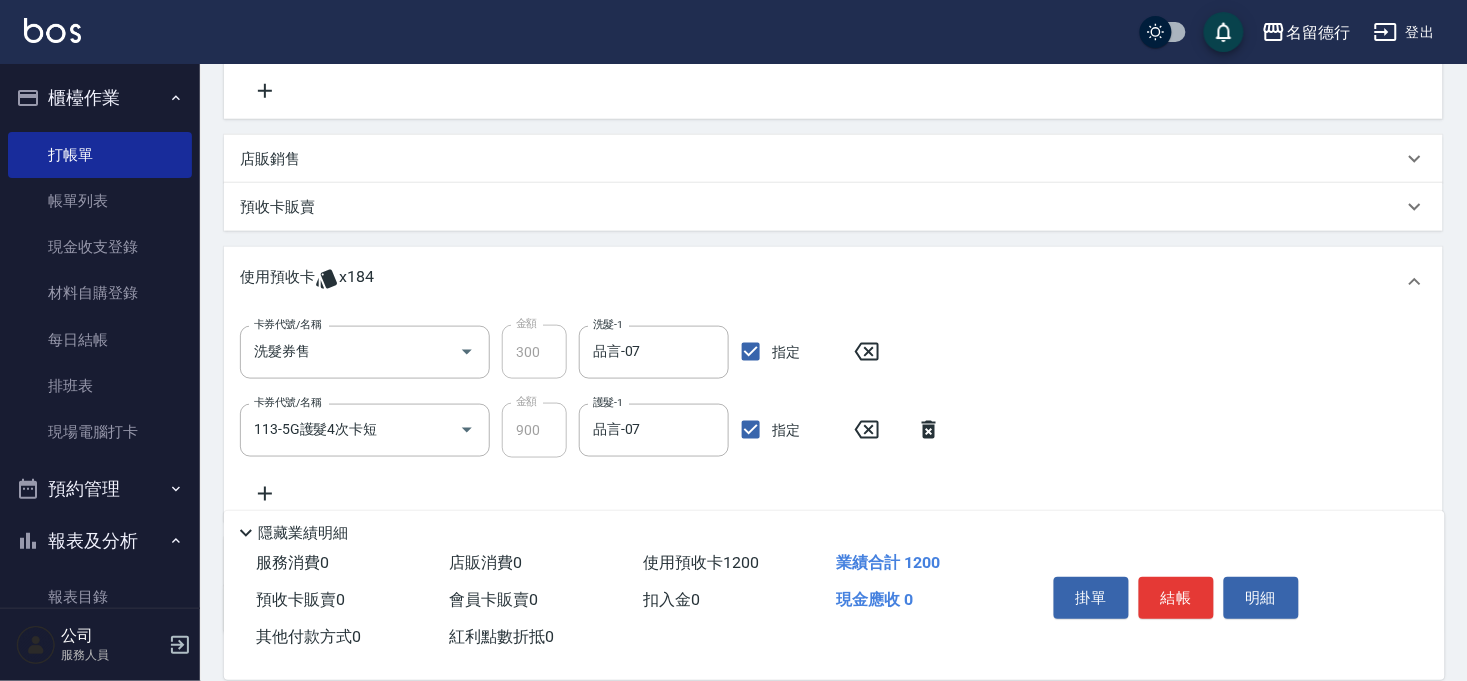 click 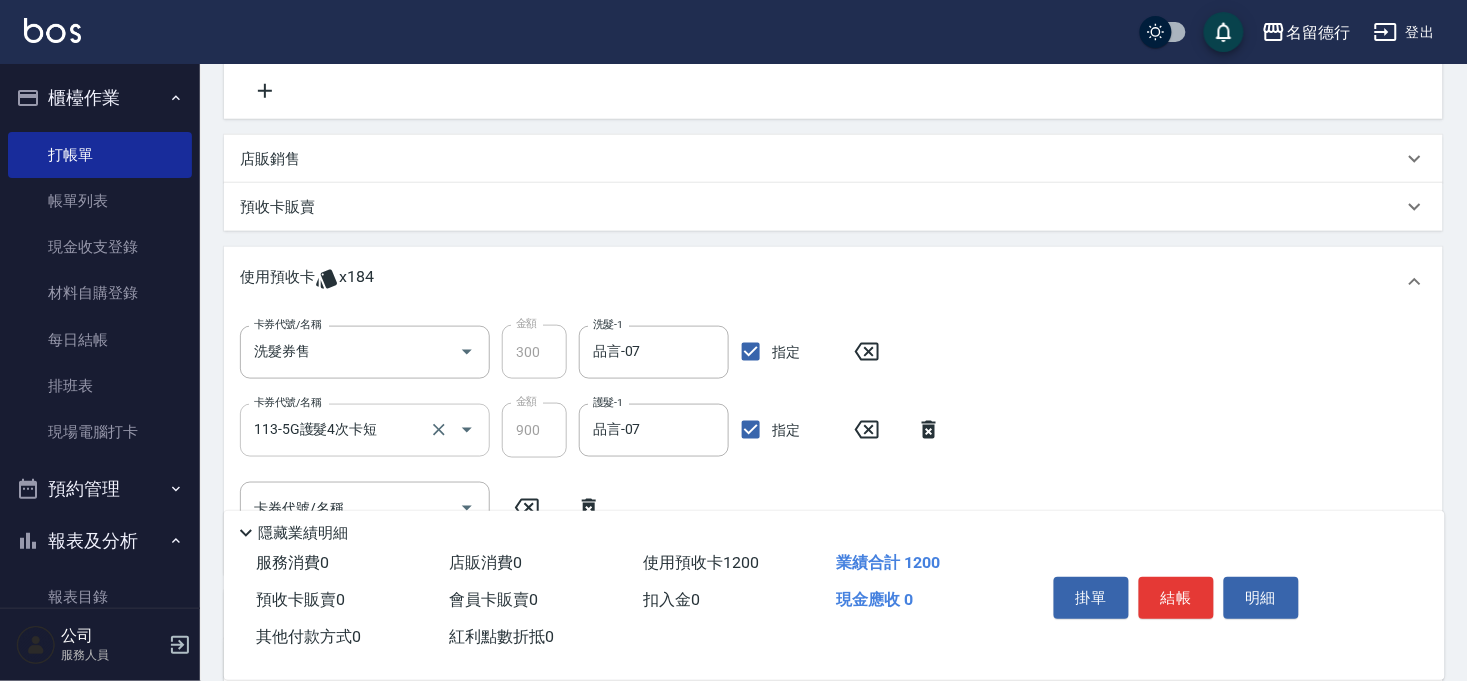 scroll, scrollTop: 605, scrollLeft: 0, axis: vertical 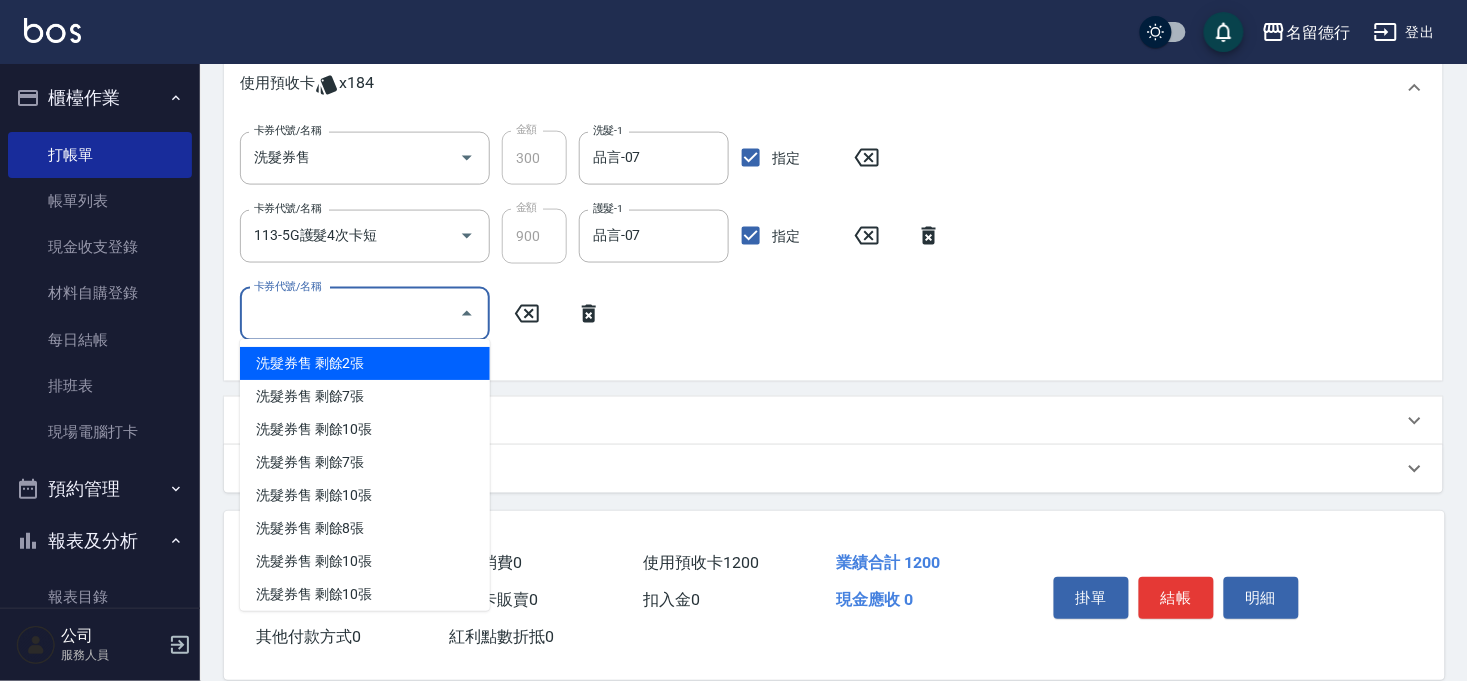 click on "卡券代號/名稱" at bounding box center (350, 314) 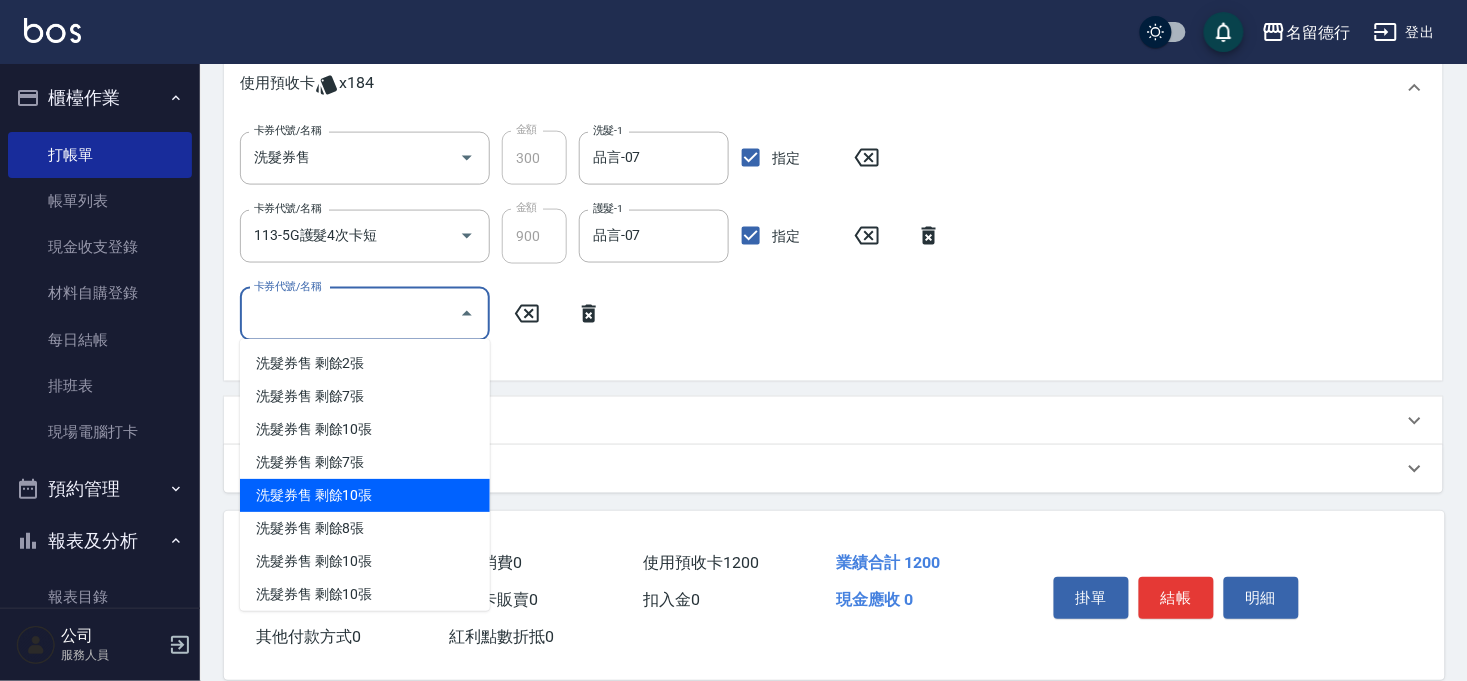 scroll, scrollTop: 403, scrollLeft: 0, axis: vertical 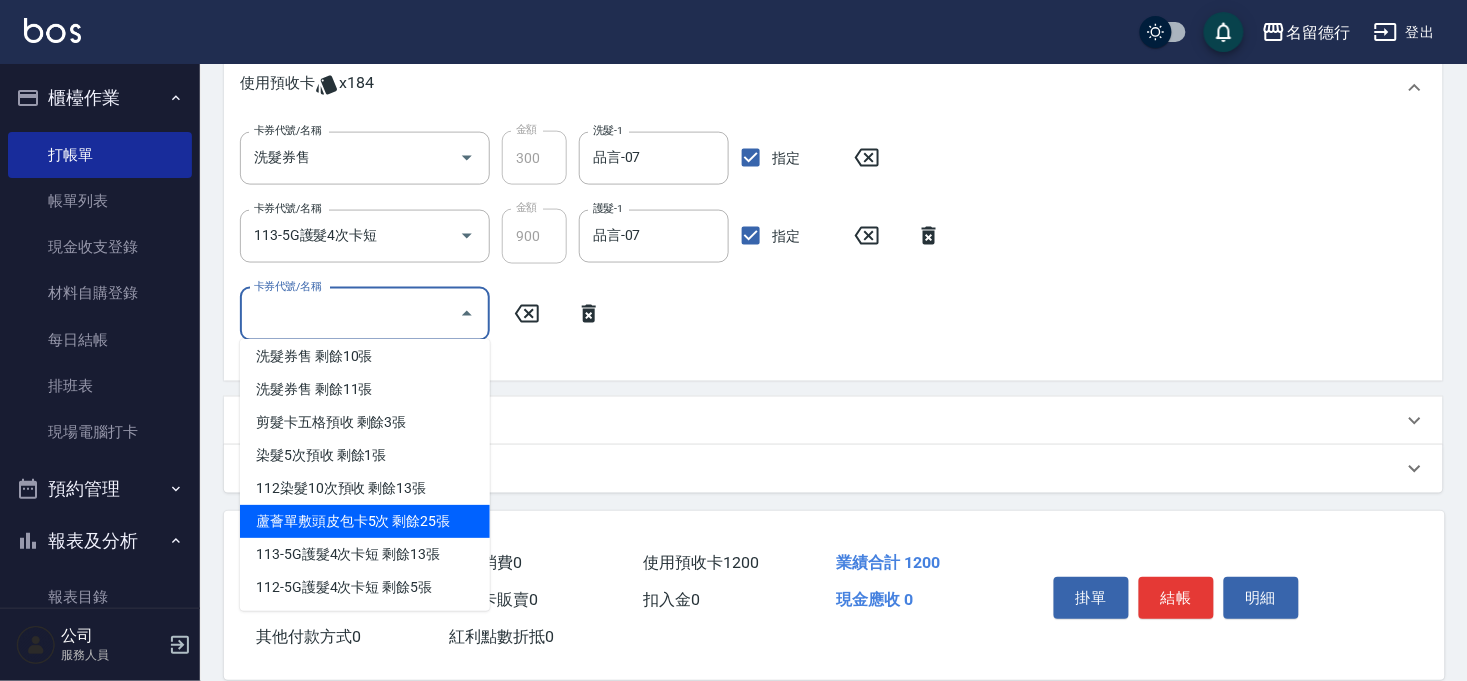 click on "蘆薈單敷頭皮包卡5次 剩餘25張" at bounding box center (365, 521) 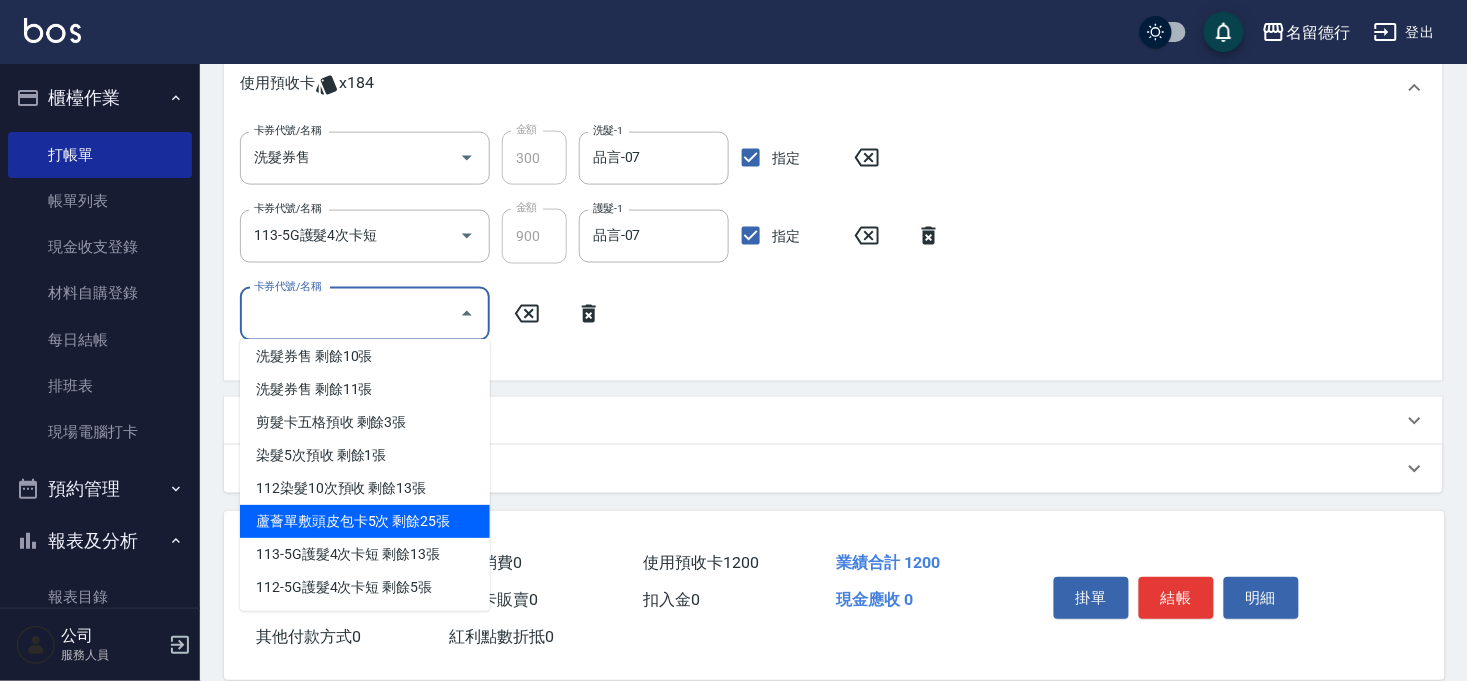 type on "蘆薈單敷頭皮包卡5次" 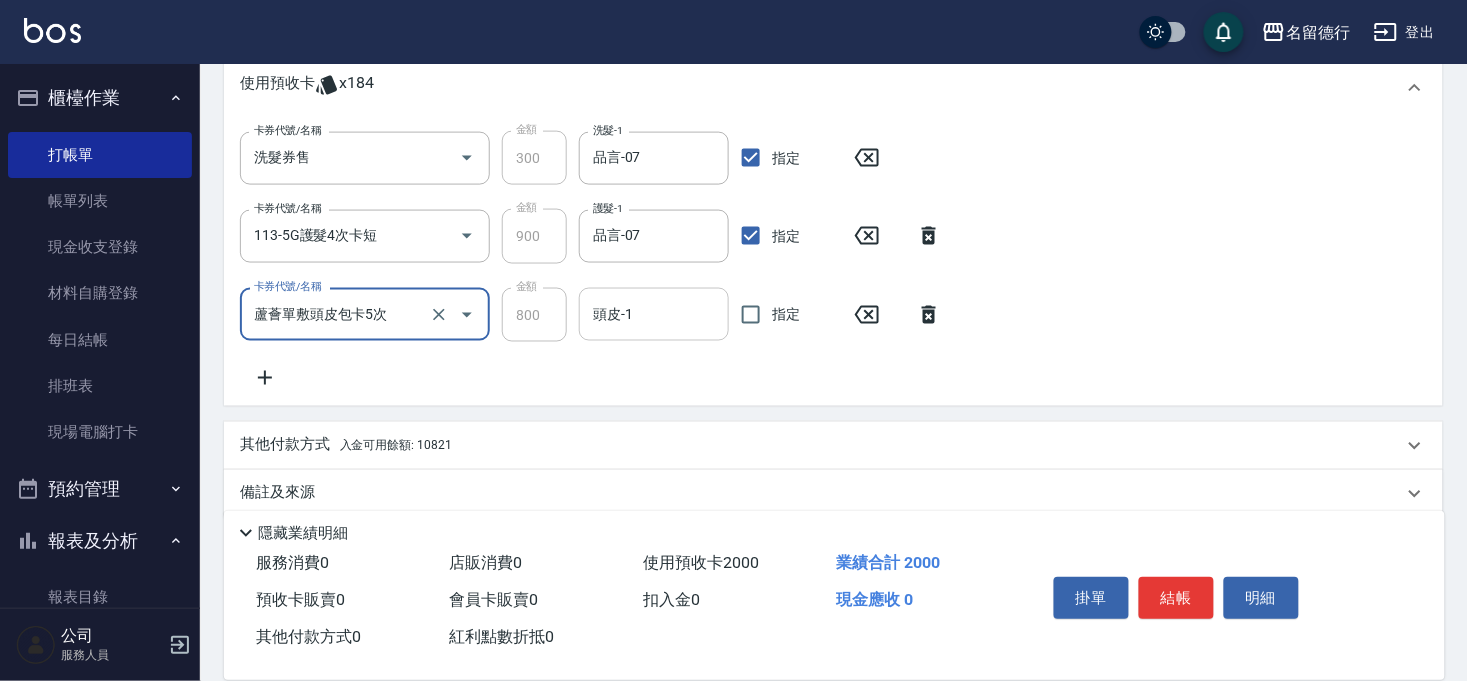 click on "頭皮-1" at bounding box center [654, 314] 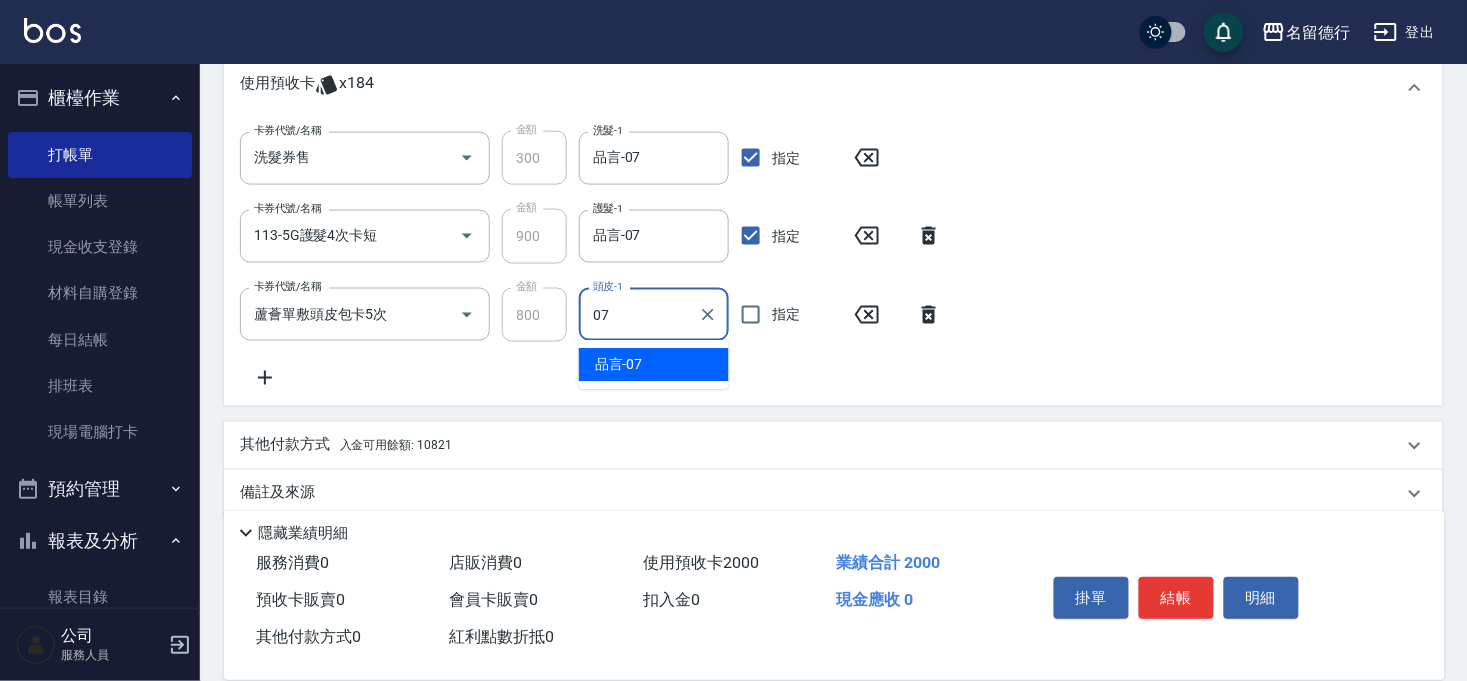 click on "品言 -07" at bounding box center (619, 365) 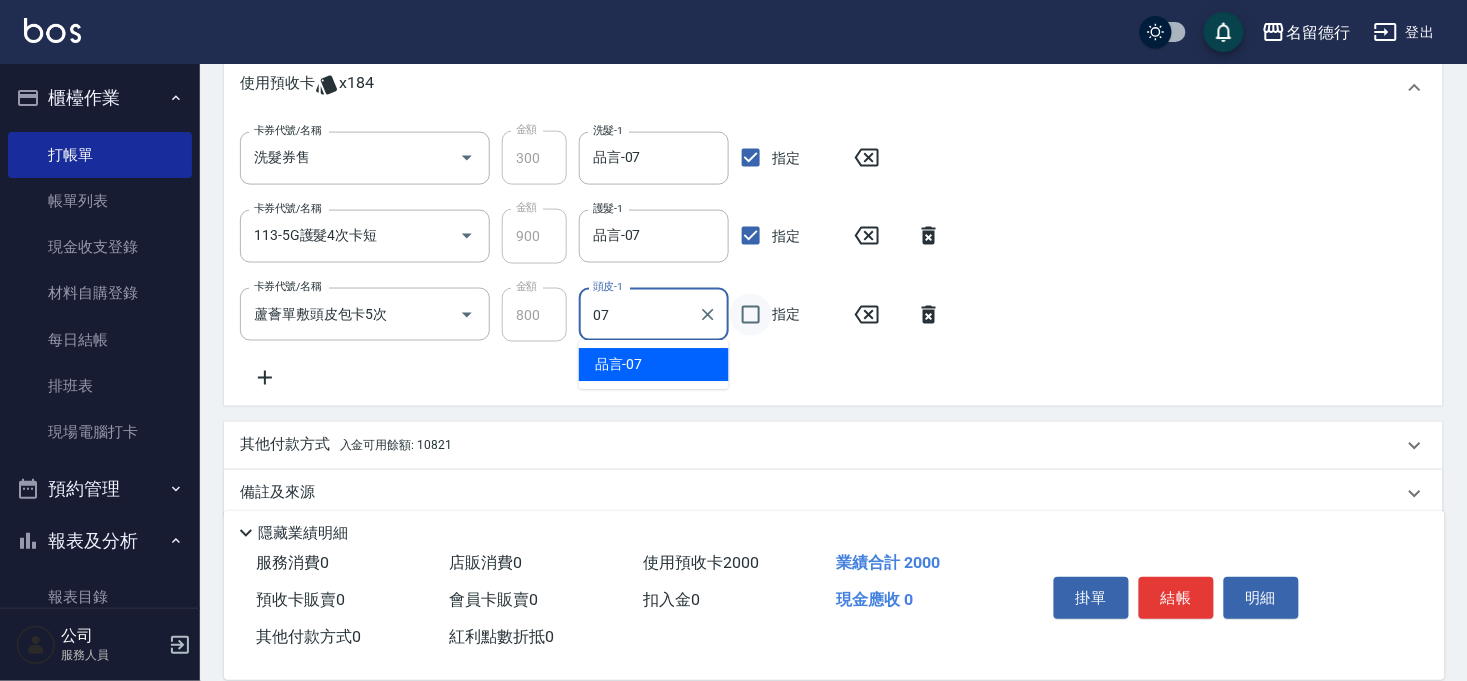 type on "品言-07" 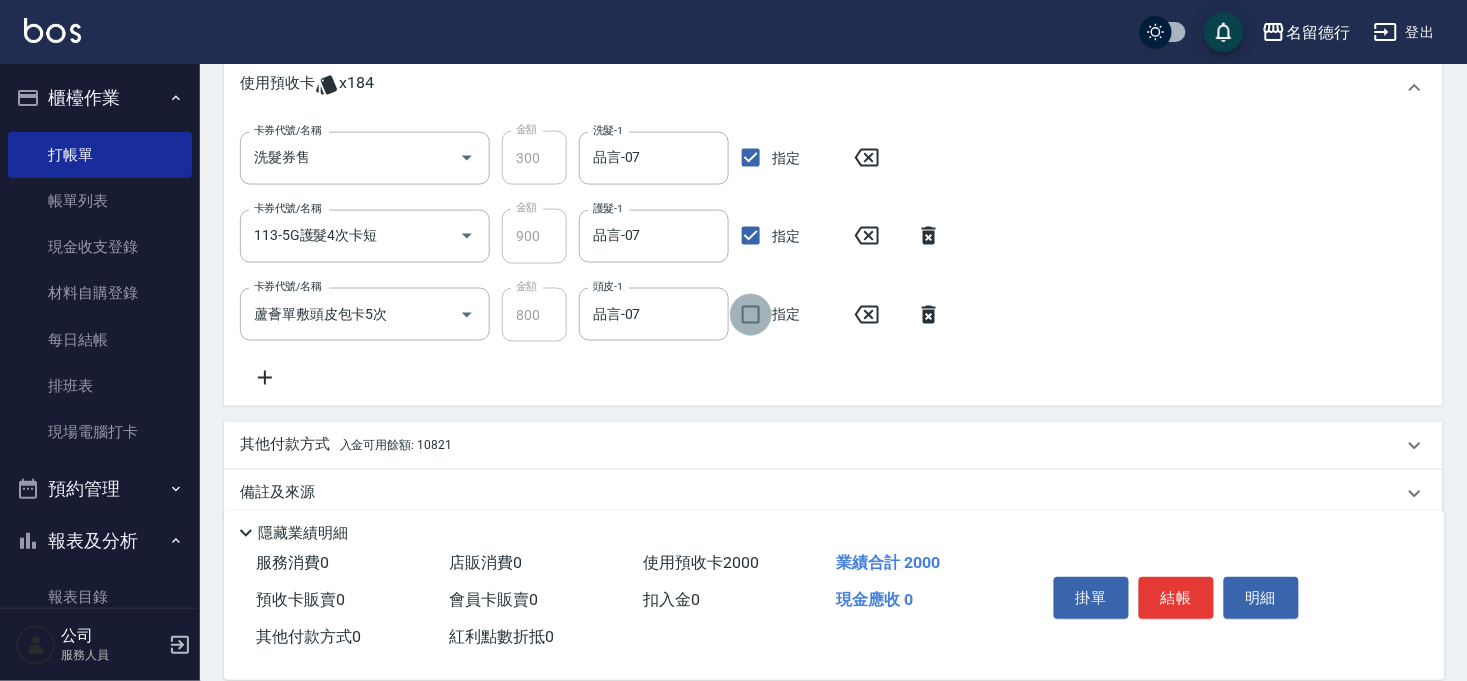 click on "指定" at bounding box center [751, 315] 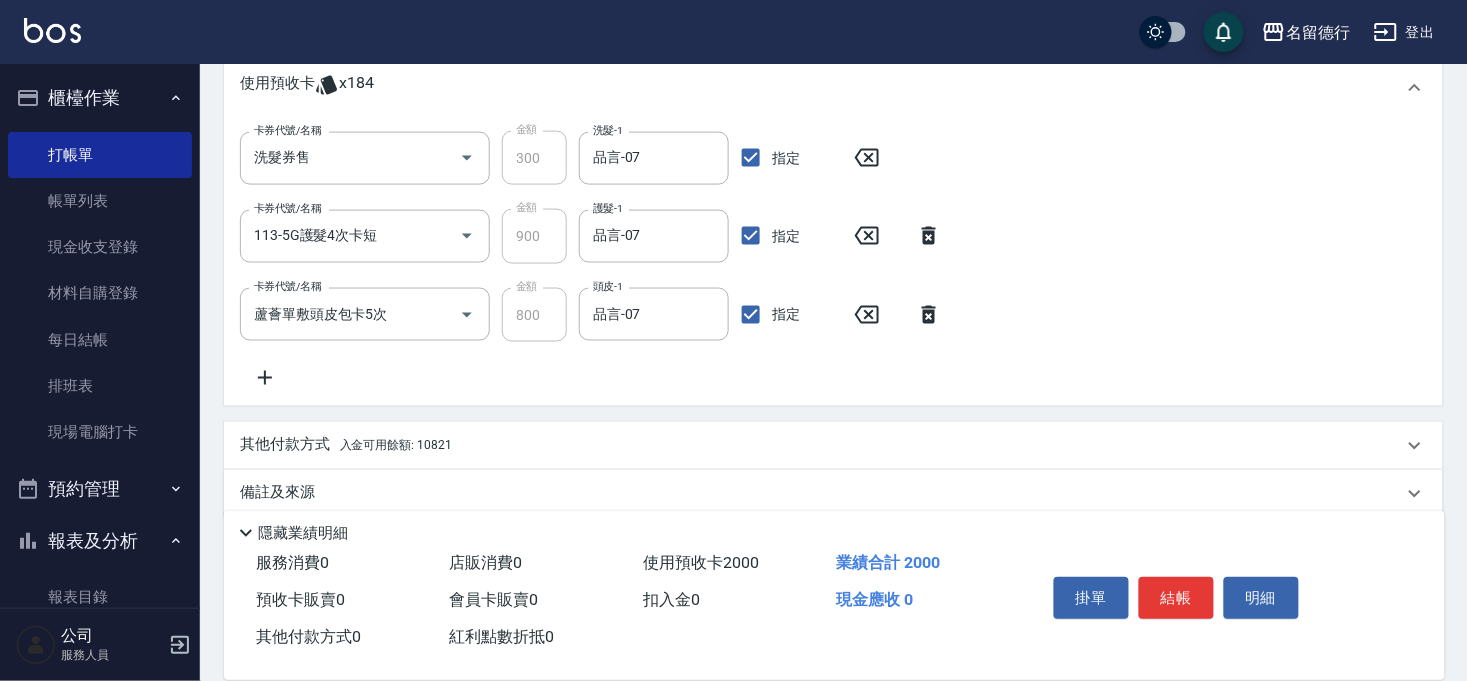 click 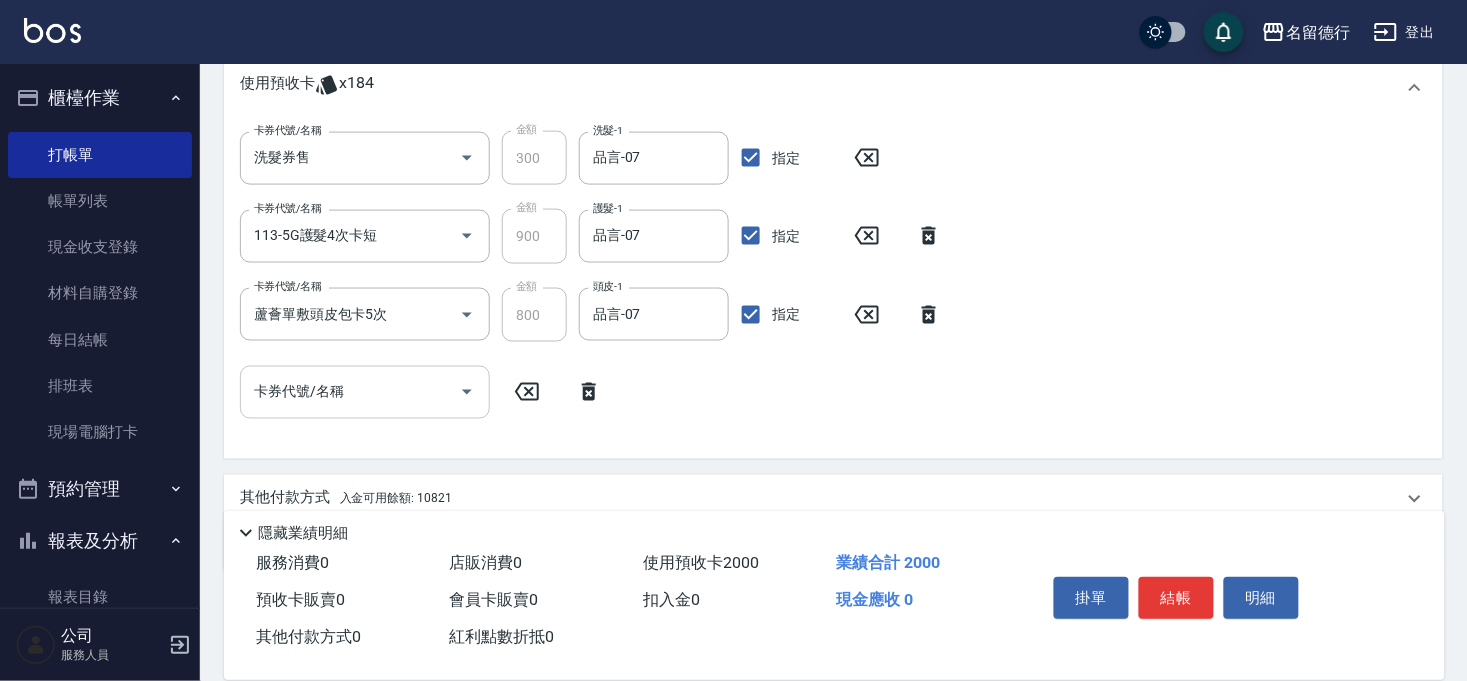 click on "卡券代號/名稱 卡券代號/名稱" at bounding box center (365, 392) 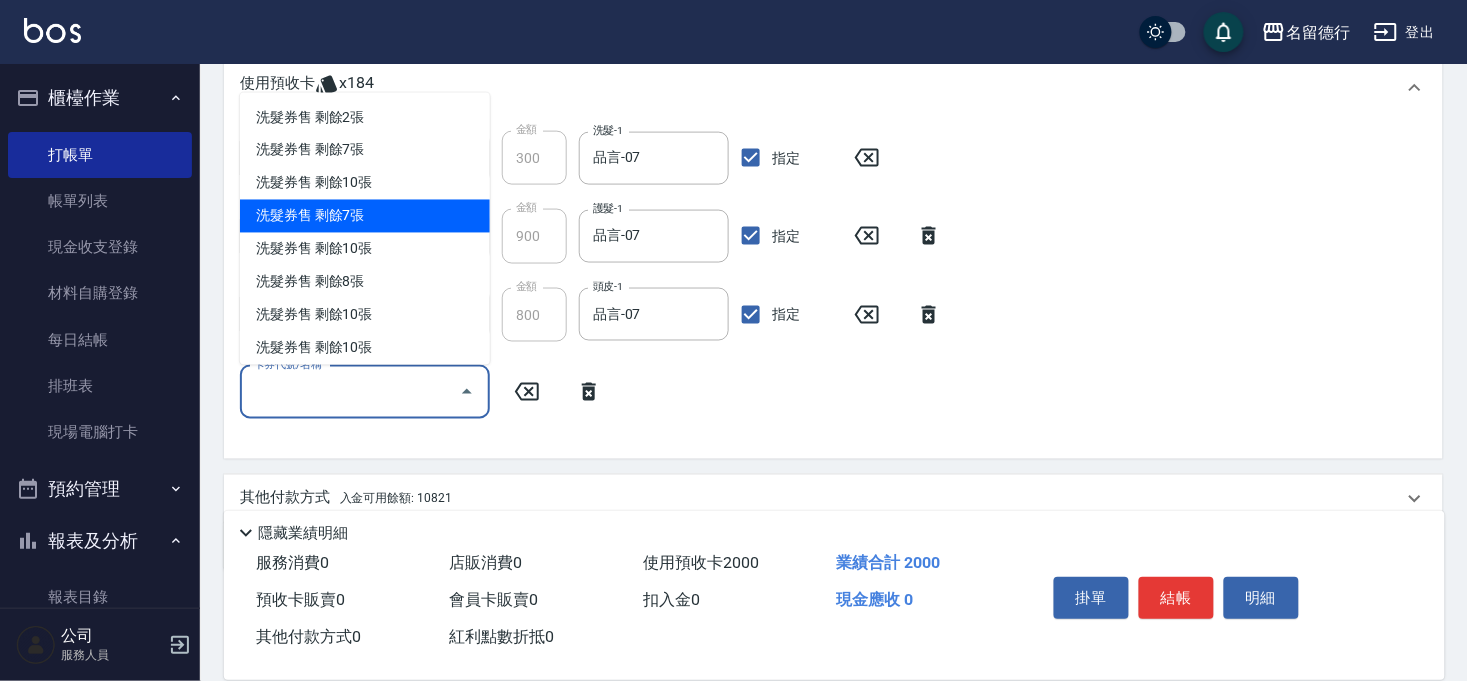 scroll, scrollTop: 403, scrollLeft: 0, axis: vertical 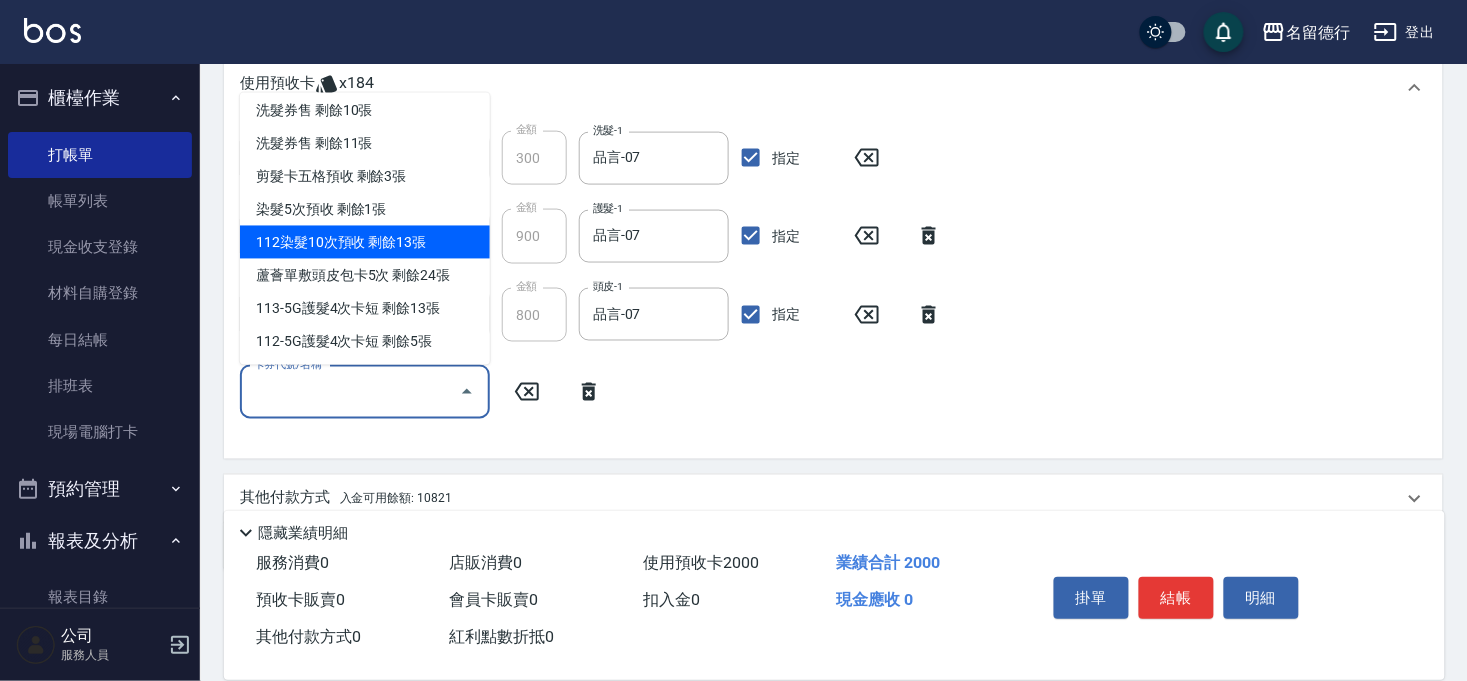 click on "112染髮10次預收 剩餘13張" at bounding box center (365, 241) 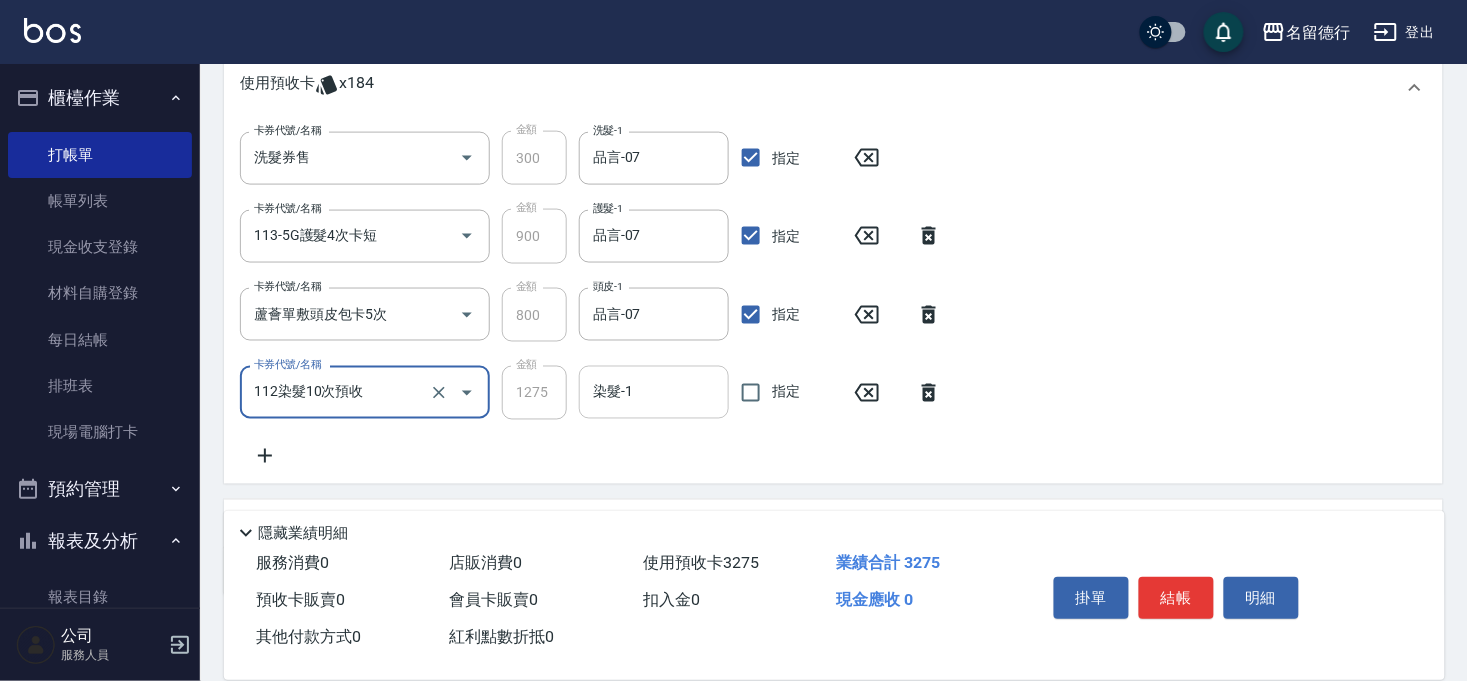 click on "染髮-1 染髮-1" at bounding box center (654, 392) 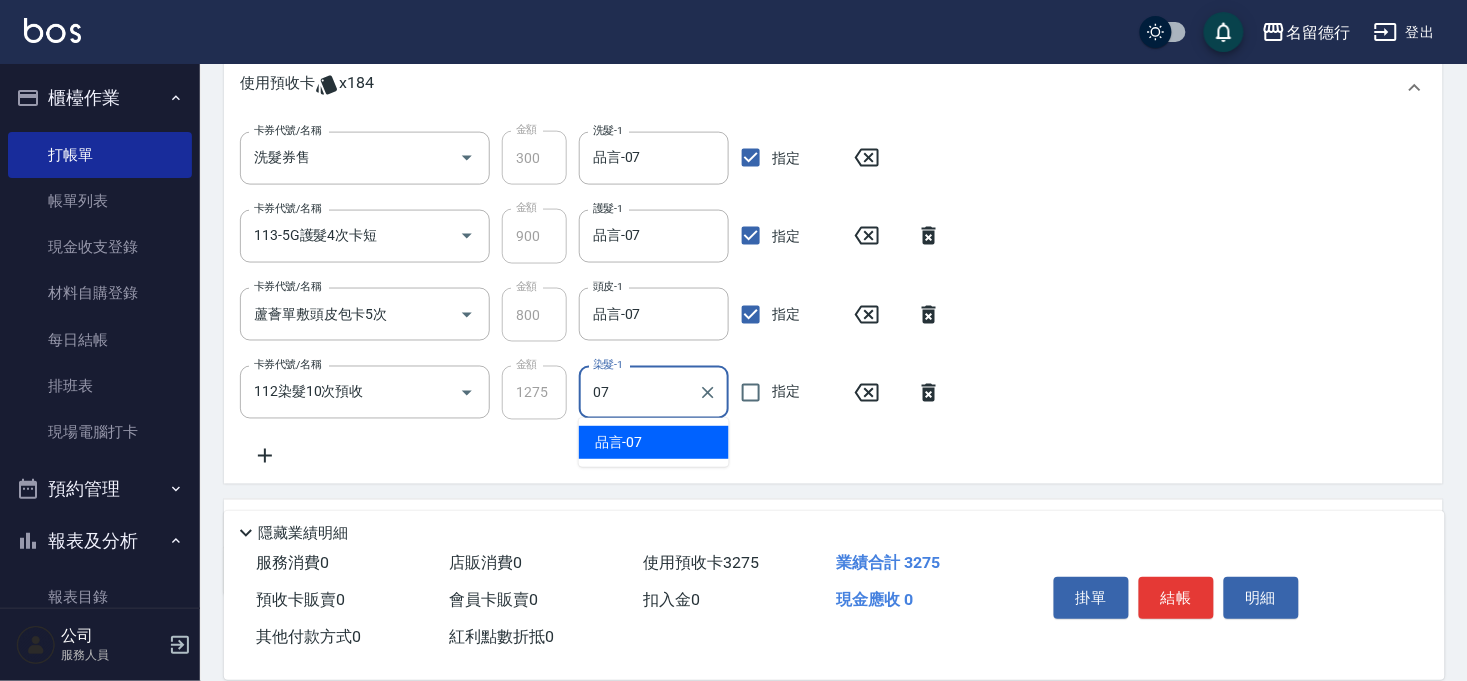 click on "品言 -07" at bounding box center (654, 442) 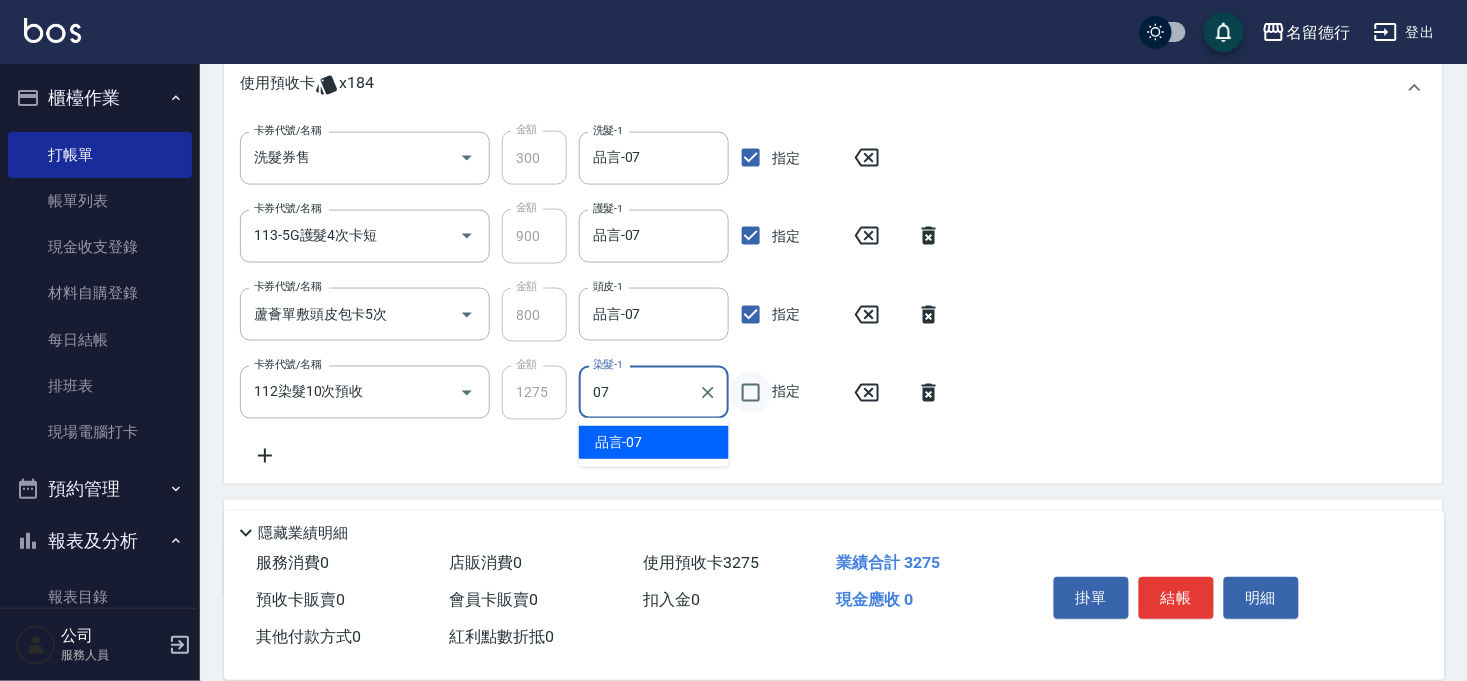 type on "品言-07" 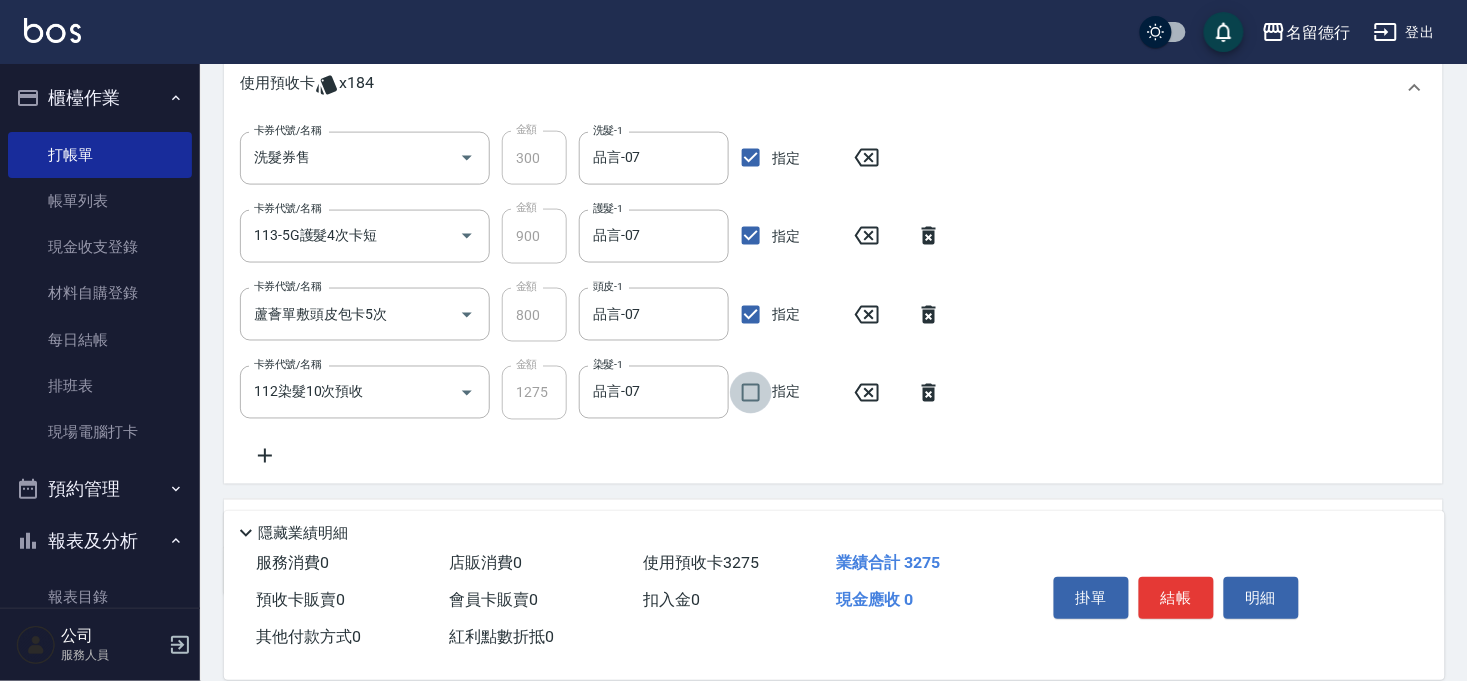 click on "指定" at bounding box center [751, 393] 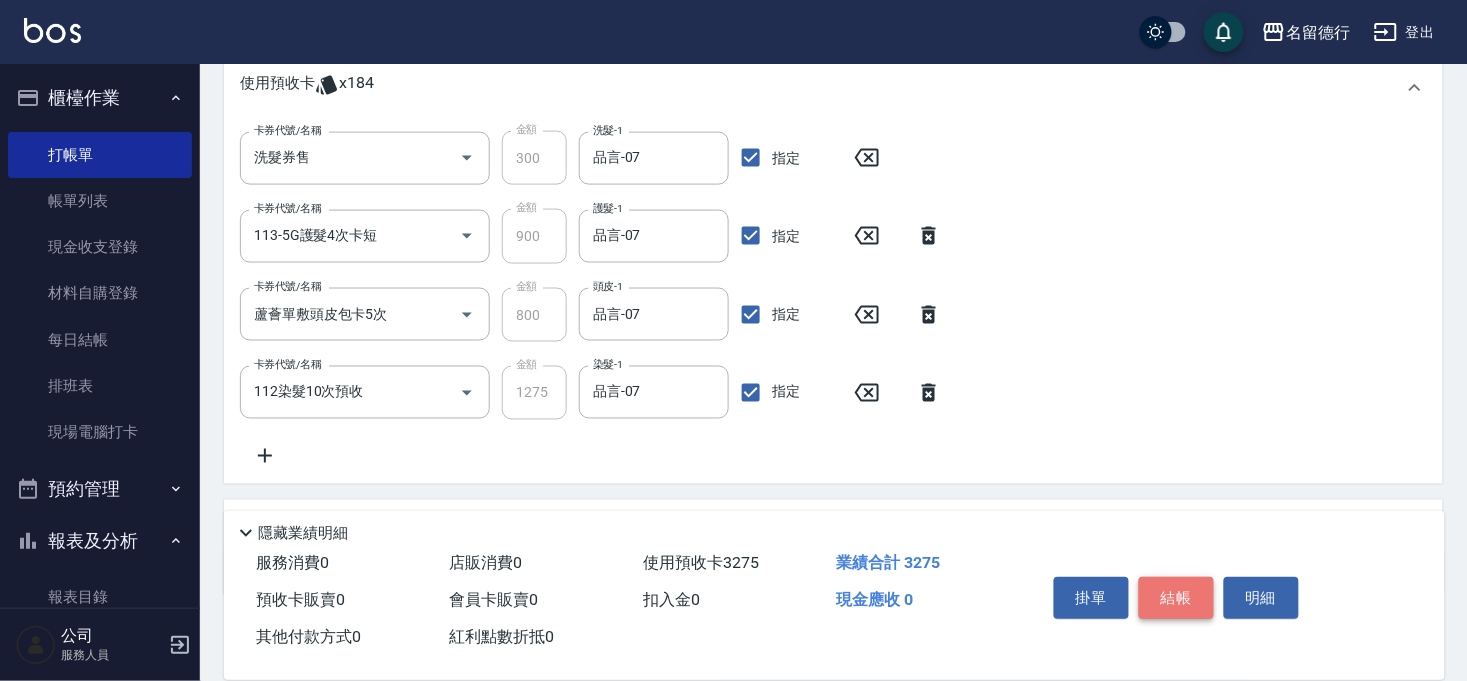 click on "結帳" at bounding box center (1176, 598) 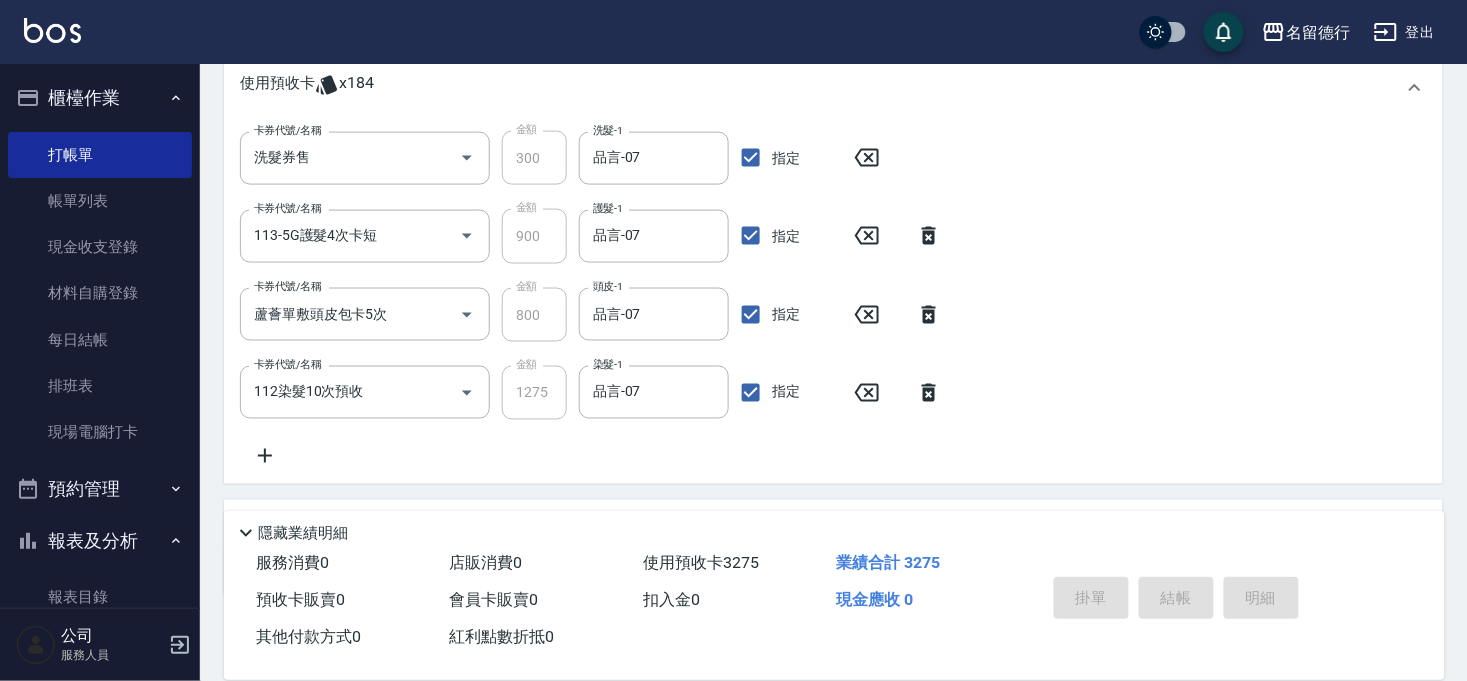 type on "[DATE] 18:22" 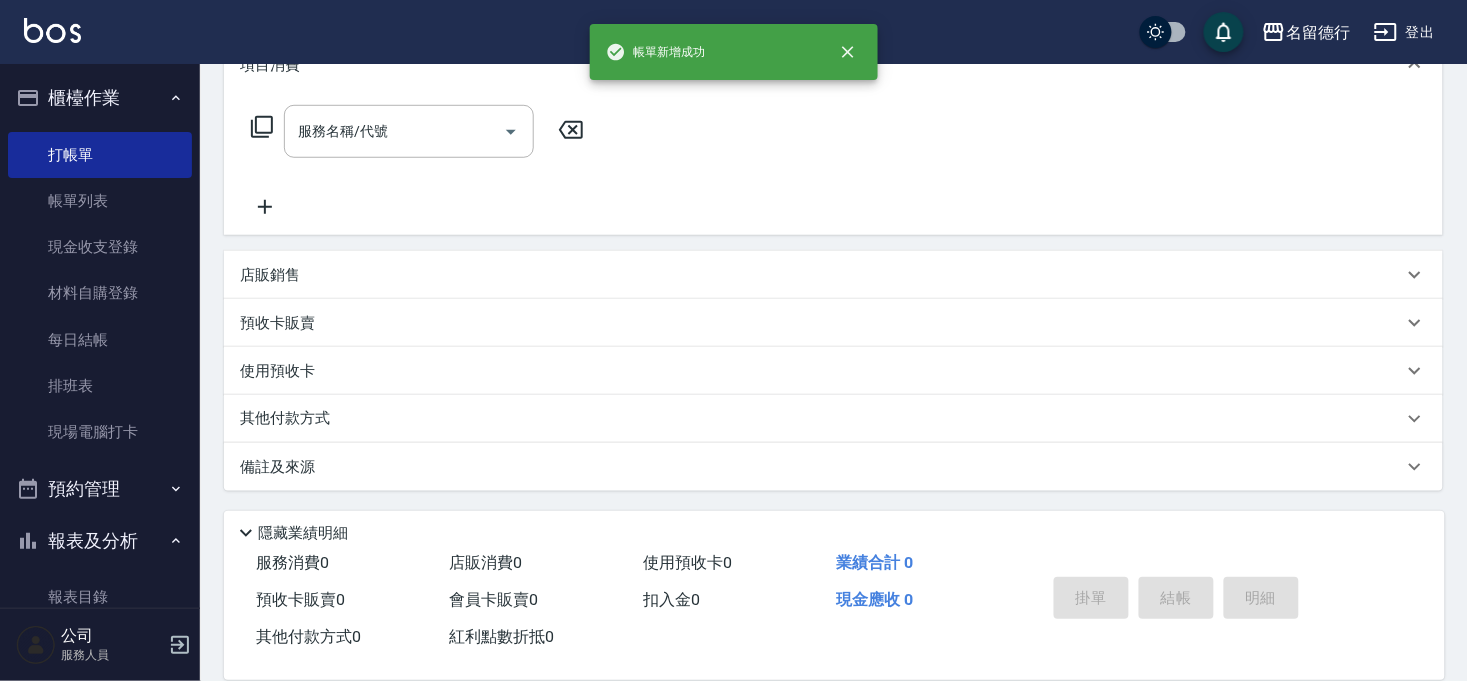 scroll, scrollTop: 0, scrollLeft: 0, axis: both 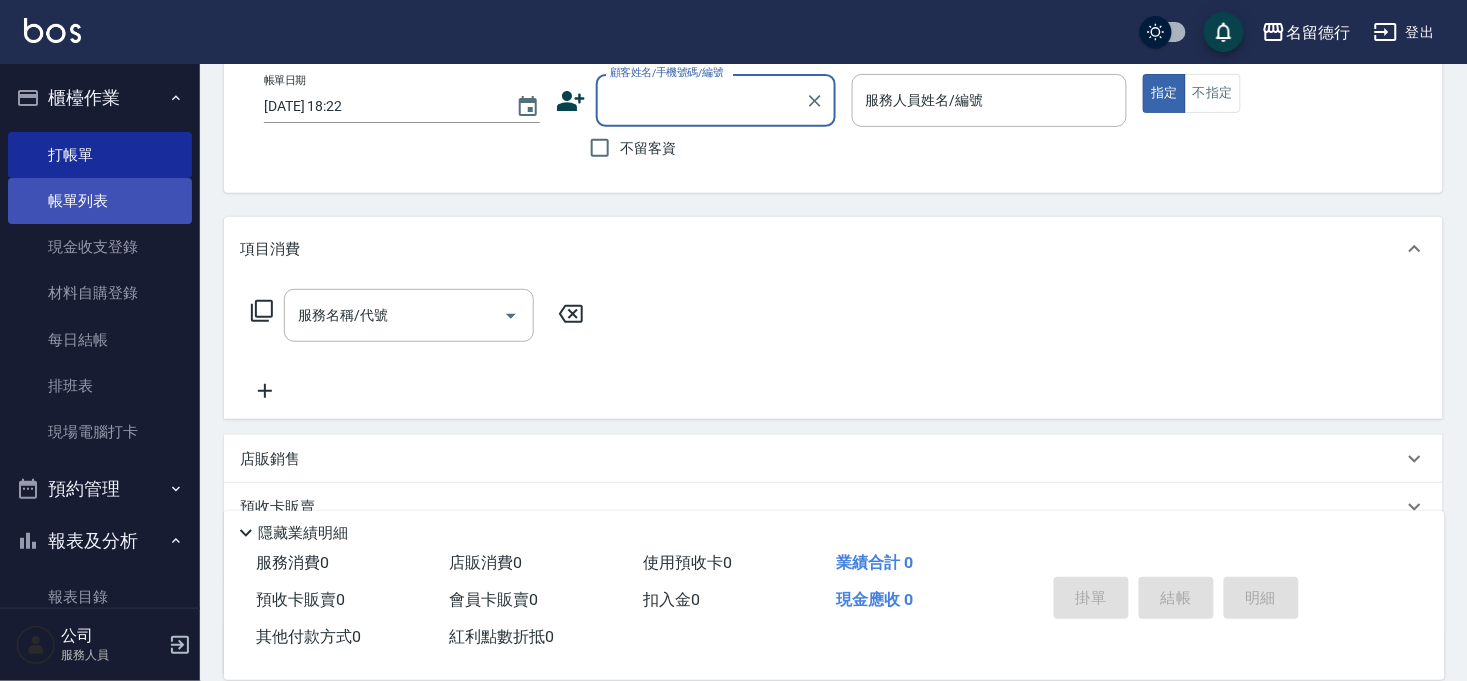 click on "帳單列表" at bounding box center [100, 201] 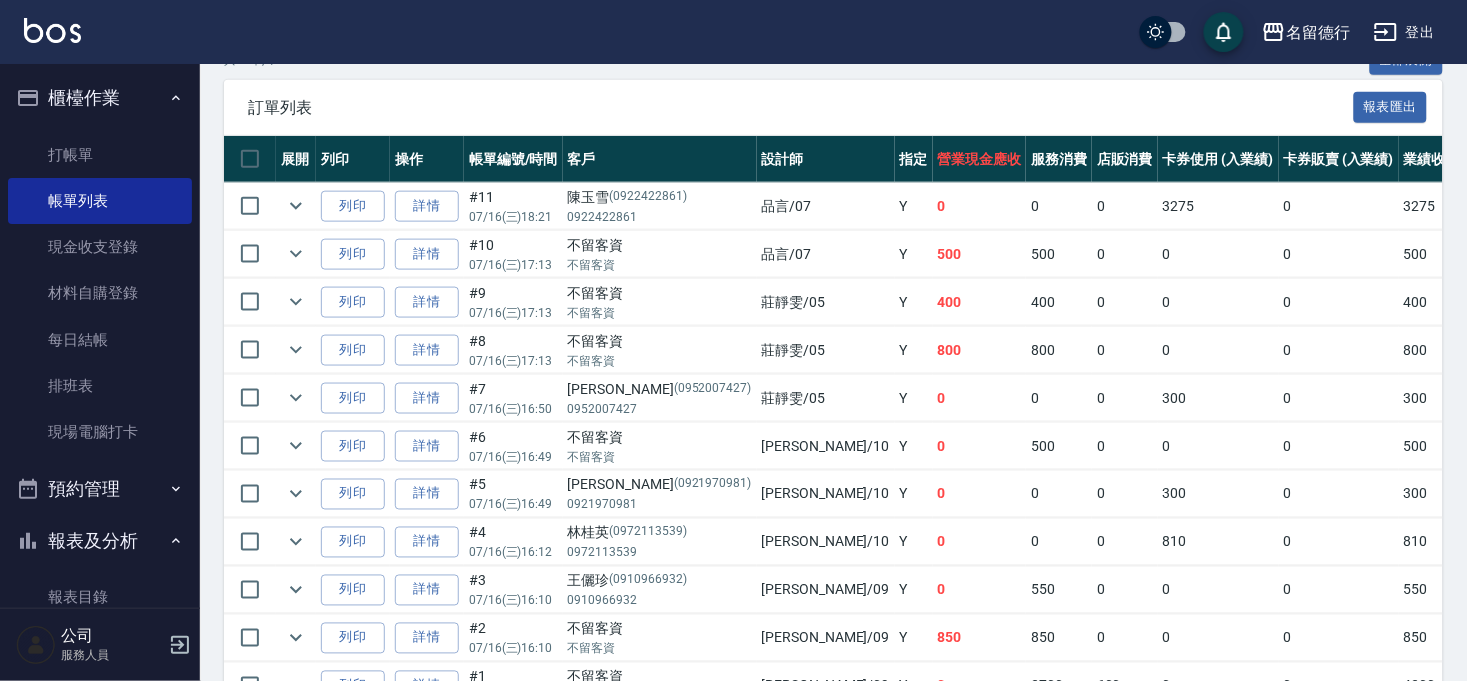scroll, scrollTop: 444, scrollLeft: 0, axis: vertical 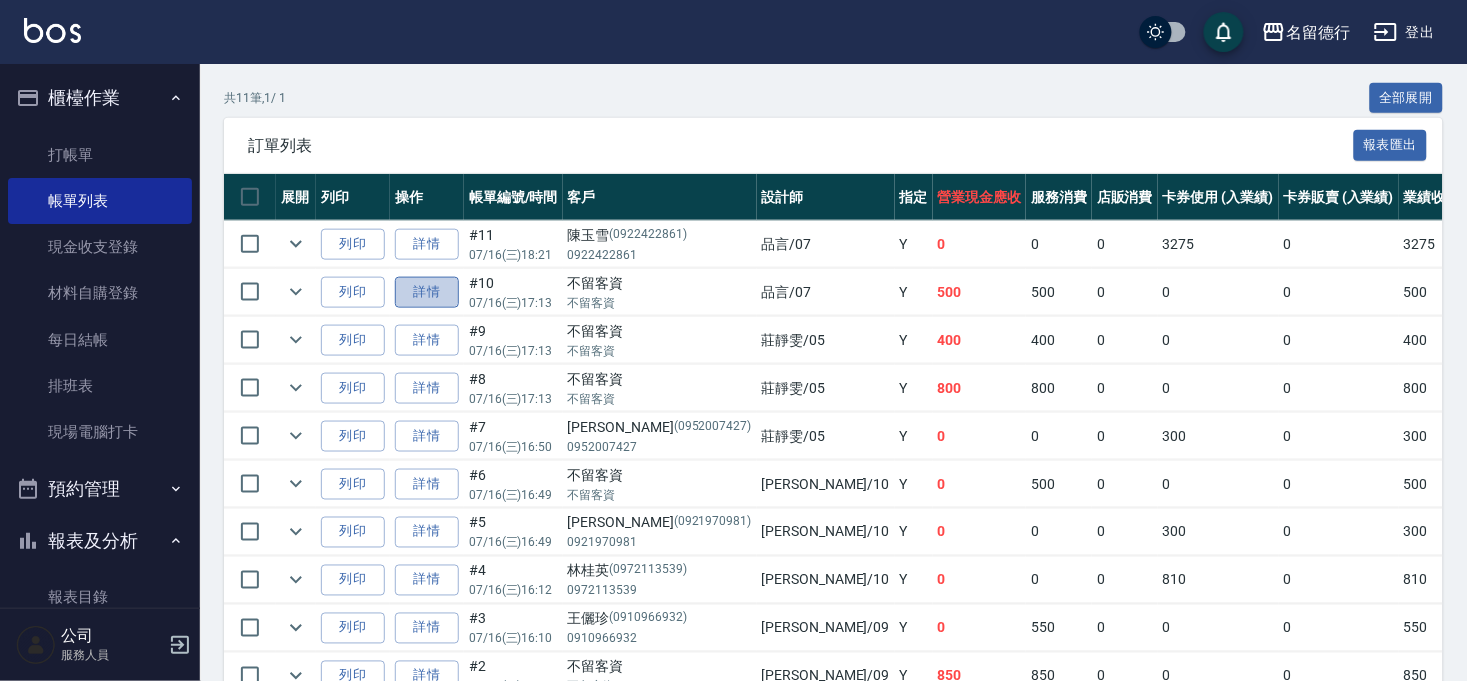 click on "詳情" at bounding box center (427, 292) 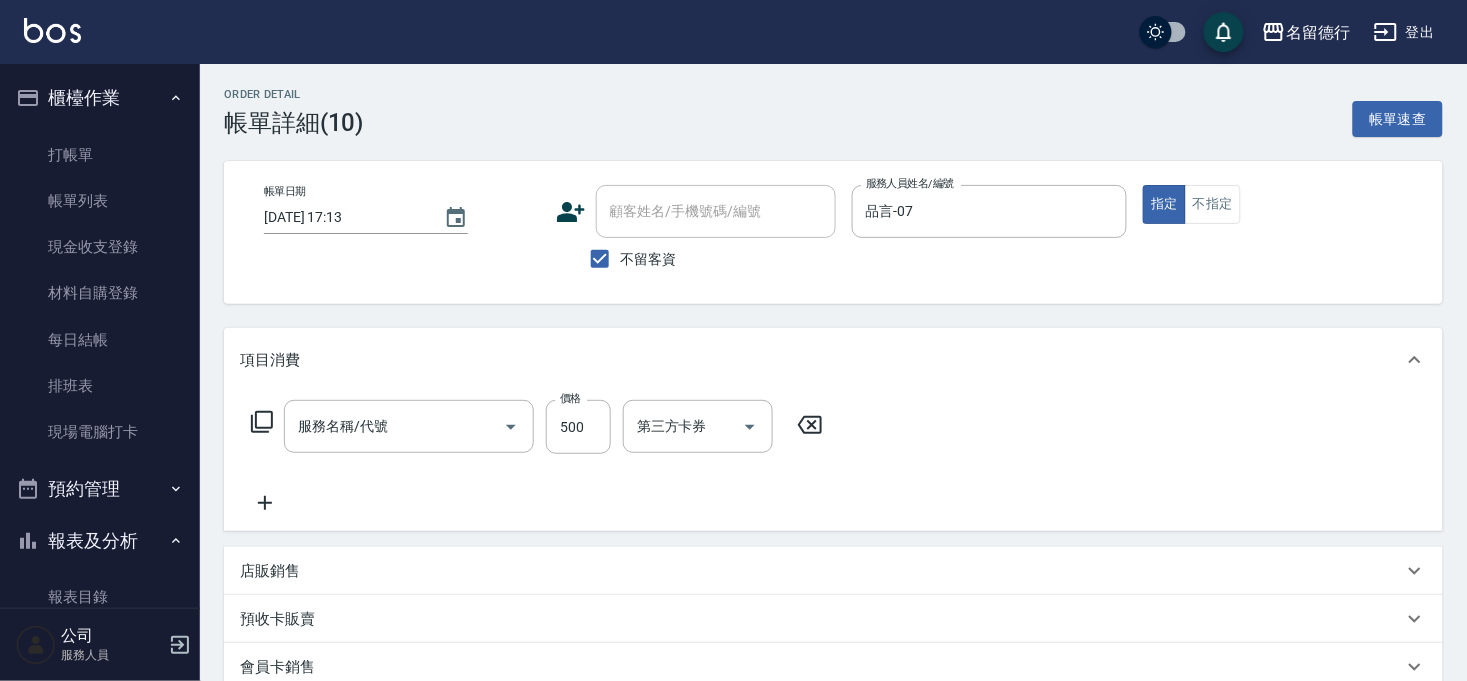 type on "[DATE] 17:13" 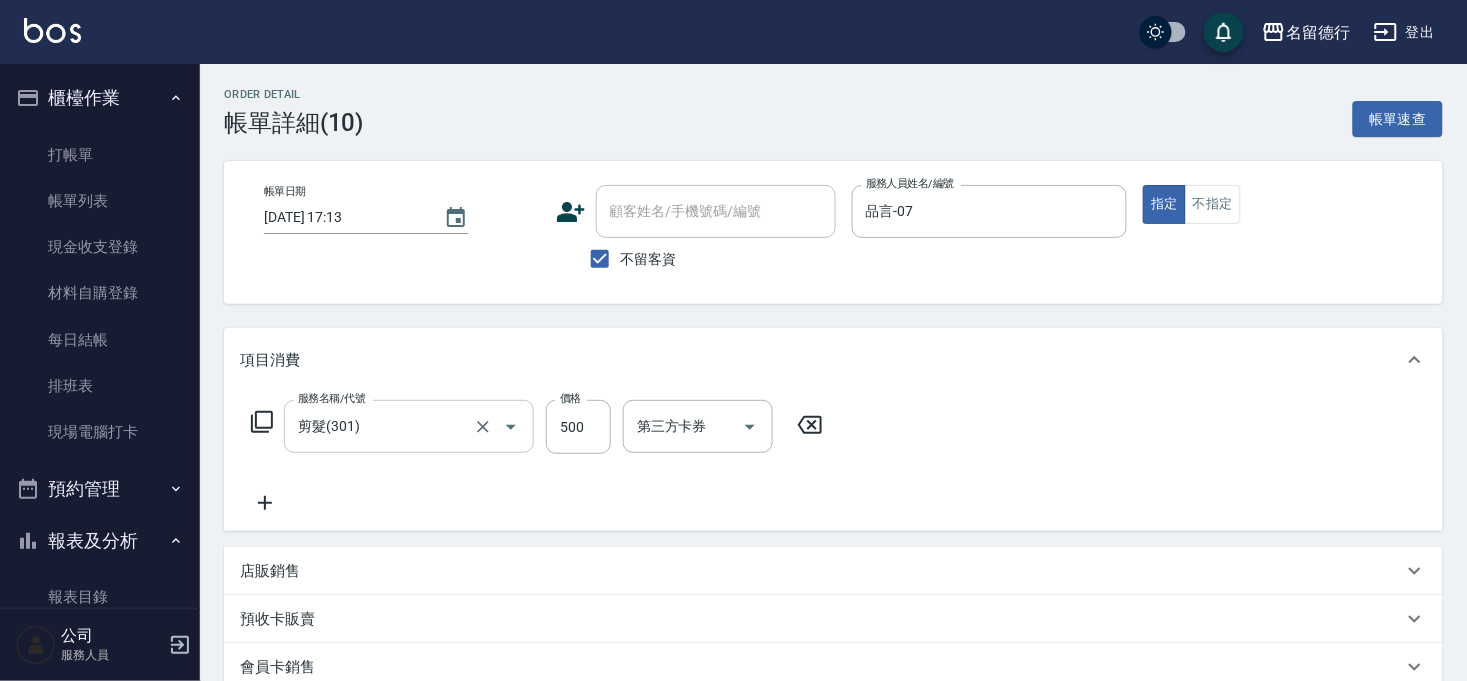 click on "剪髮(301)" at bounding box center [381, 426] 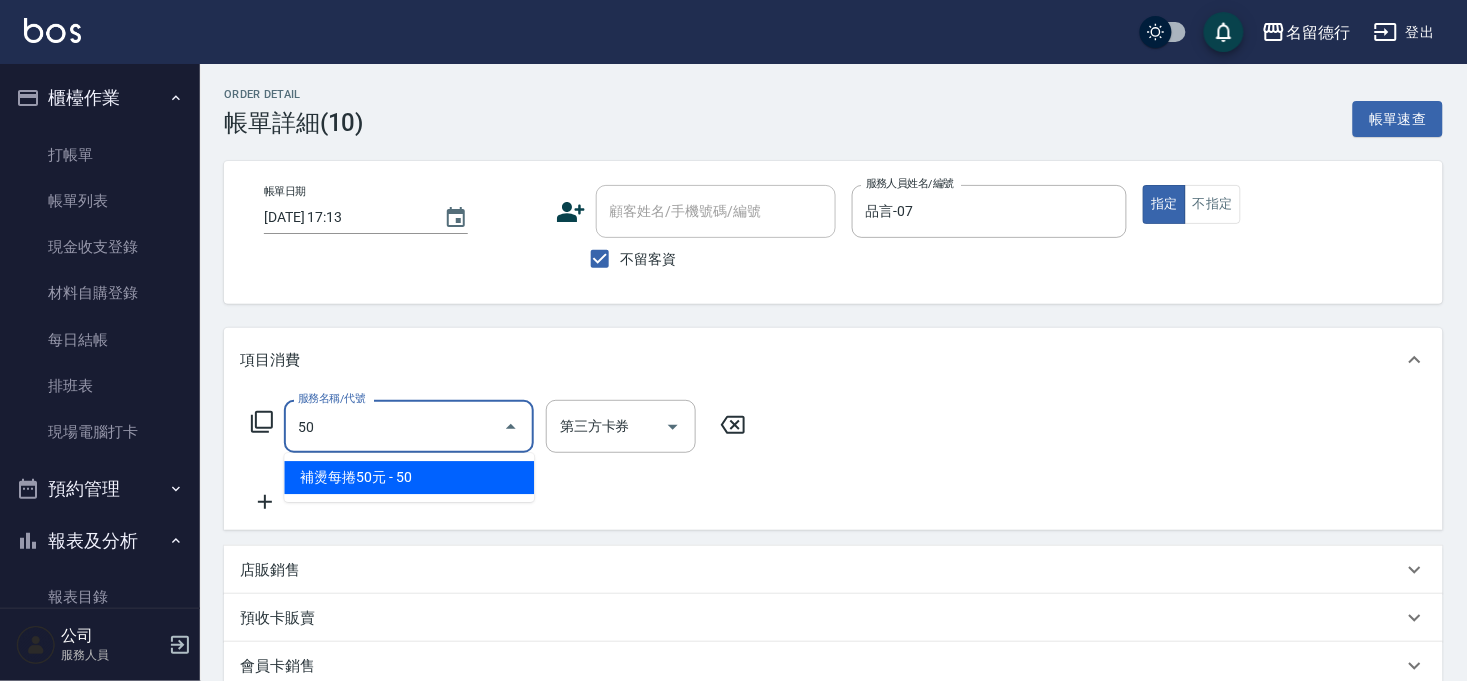 scroll, scrollTop: 0, scrollLeft: 0, axis: both 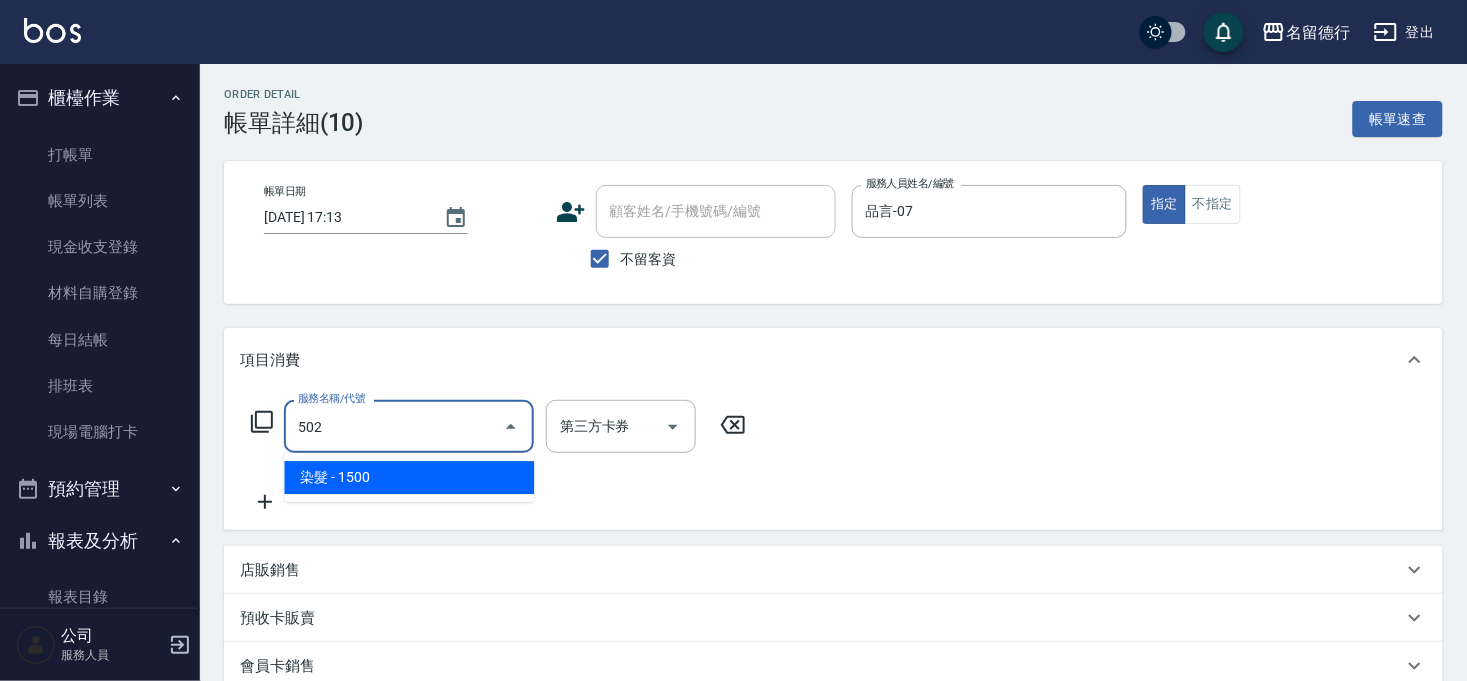 click on "染髮 - 1500" at bounding box center (409, 477) 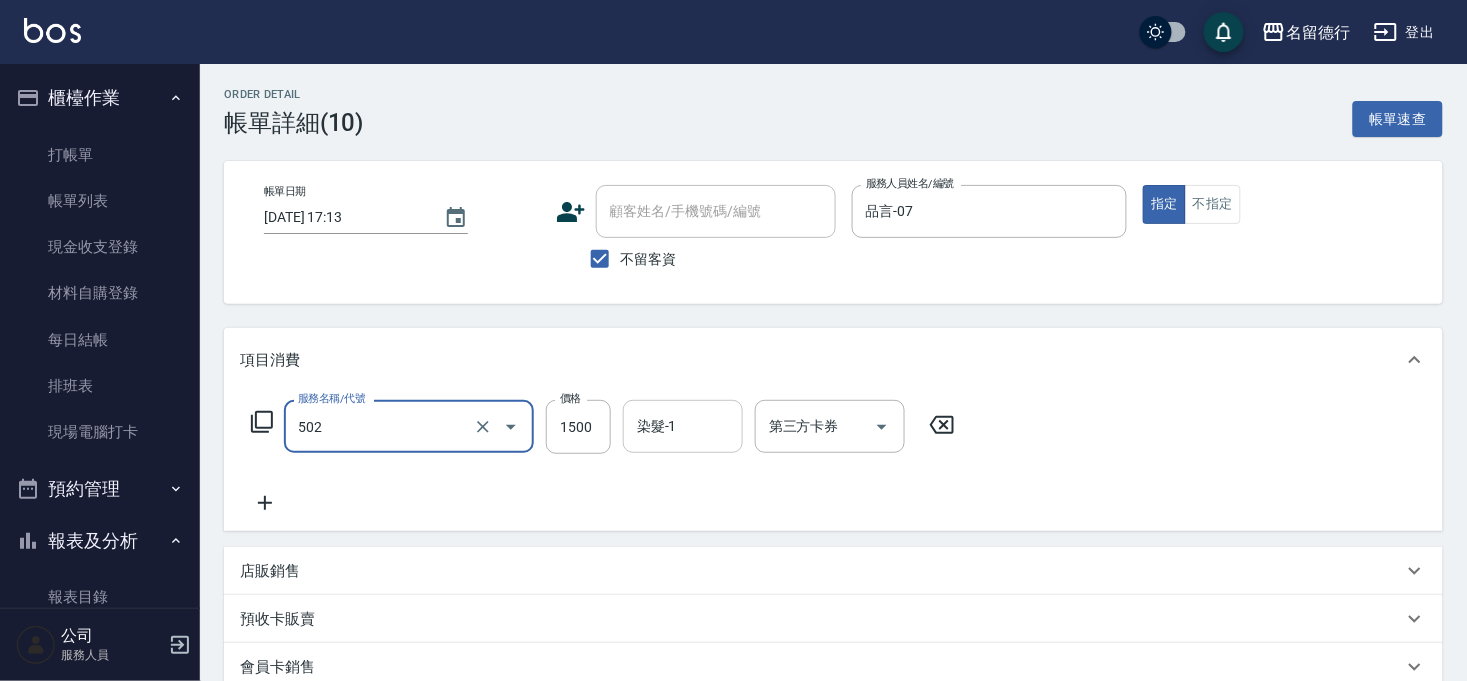 click on "染髮-1" at bounding box center (683, 426) 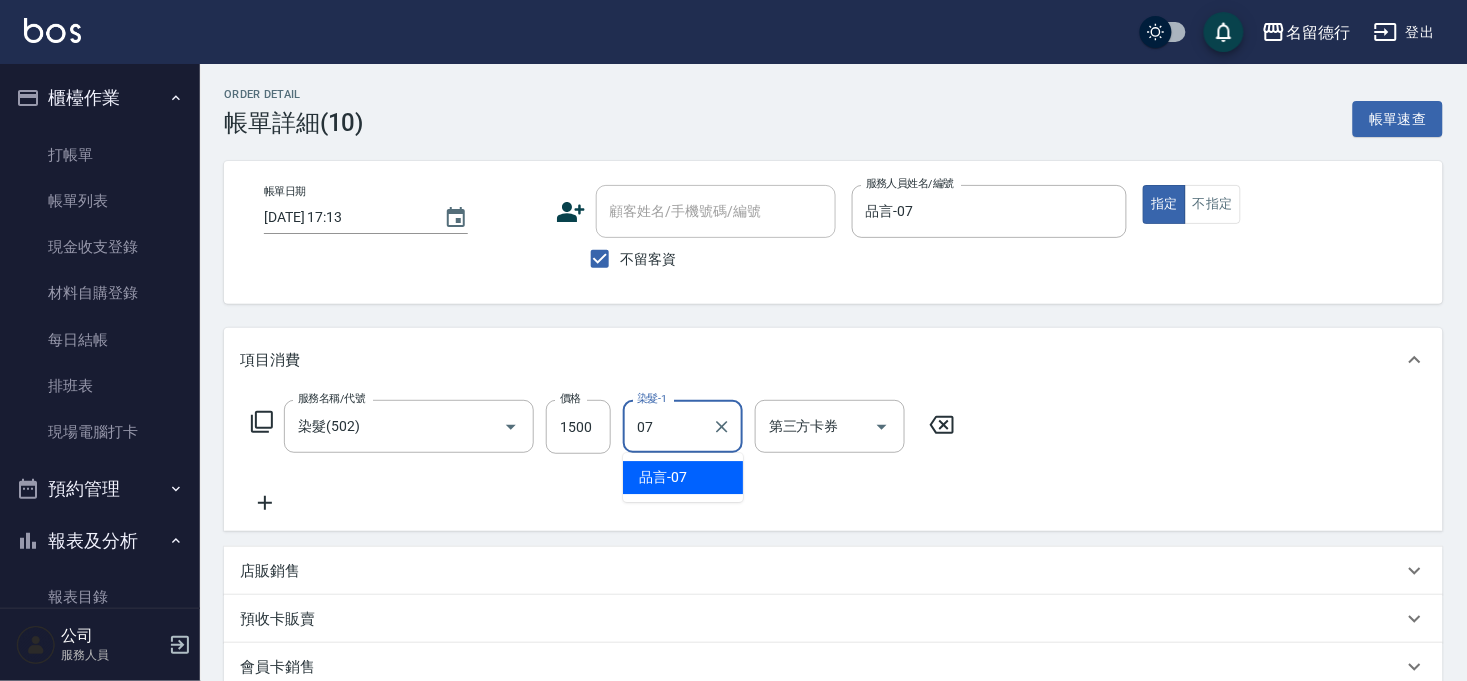 click on "品言 -07" at bounding box center (683, 477) 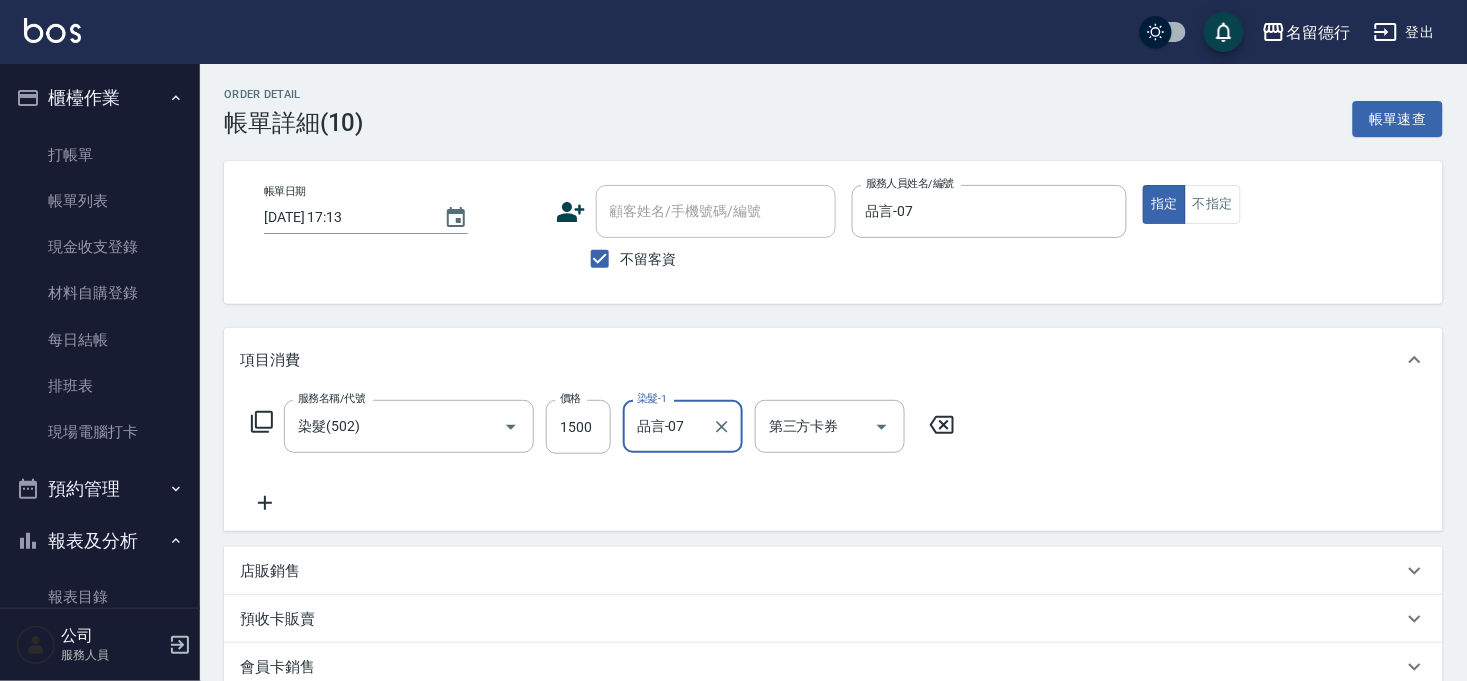 type on "品言-07" 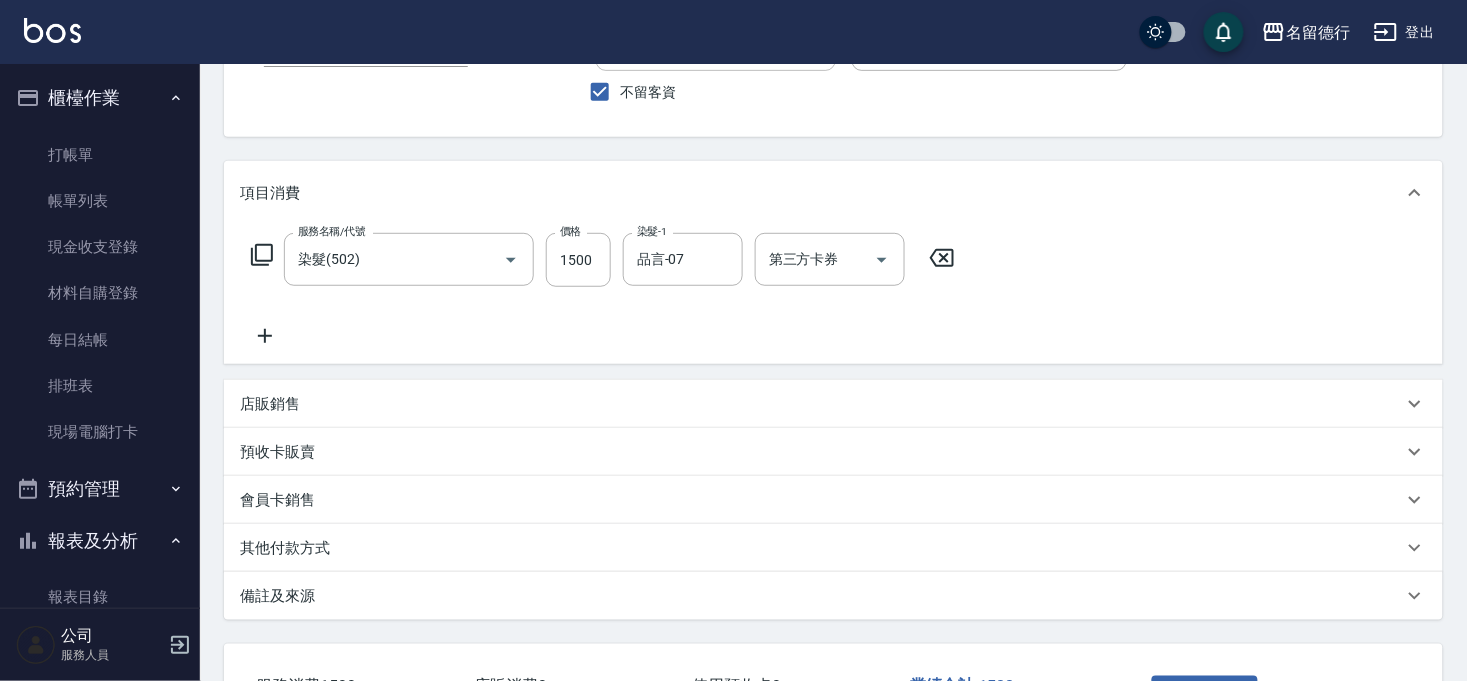 scroll, scrollTop: 320, scrollLeft: 0, axis: vertical 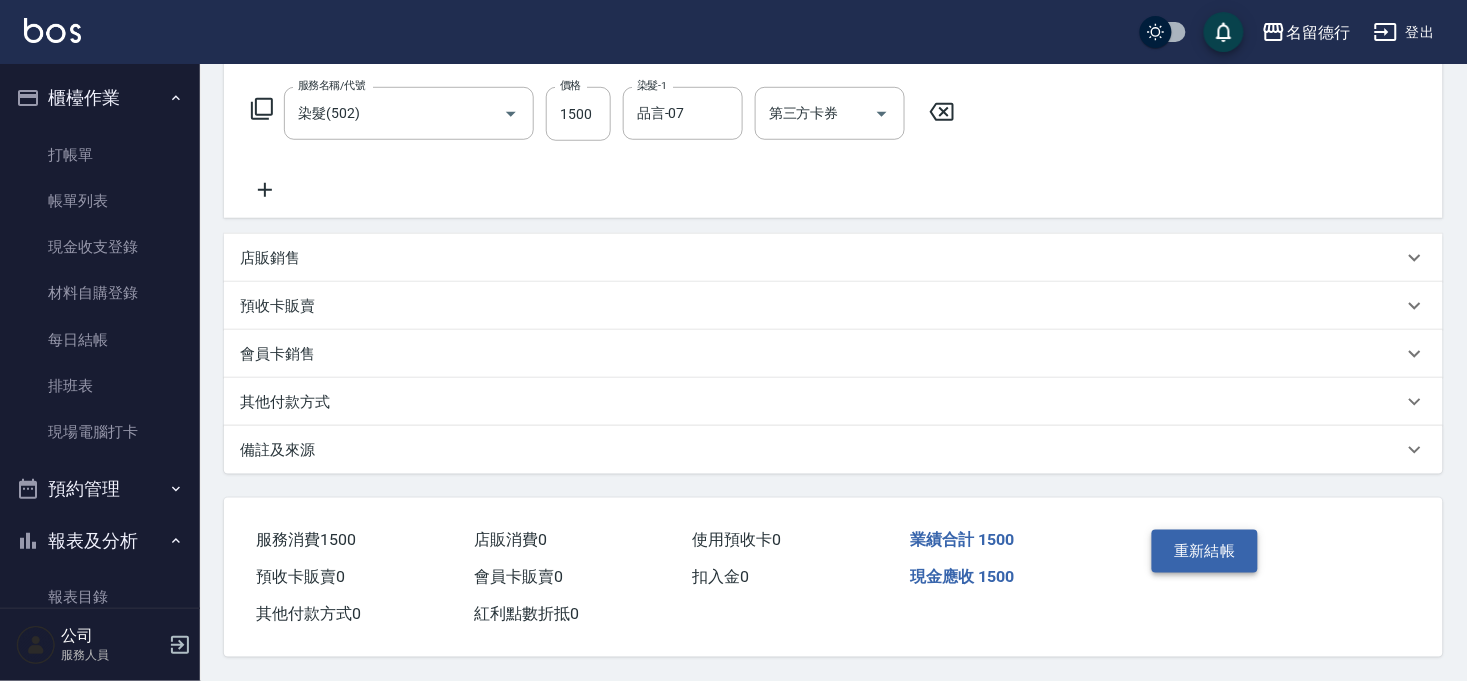 click on "重新結帳" at bounding box center [1205, 551] 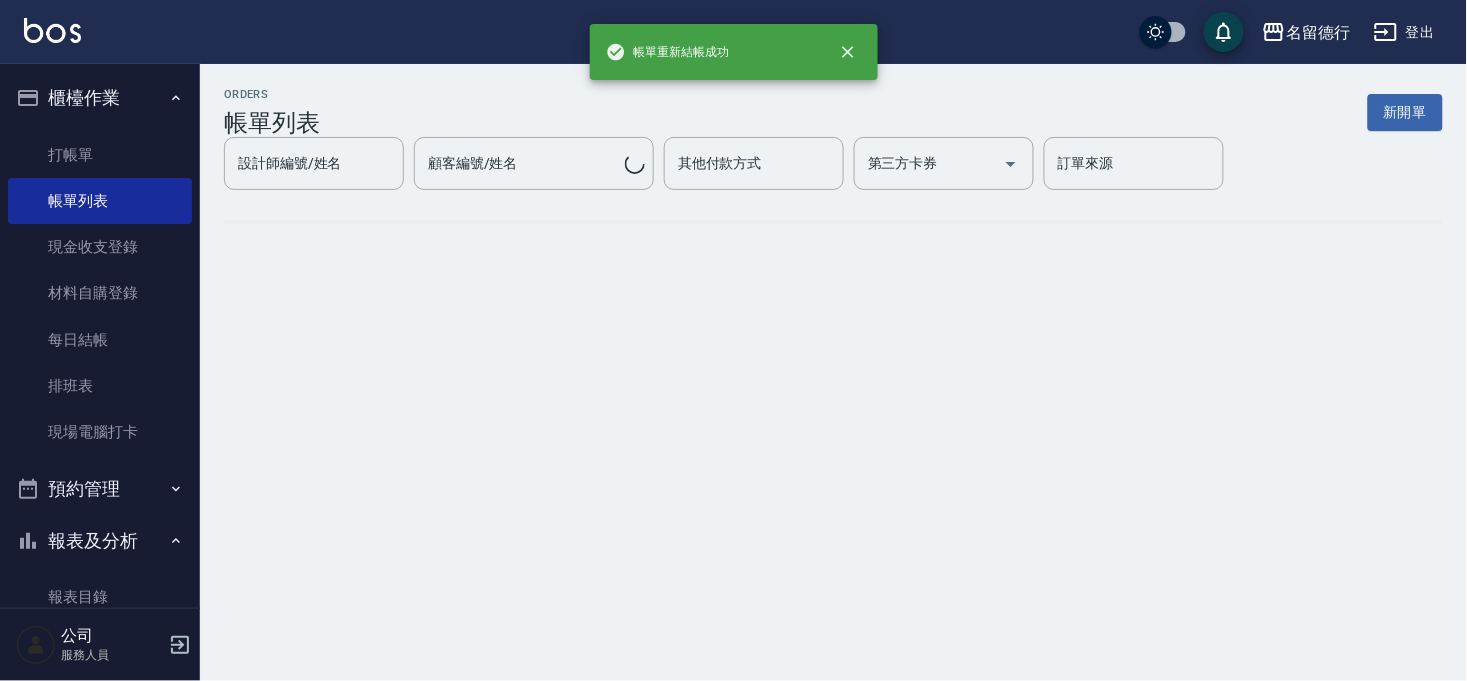scroll, scrollTop: 0, scrollLeft: 0, axis: both 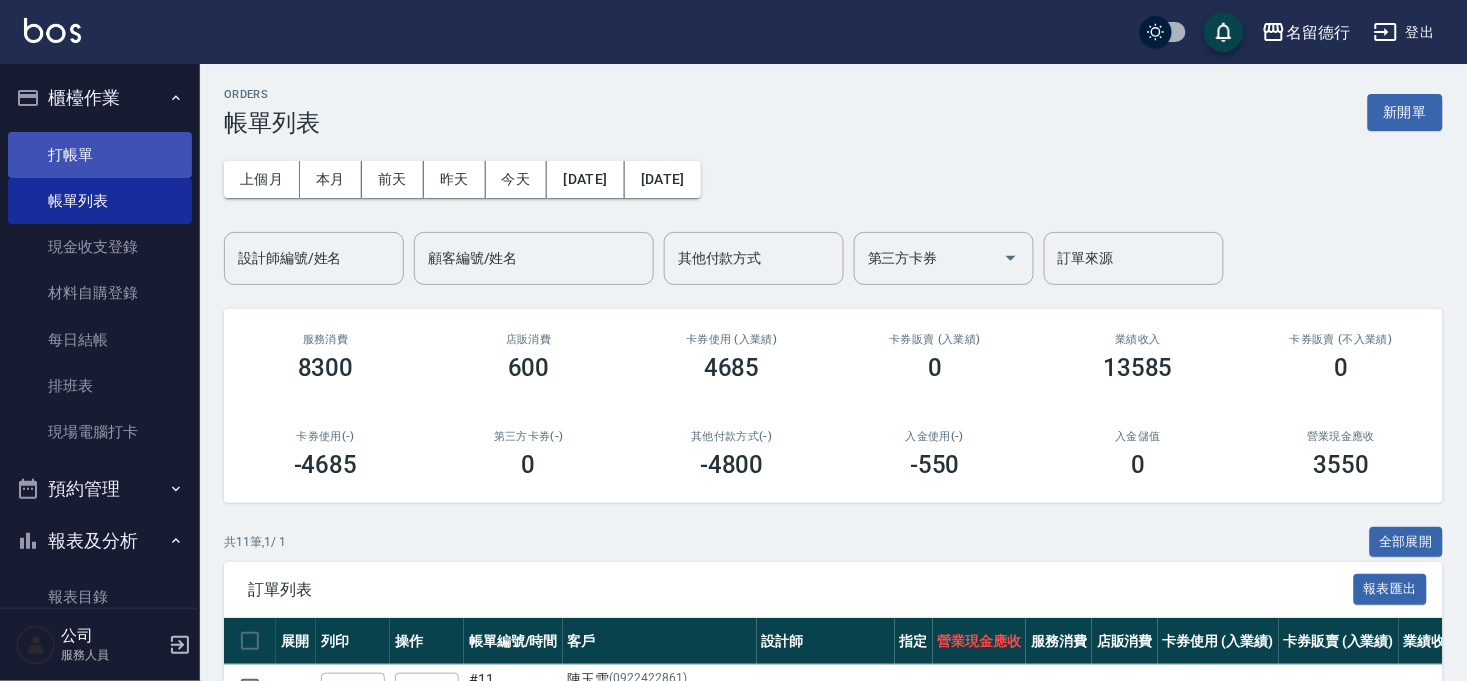 click on "打帳單" at bounding box center (100, 155) 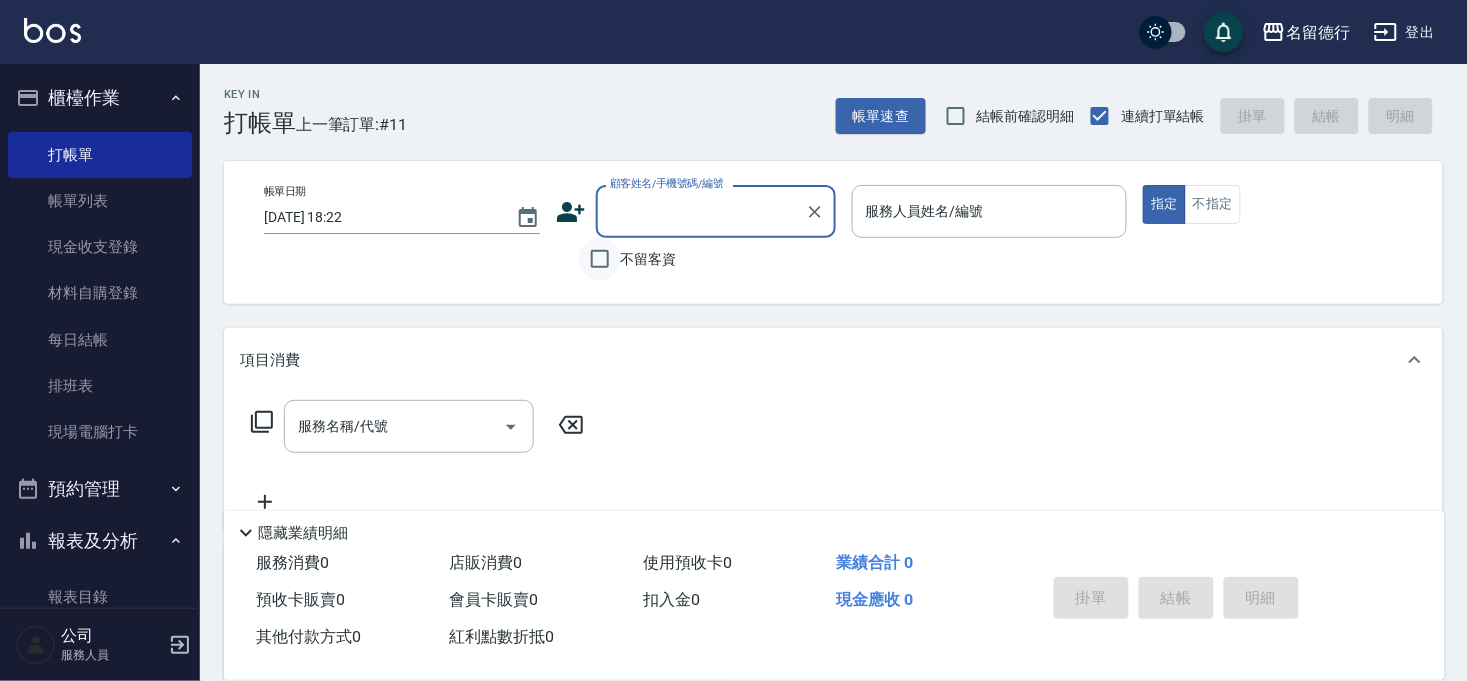 click on "不留客資" at bounding box center [600, 259] 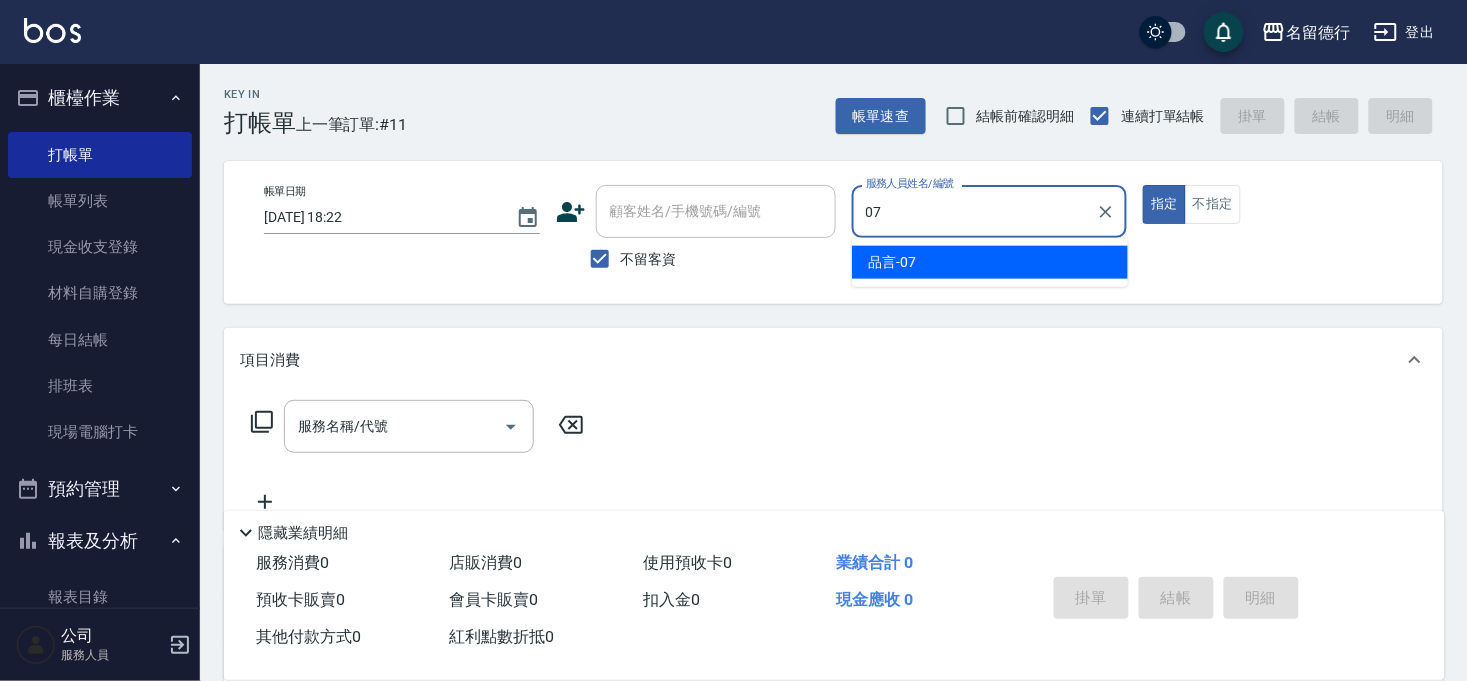 click on "品言 -07" at bounding box center [990, 262] 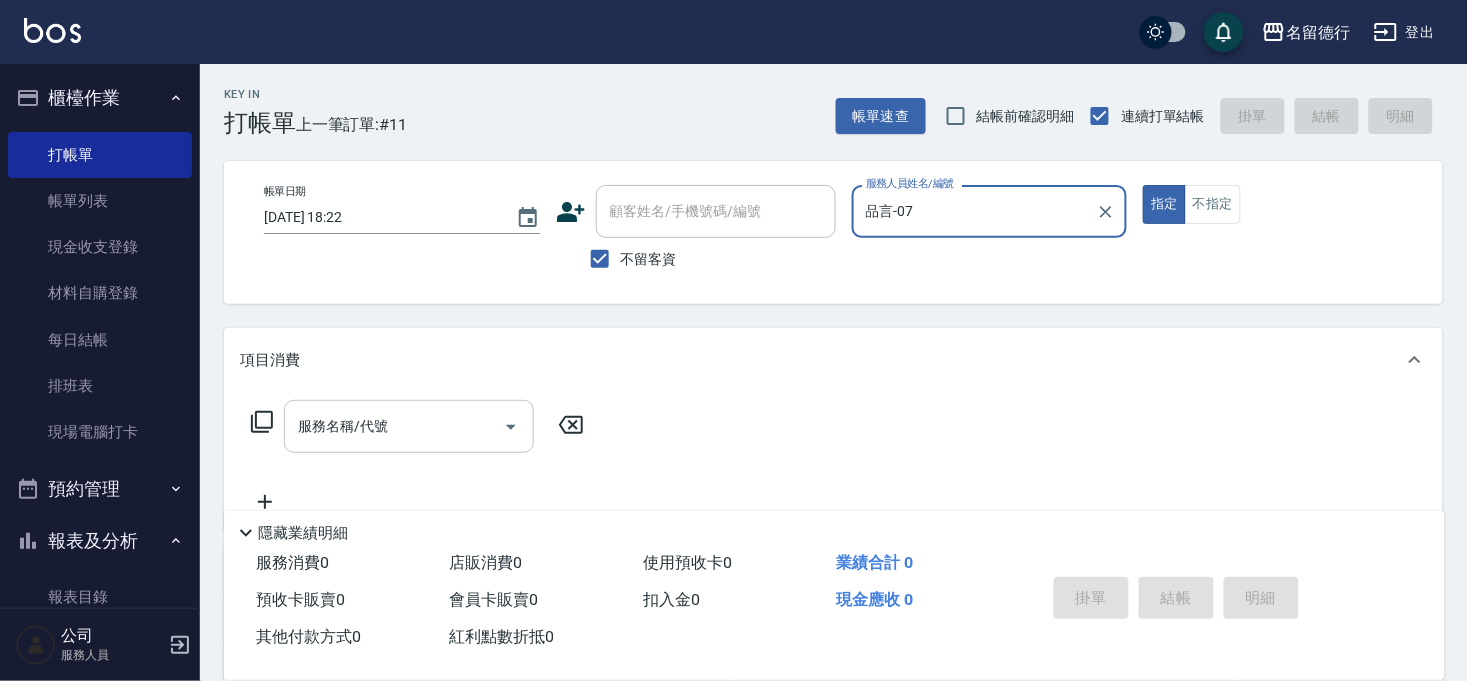 type on "品言-07" 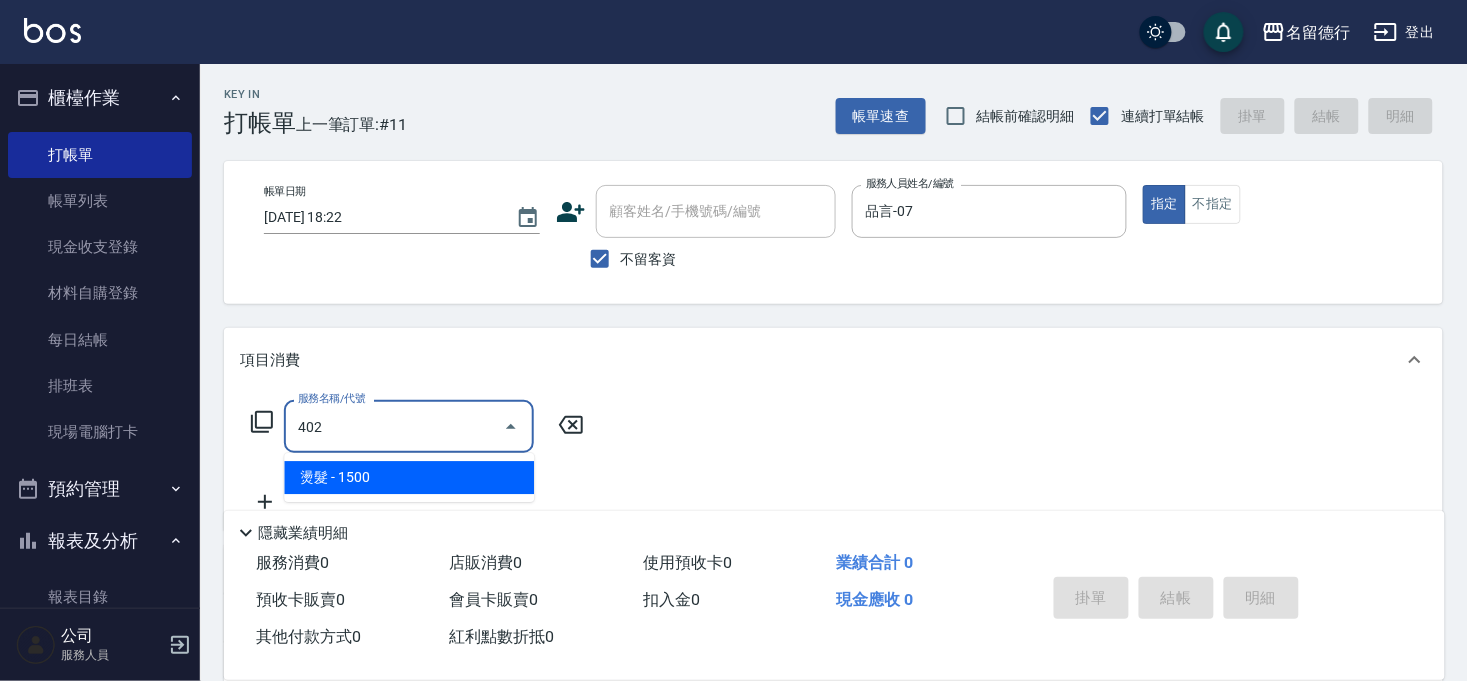 click on "燙髮 - 1500" at bounding box center [409, 477] 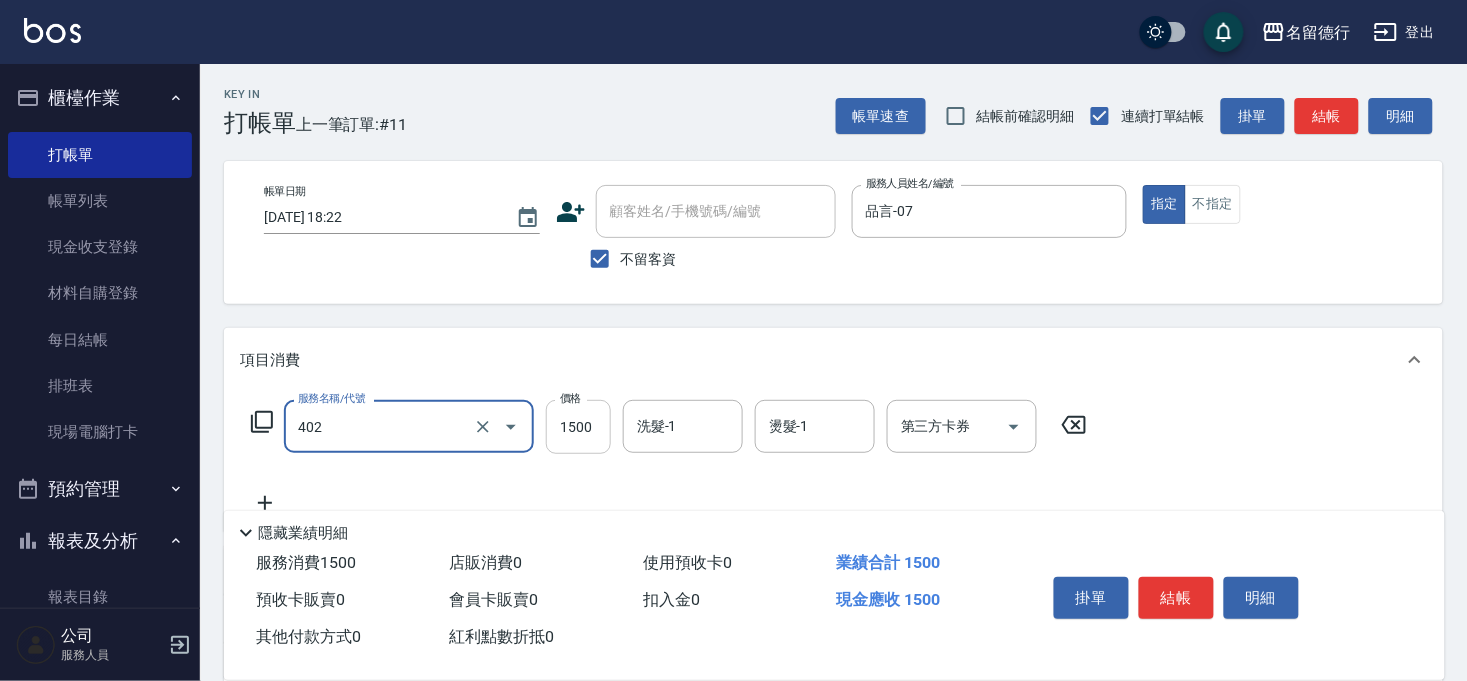 type on "燙髮(402)" 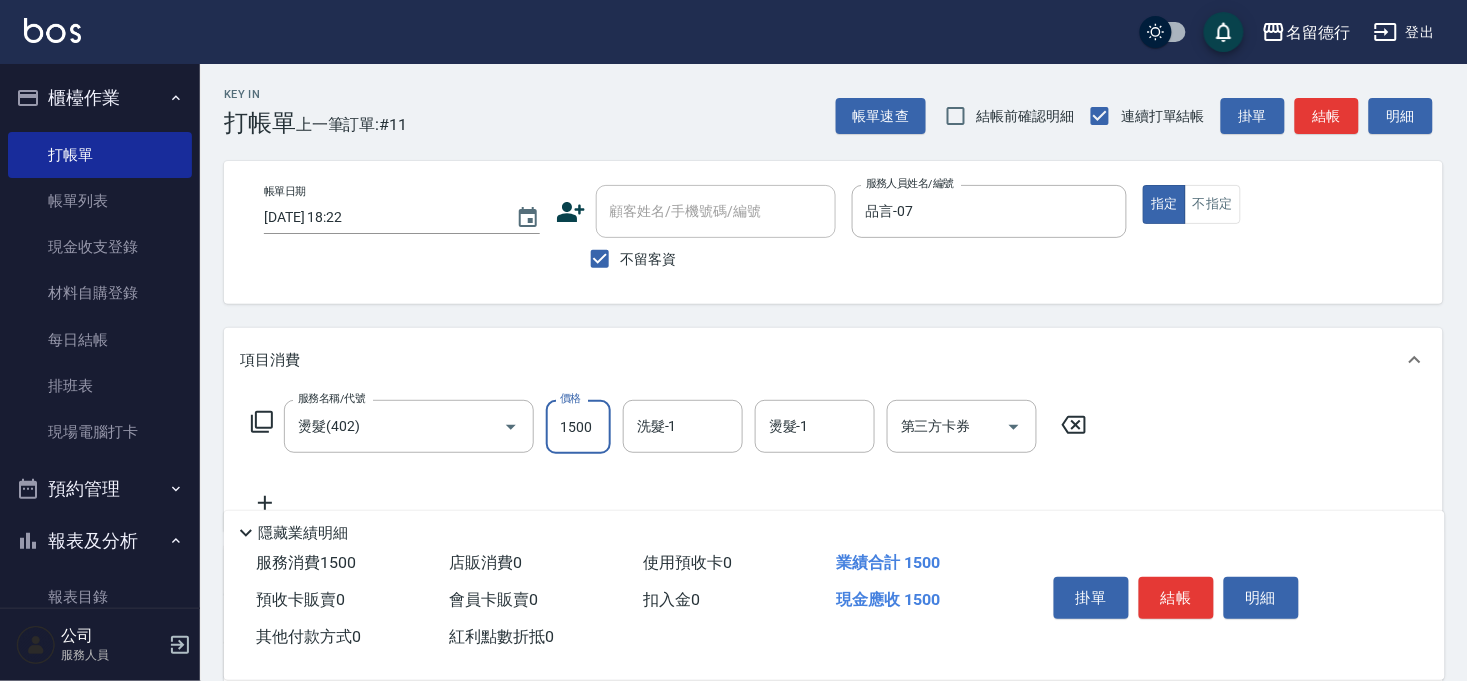 click on "1500" at bounding box center (578, 427) 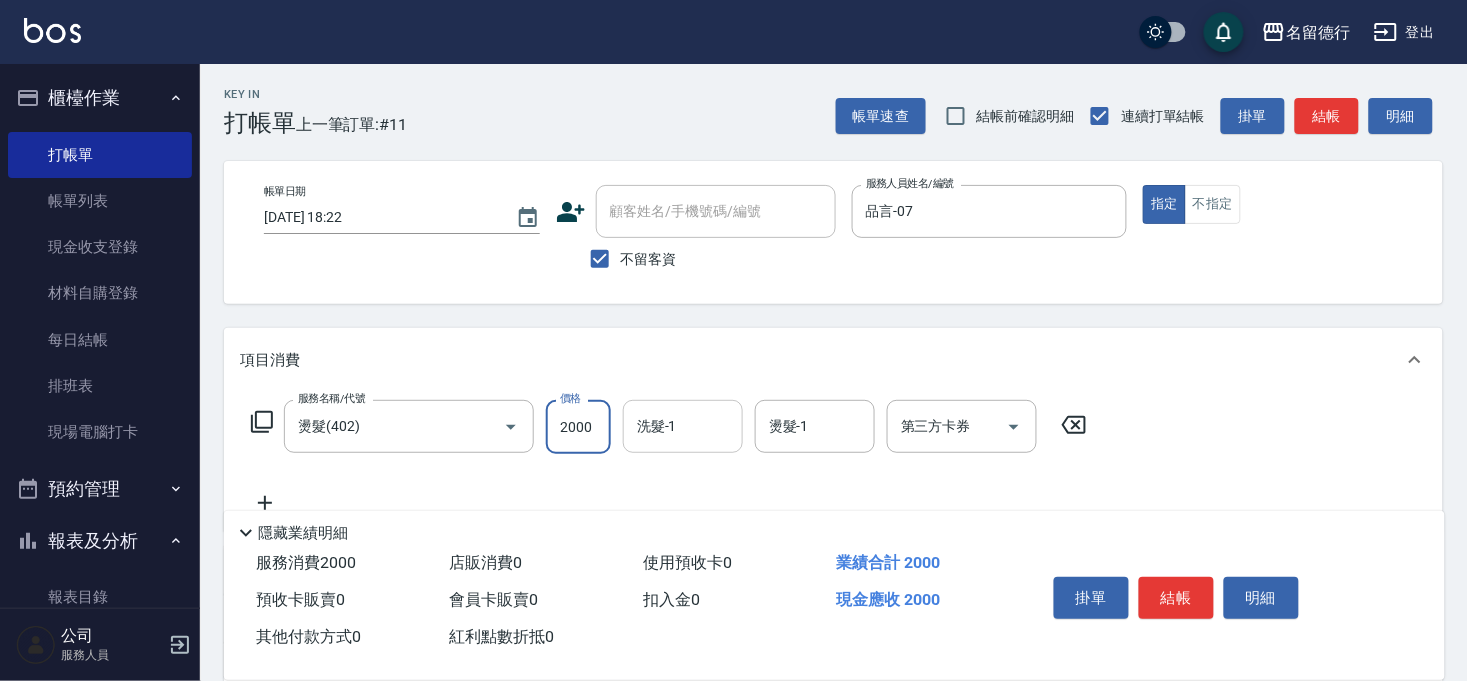 type on "2000" 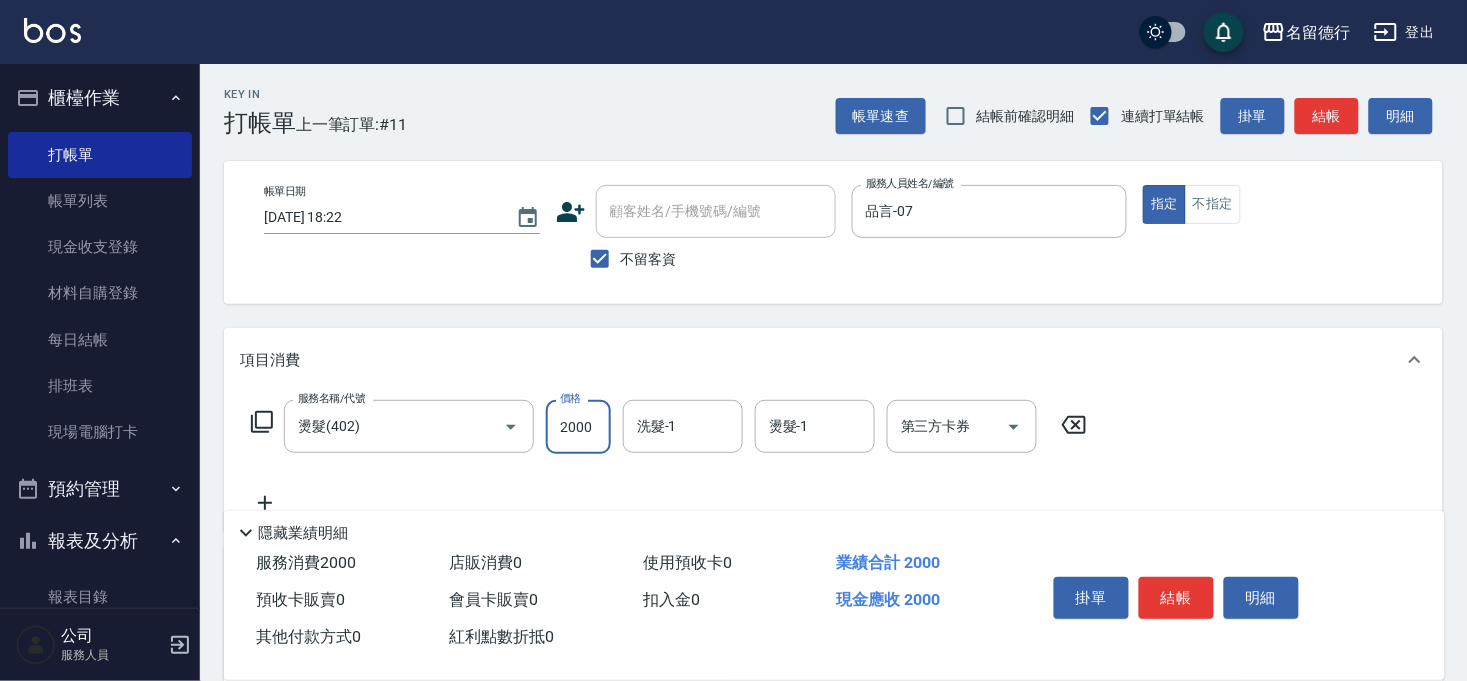 click on "洗髮-1 洗髮-1" at bounding box center [683, 426] 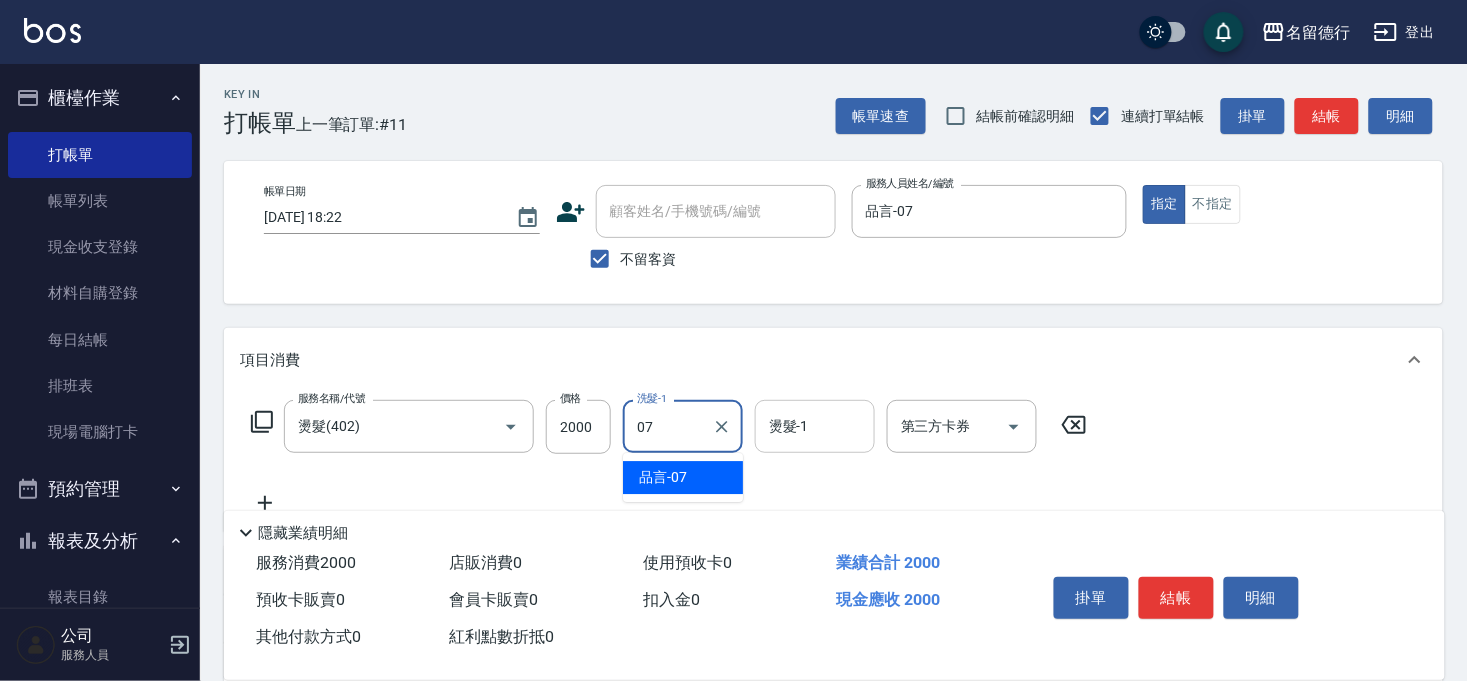 drag, startPoint x: 680, startPoint y: 482, endPoint x: 805, endPoint y: 431, distance: 135.00371 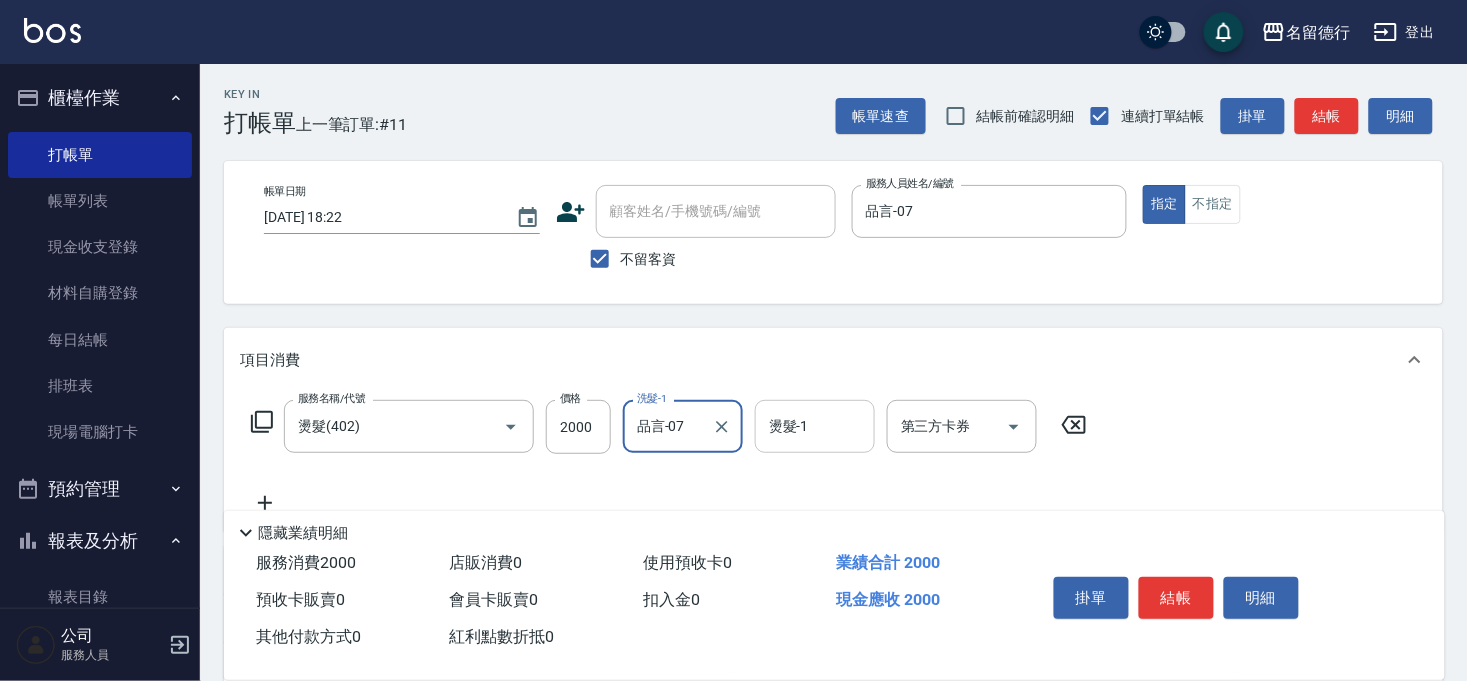 type on "品言-07" 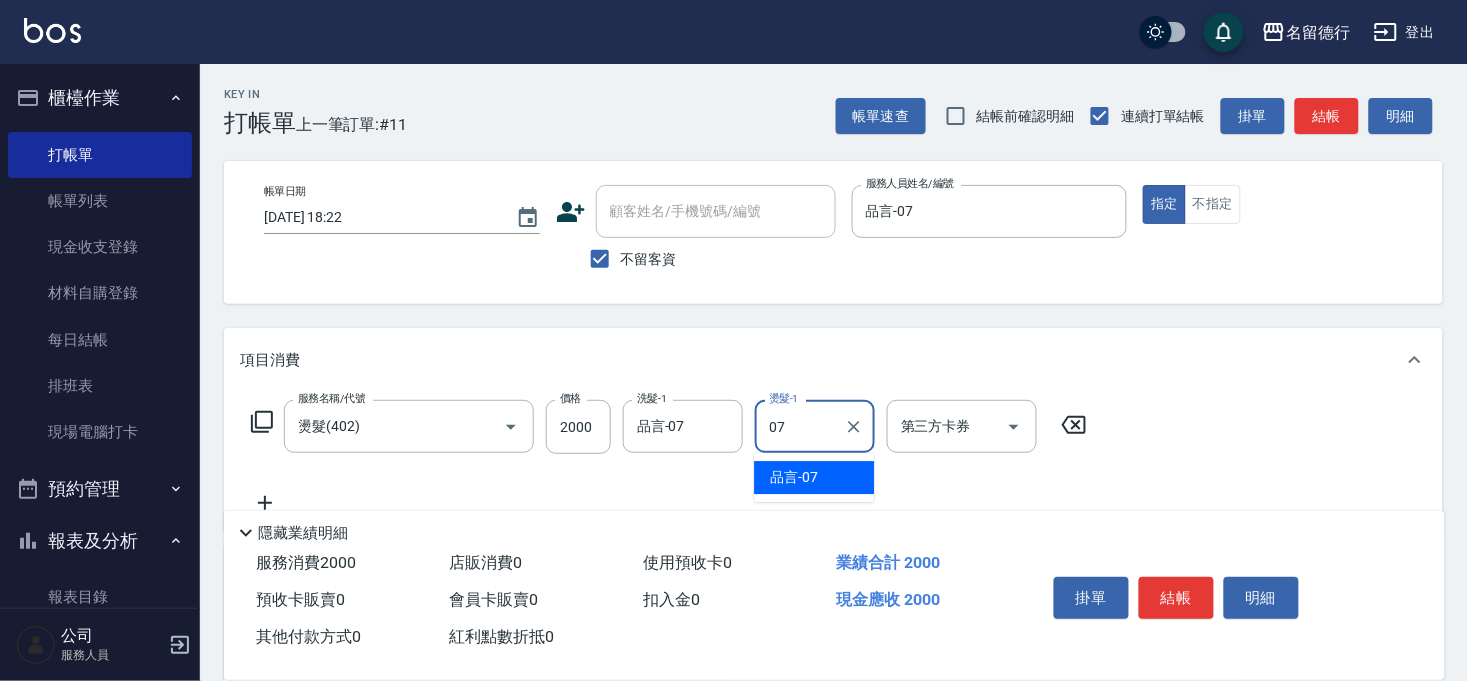 drag, startPoint x: 800, startPoint y: 453, endPoint x: 874, endPoint y: 468, distance: 75.50497 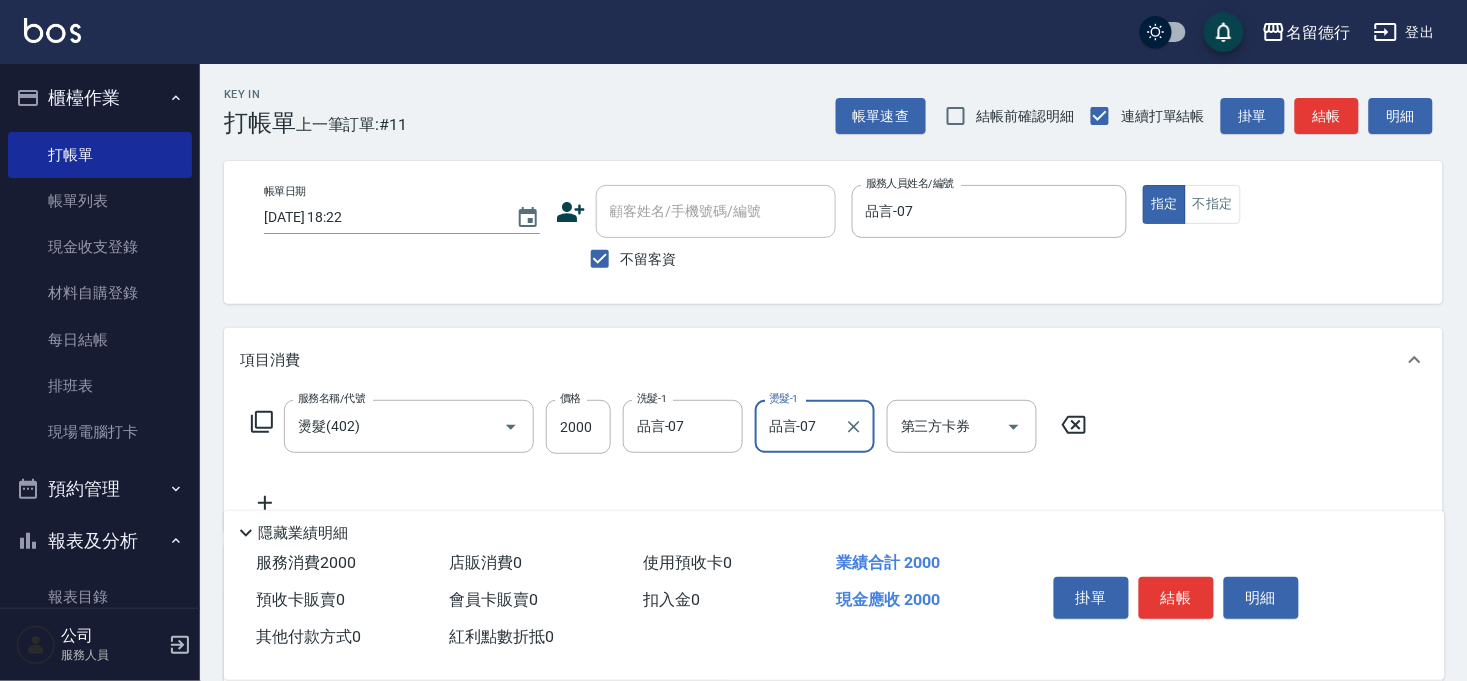 type on "品言-07" 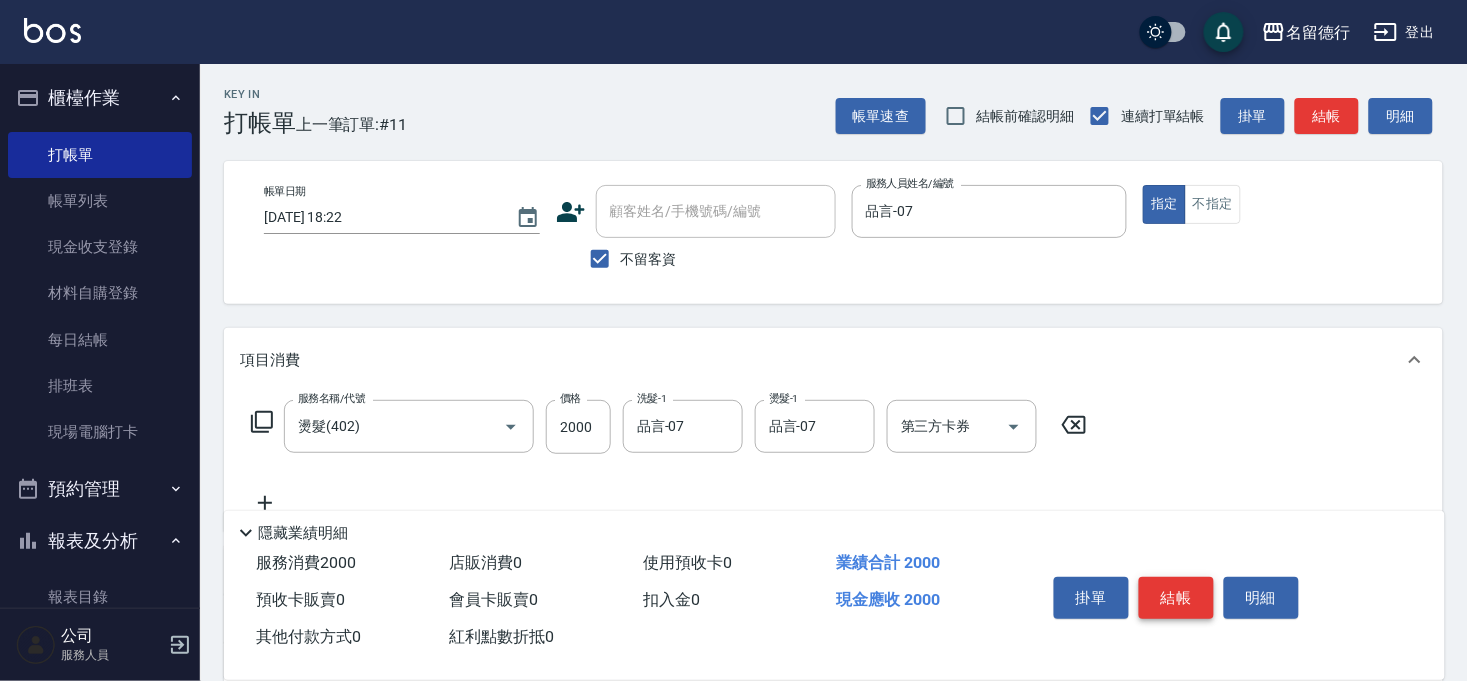 click on "結帳" at bounding box center (1176, 598) 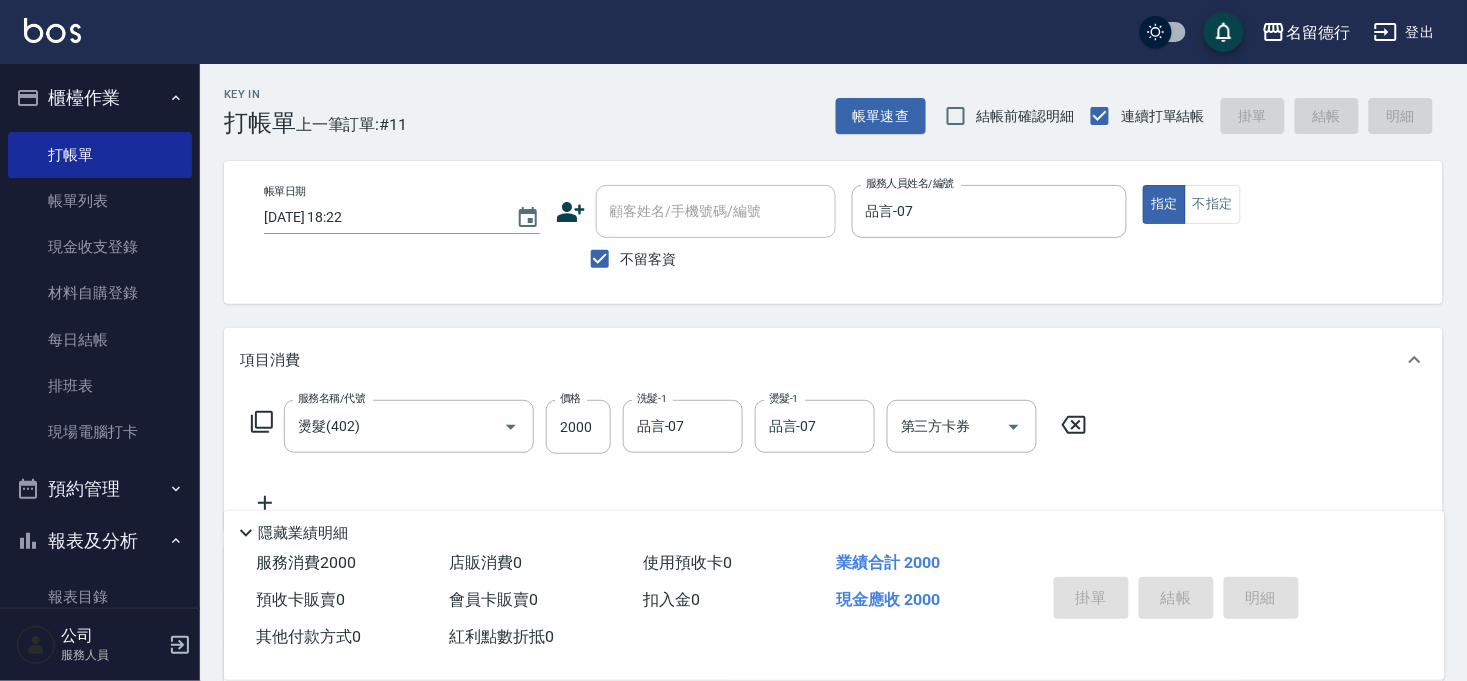 type 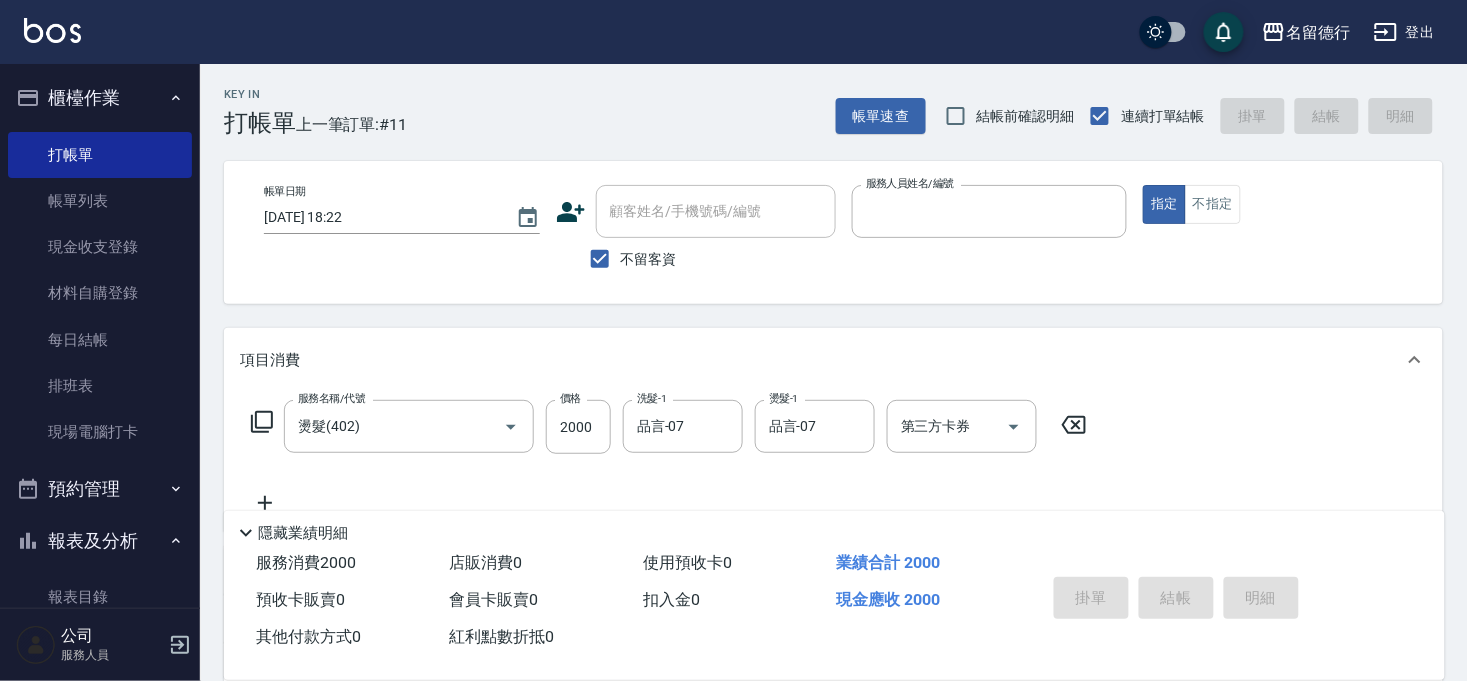 type 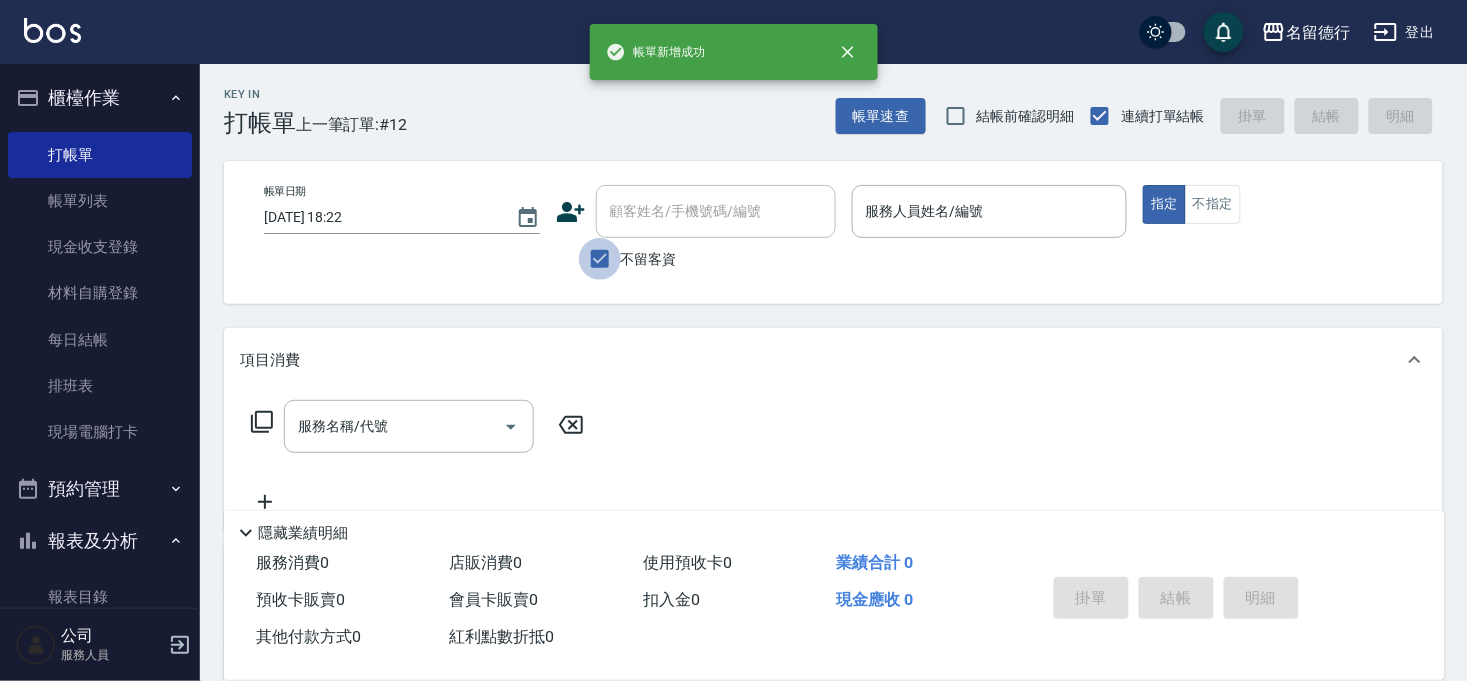 click on "不留客資" at bounding box center [600, 259] 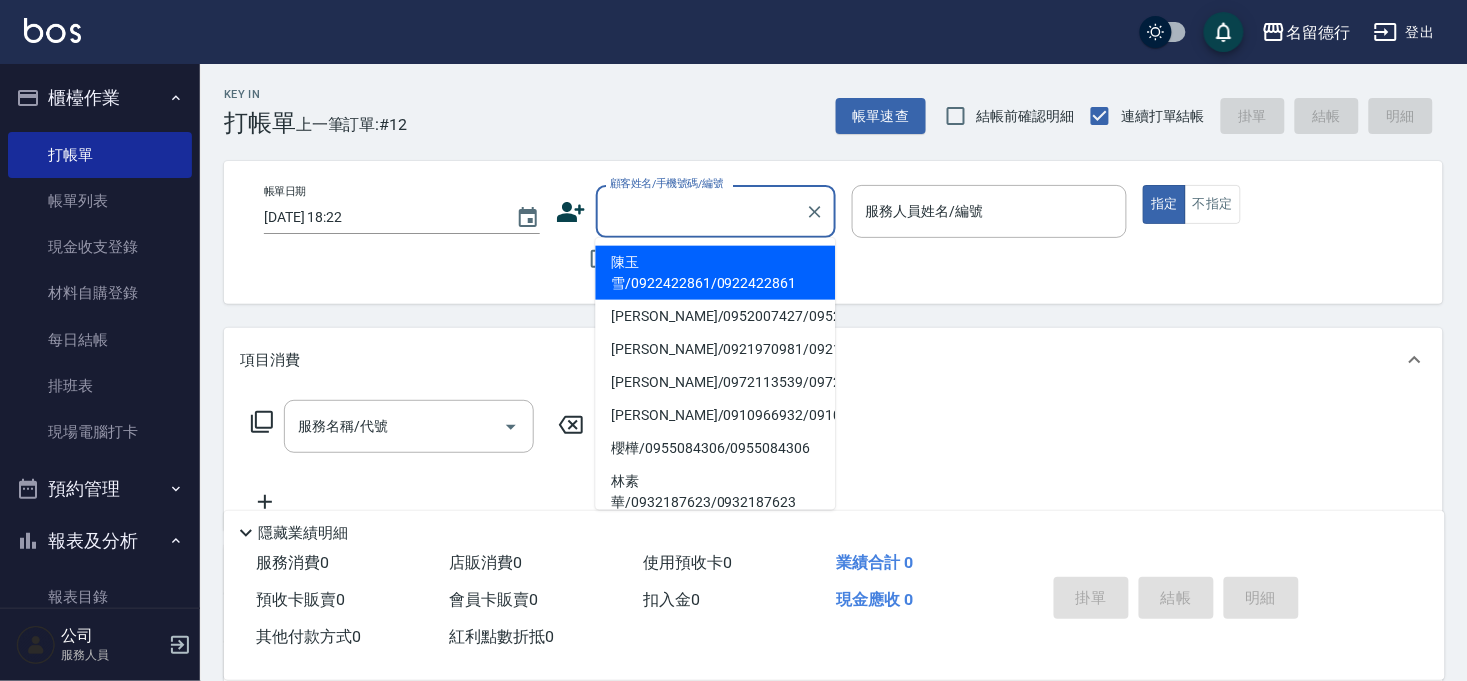 click on "顧客姓名/手機號碼/編號" at bounding box center [701, 211] 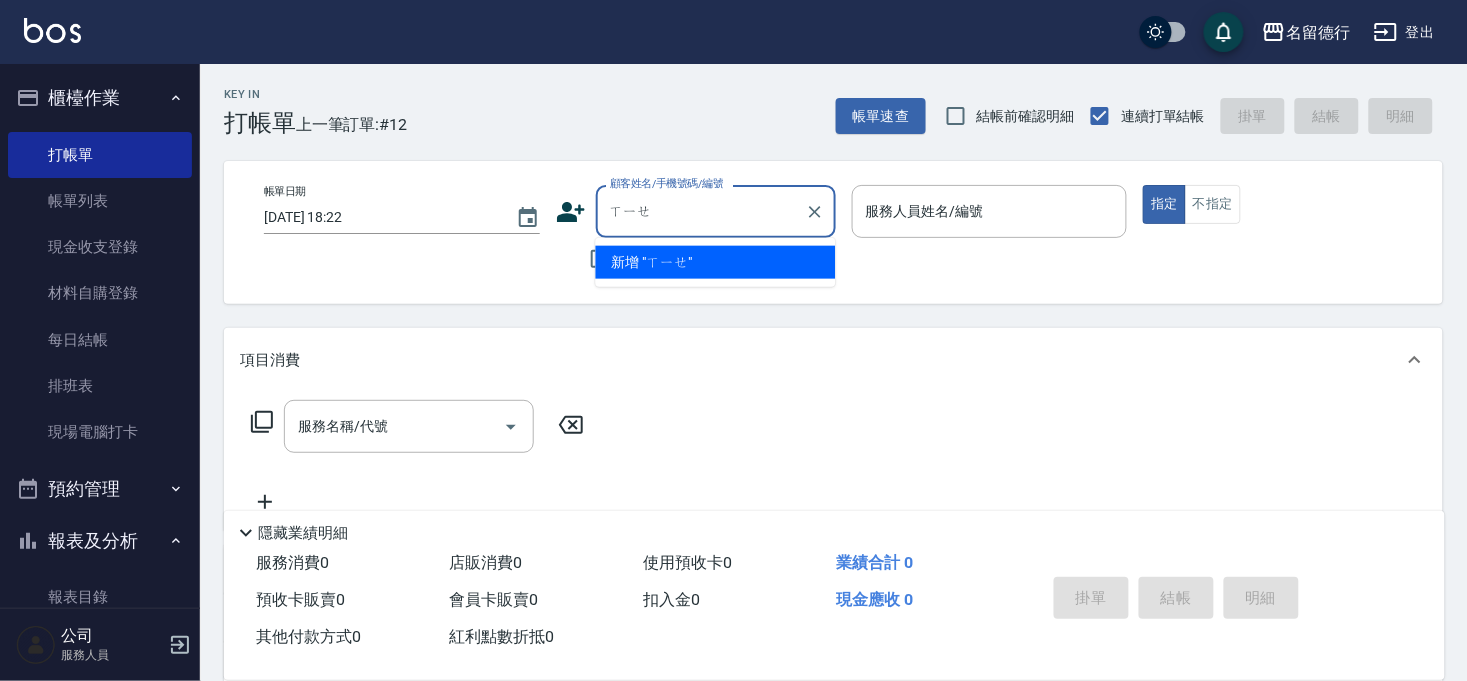 type on "謝" 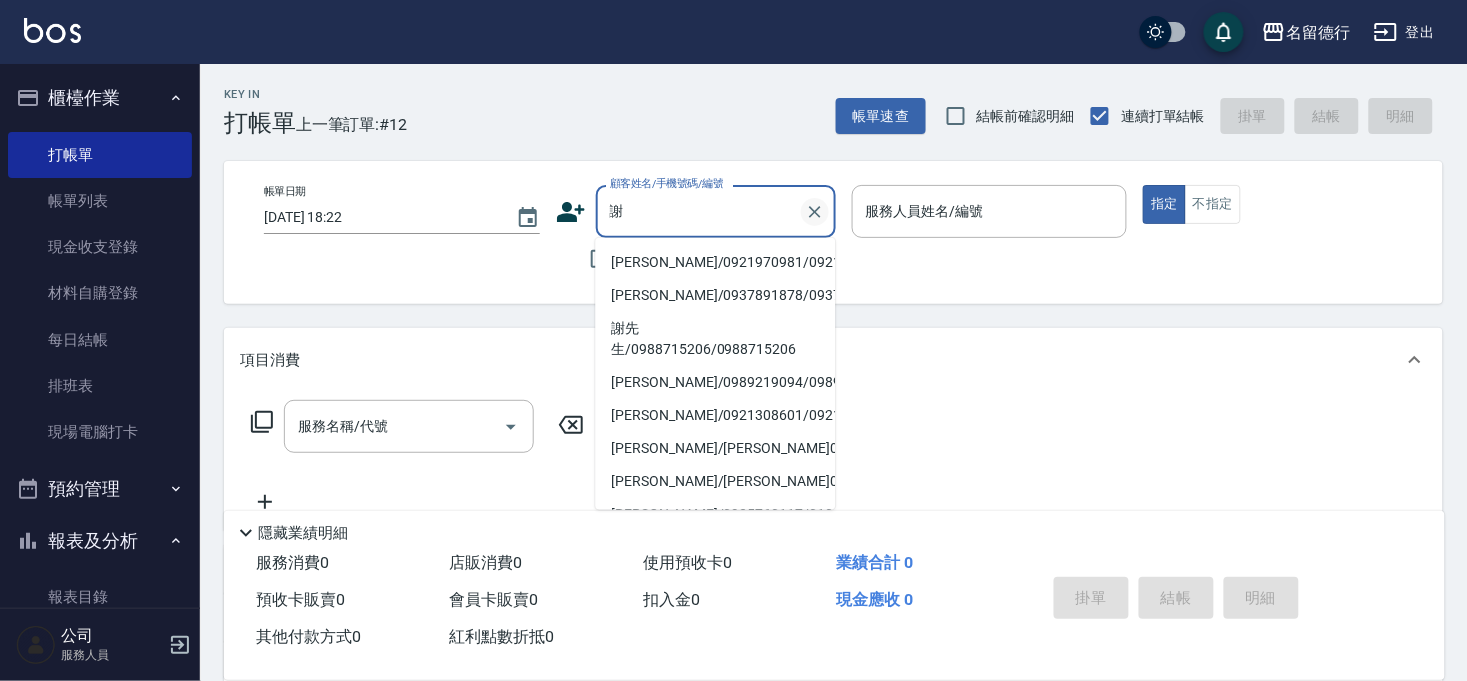 click 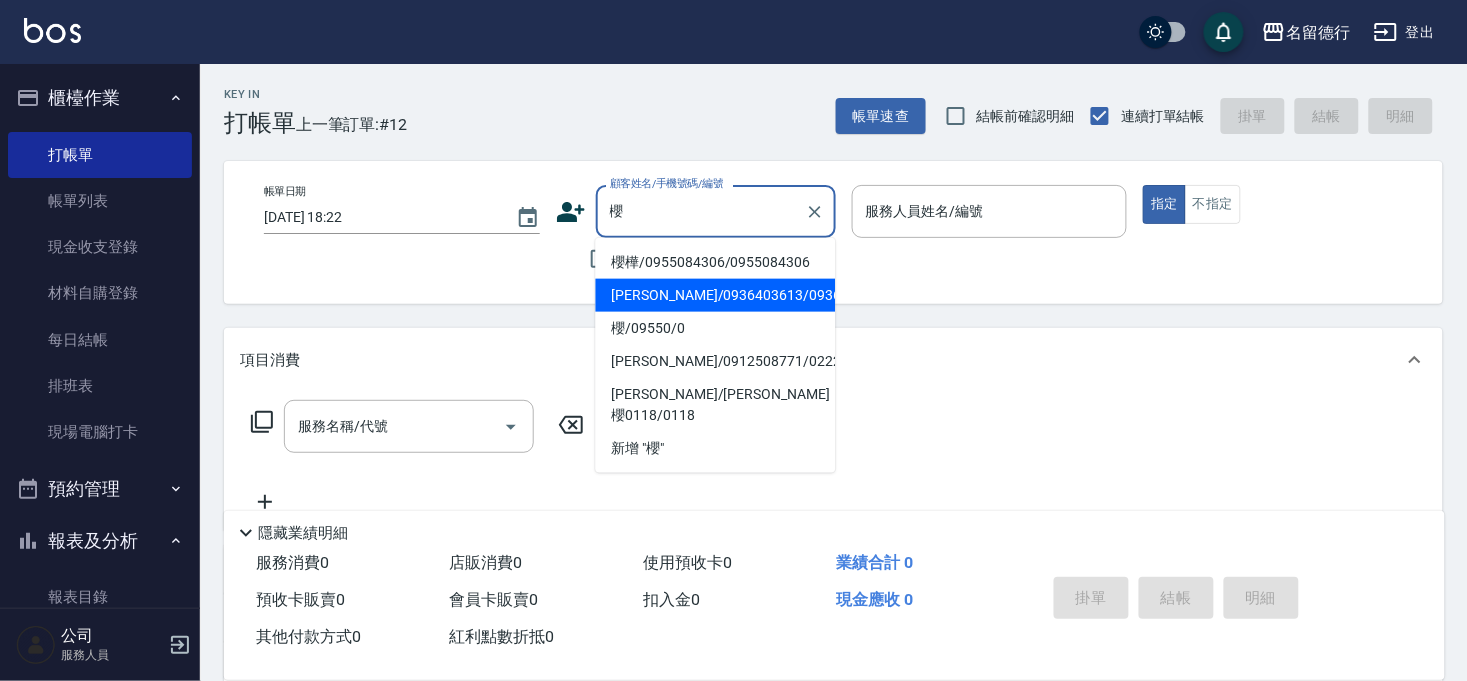 click on "[PERSON_NAME]/0936403613/0936403613" at bounding box center (716, 295) 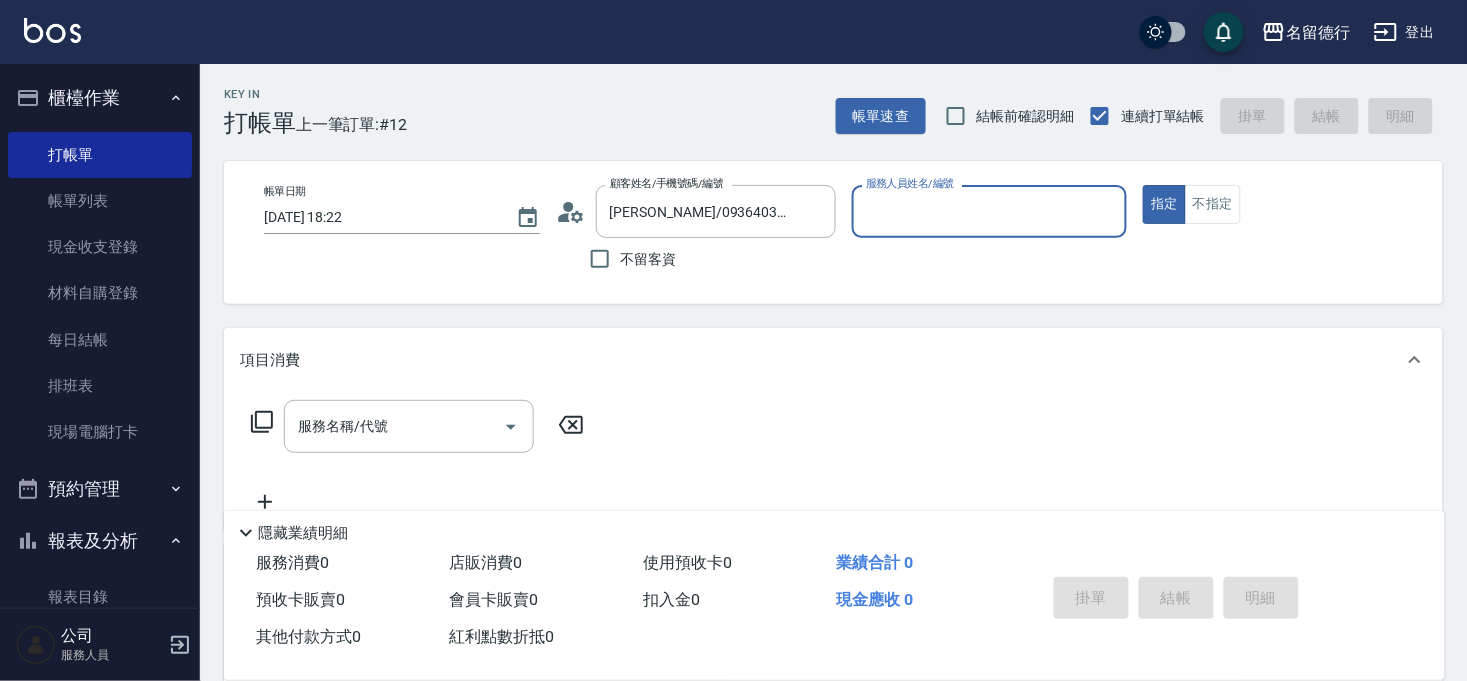 type on "品言-07" 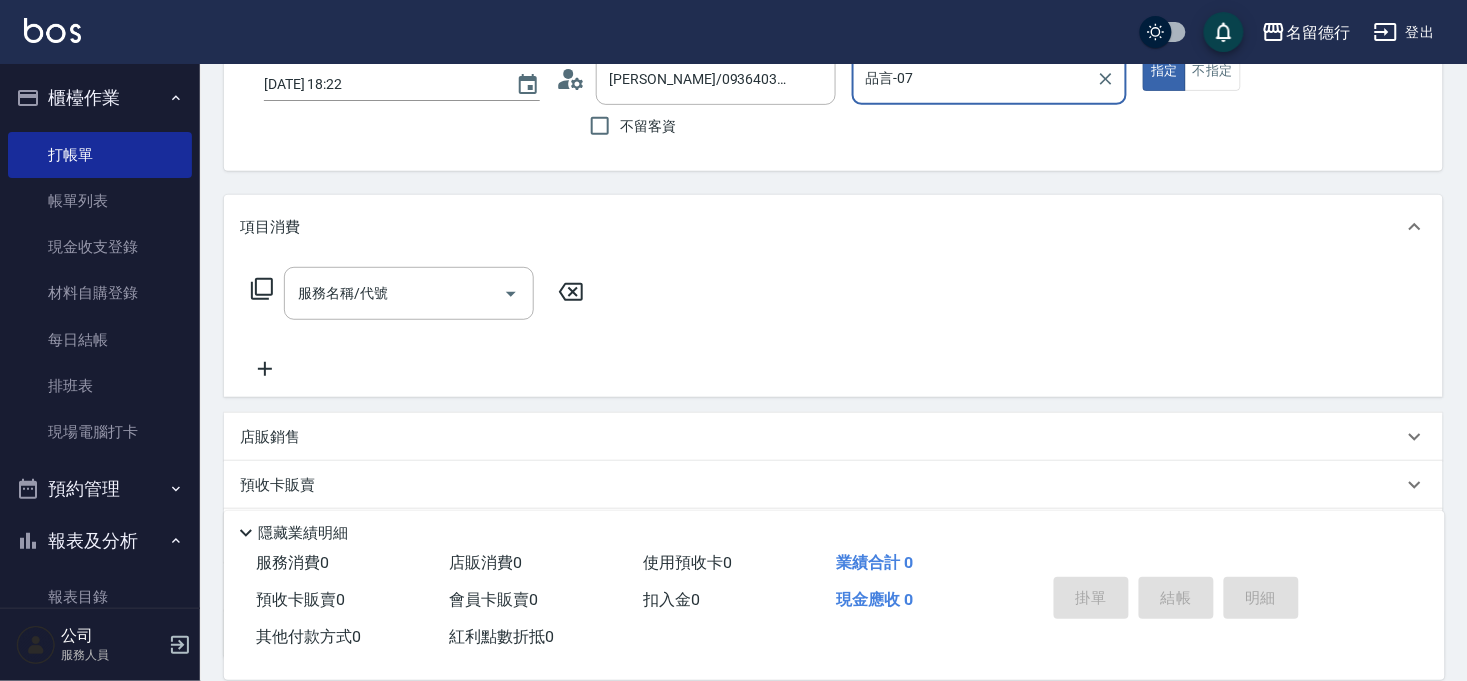 scroll, scrollTop: 300, scrollLeft: 0, axis: vertical 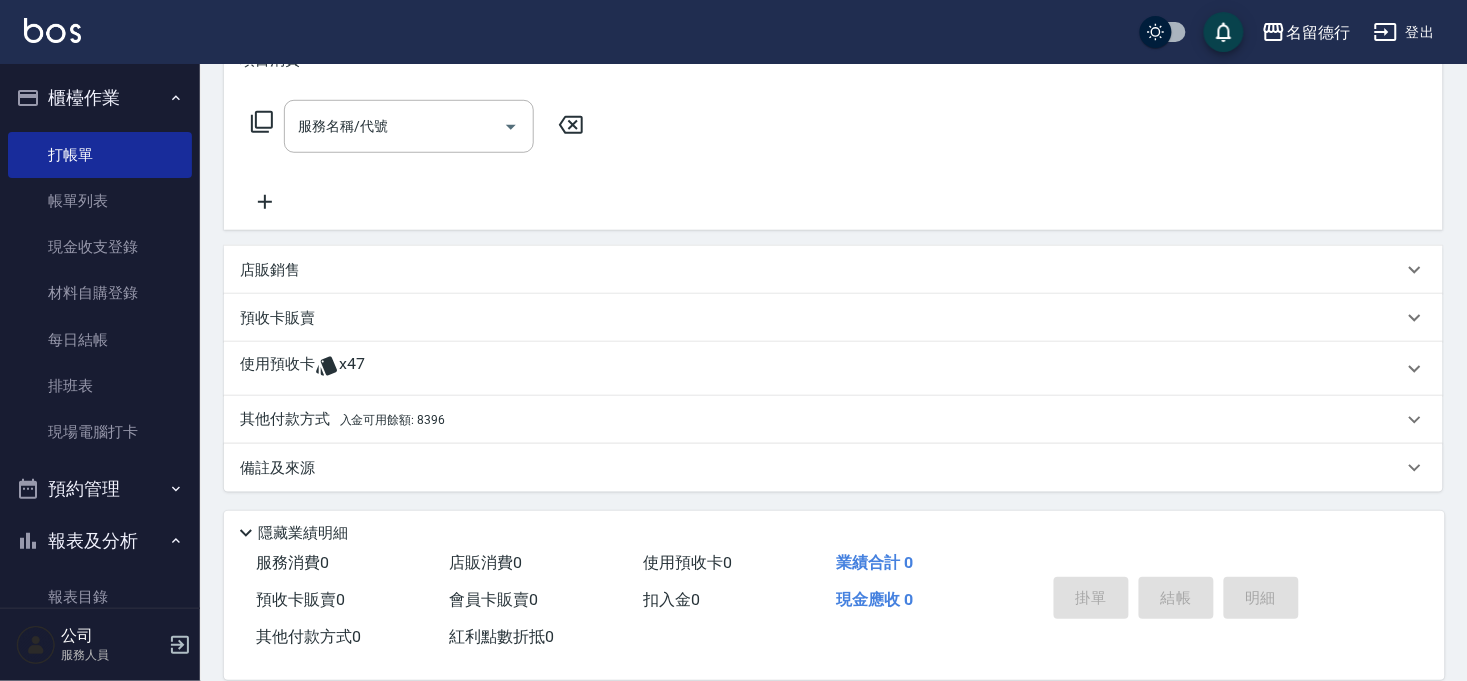 click 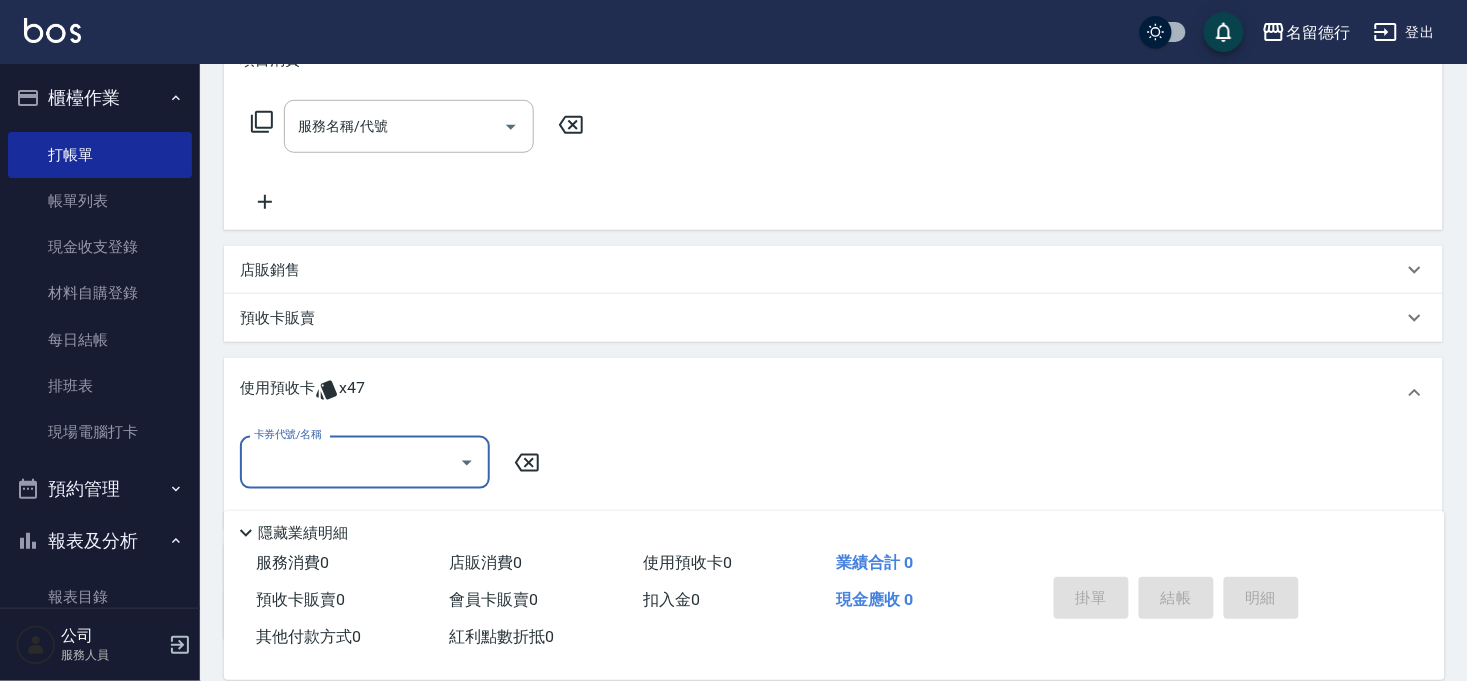 scroll, scrollTop: 1, scrollLeft: 0, axis: vertical 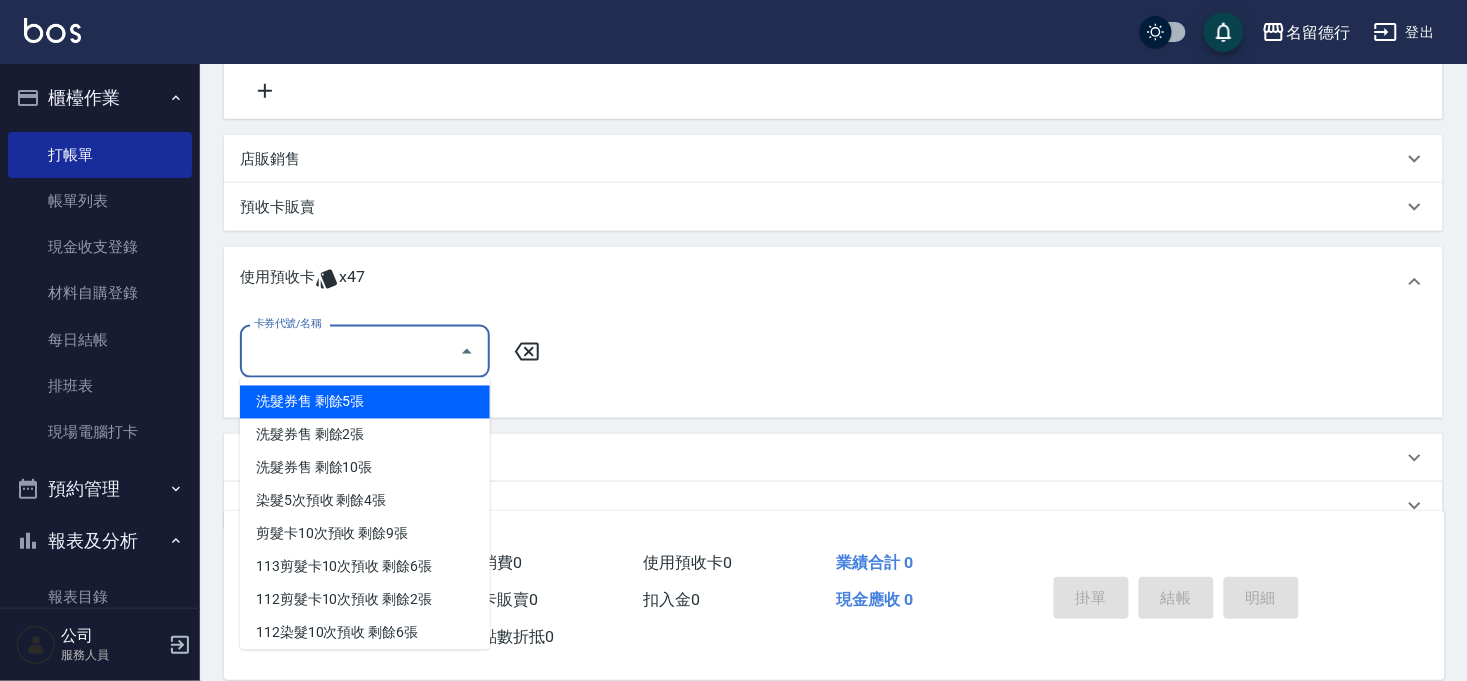 click on "卡券代號/名稱" at bounding box center (350, 351) 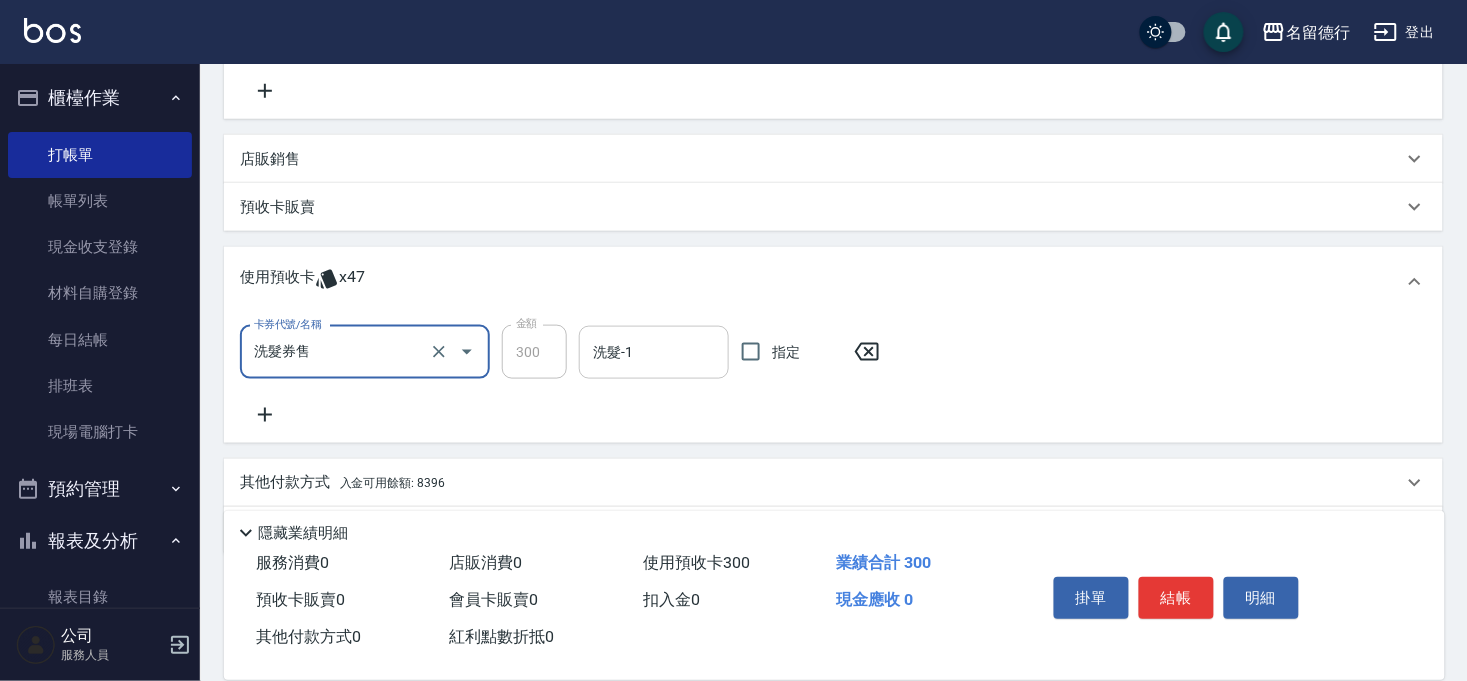 click on "洗髮-1" at bounding box center [654, 352] 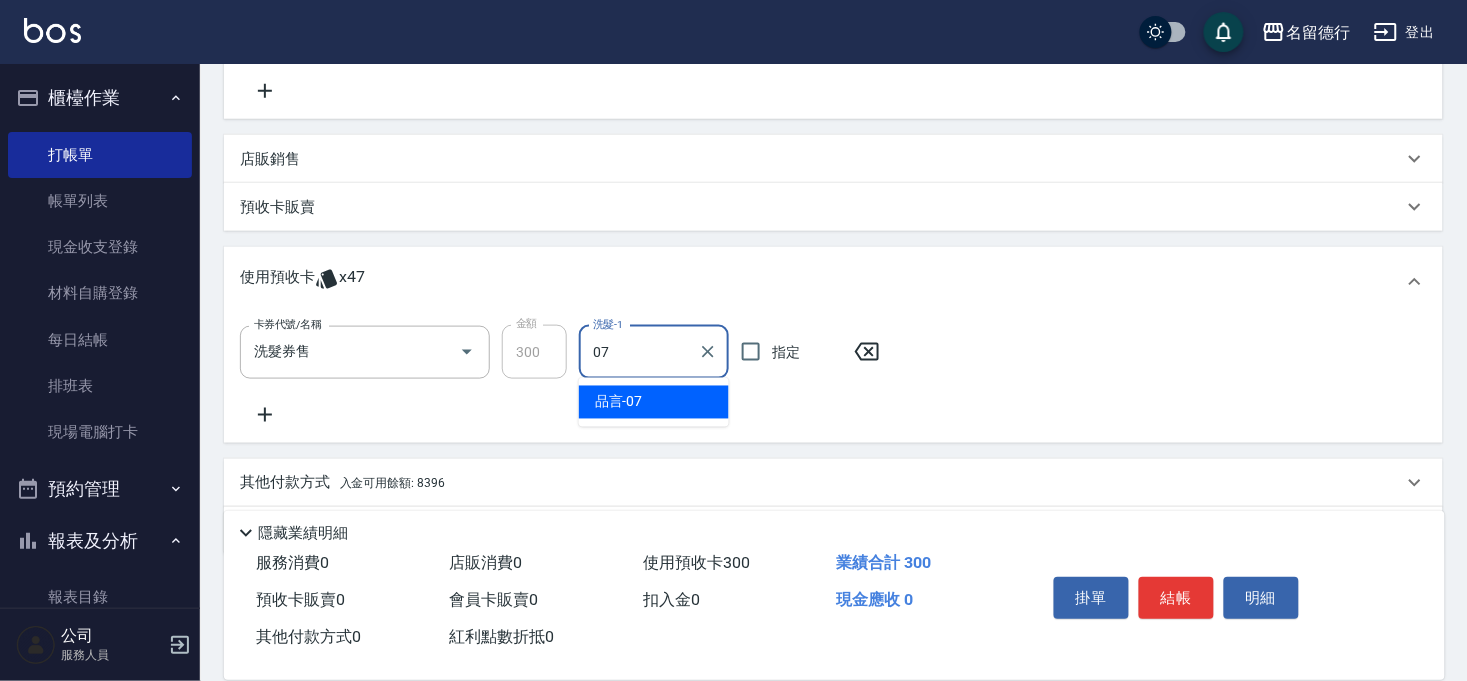 click on "品言 -07" at bounding box center (619, 402) 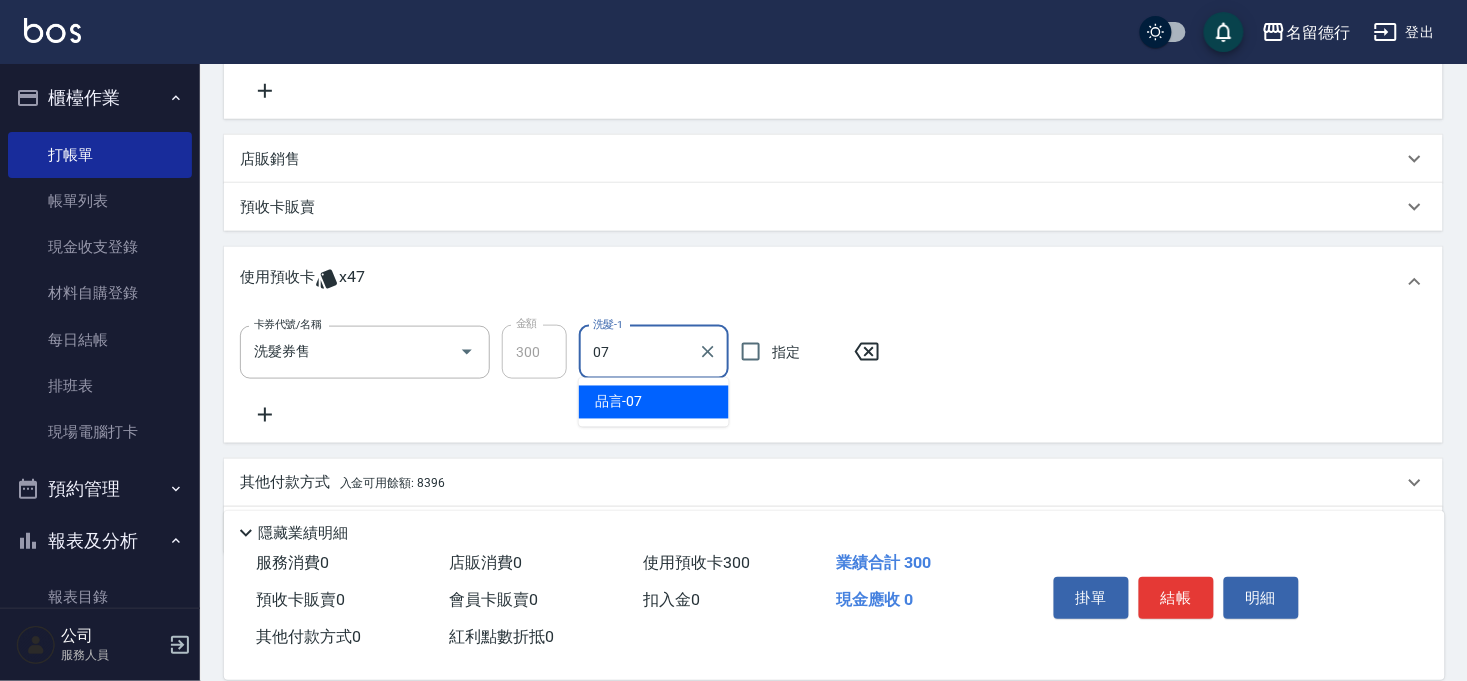 type on "品言-07" 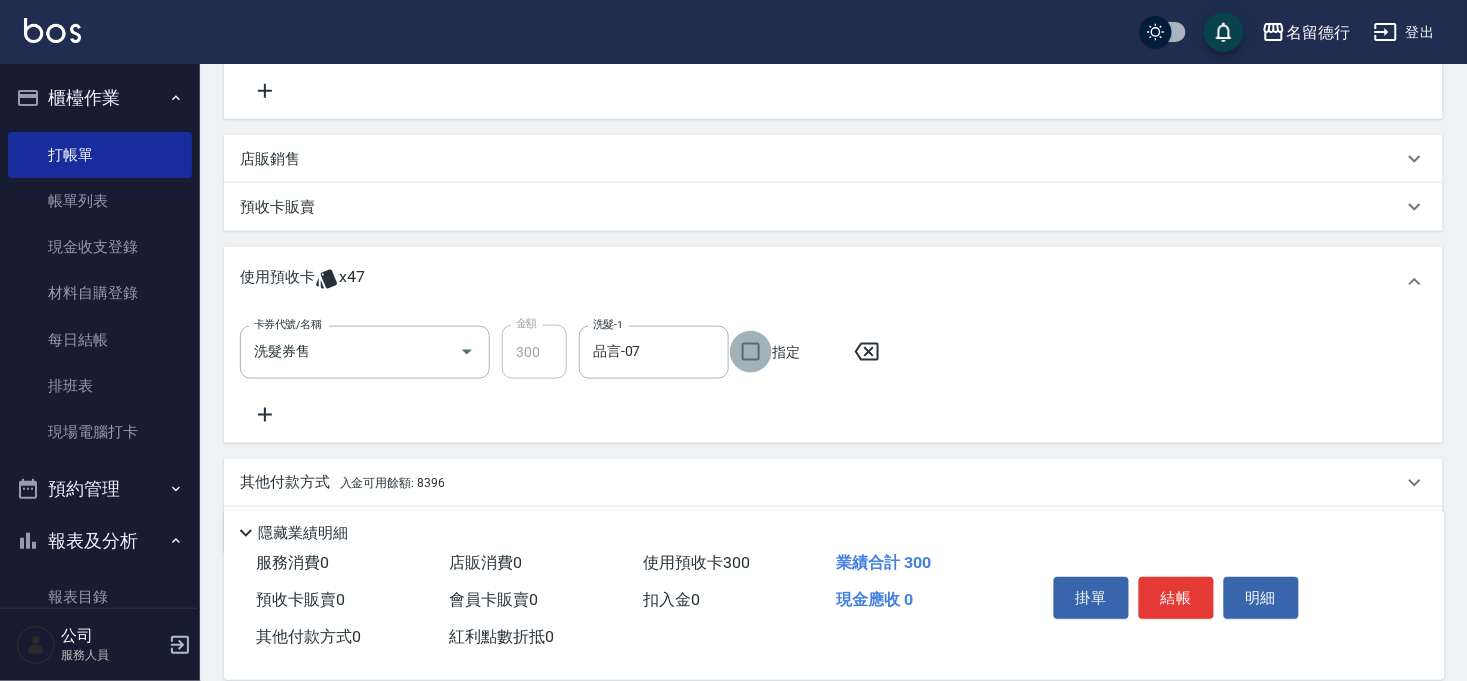 click on "指定" at bounding box center [751, 352] 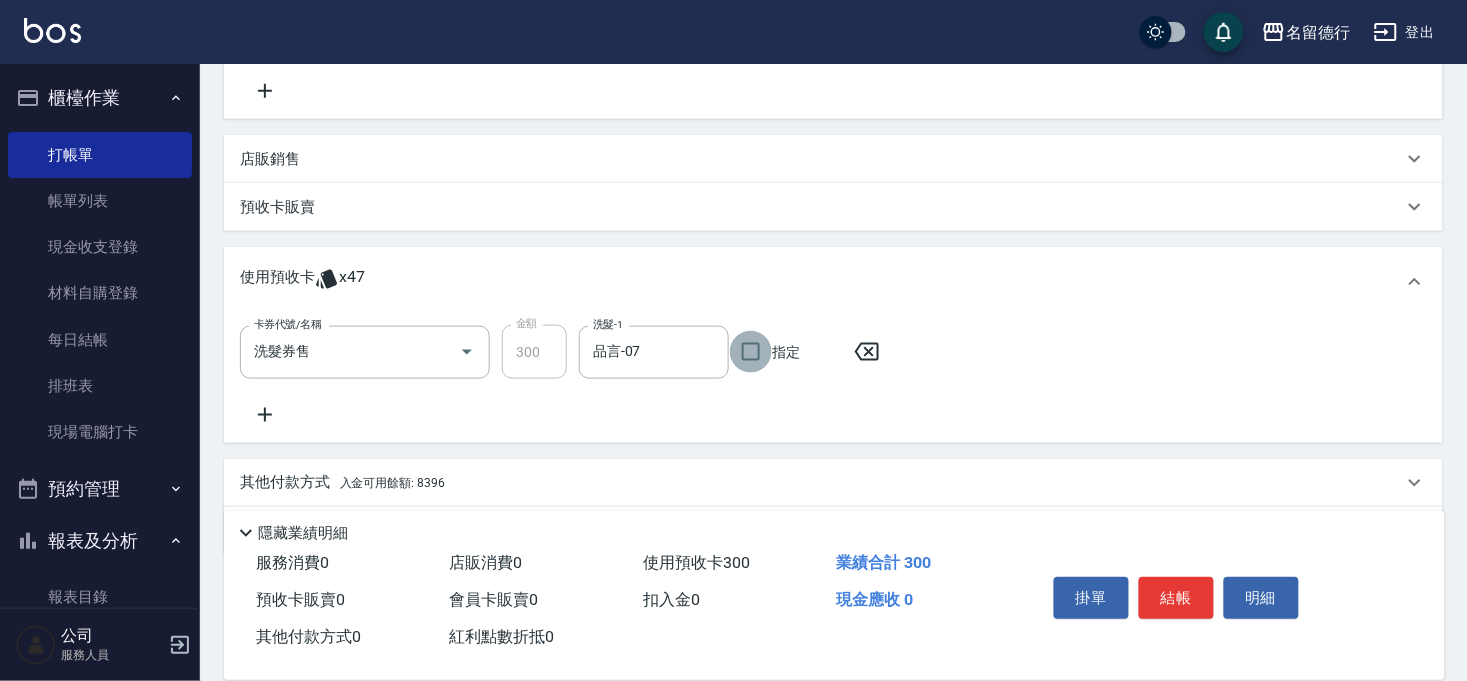 checkbox on "true" 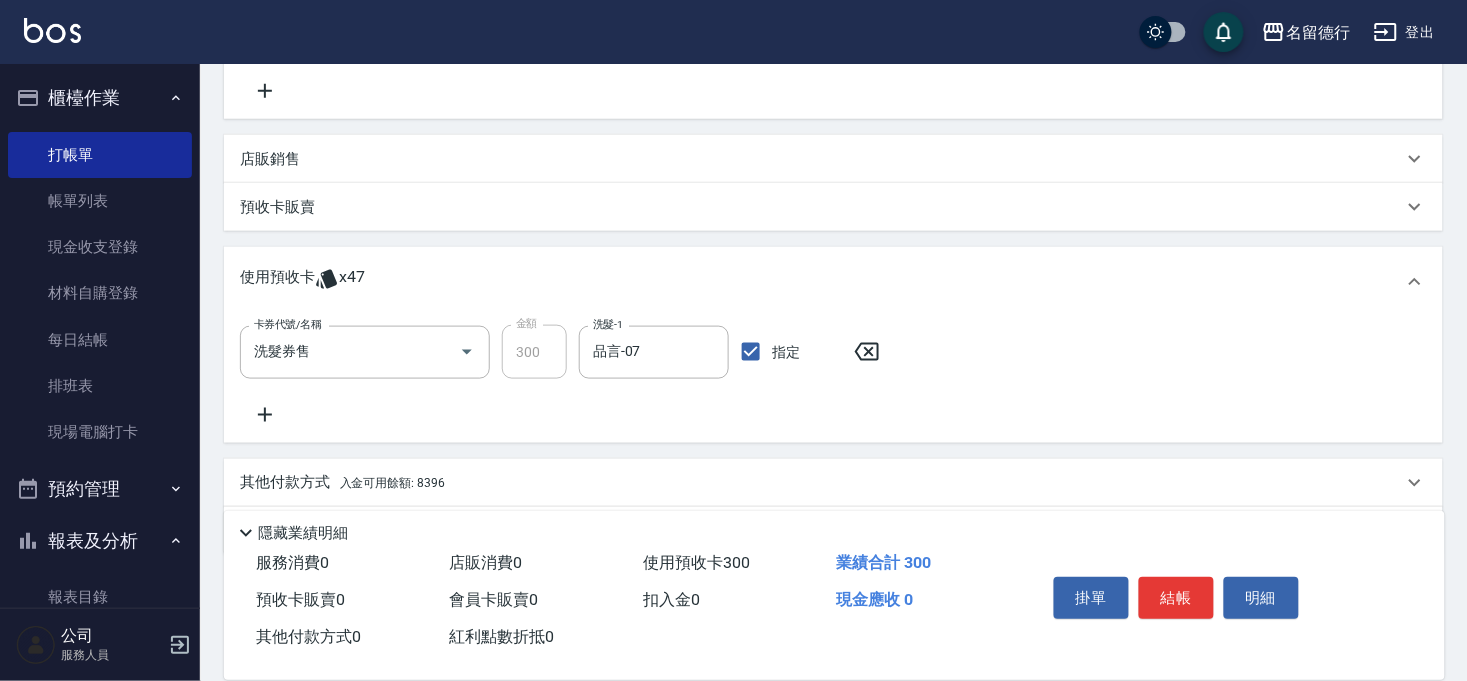 click 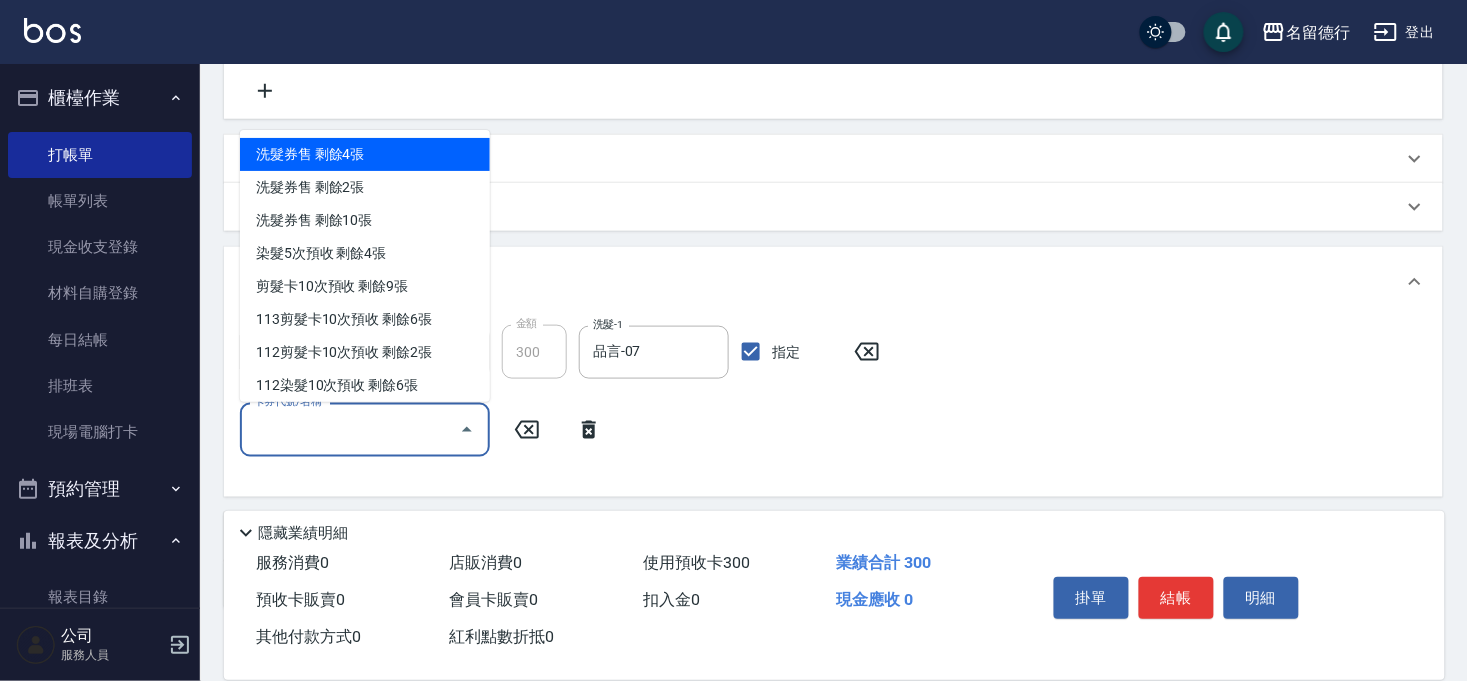 click on "卡券代號/名稱" at bounding box center (350, 429) 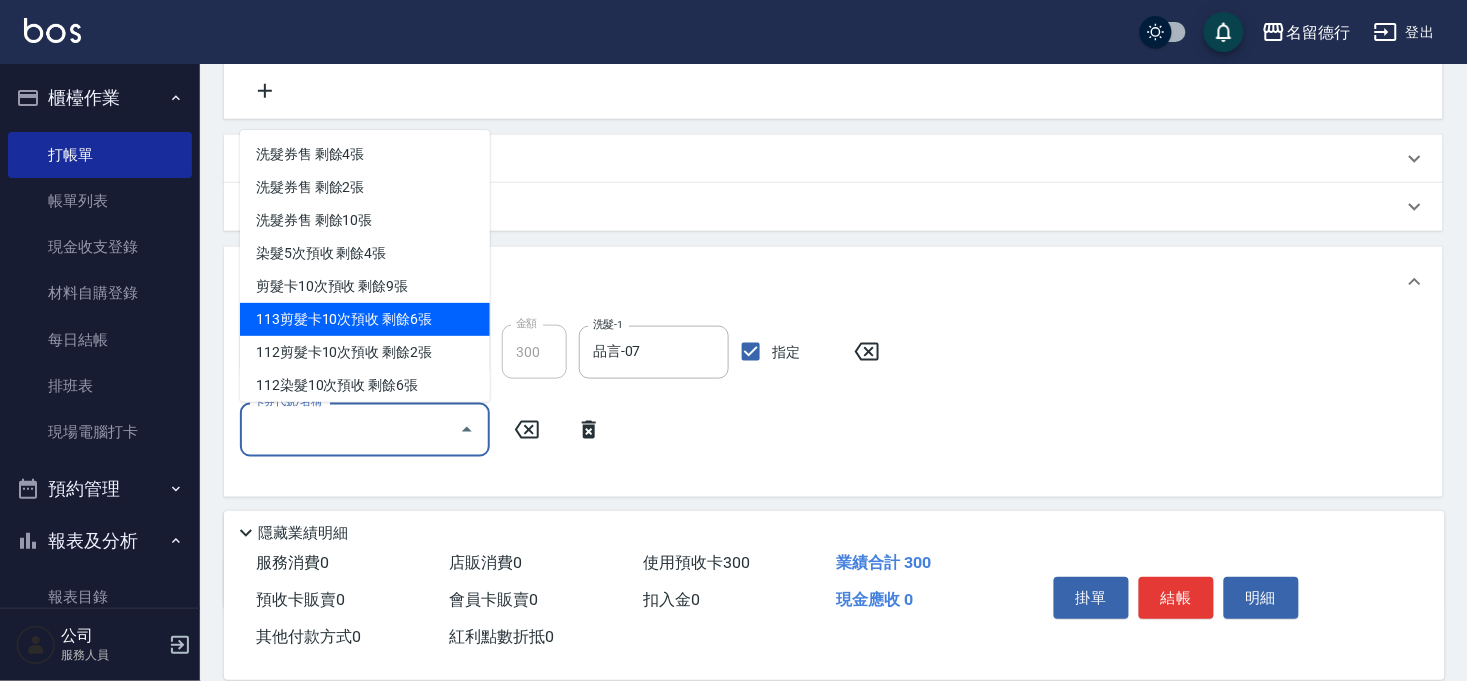 click on "113剪髮卡10次預收 剩餘6張" at bounding box center [365, 319] 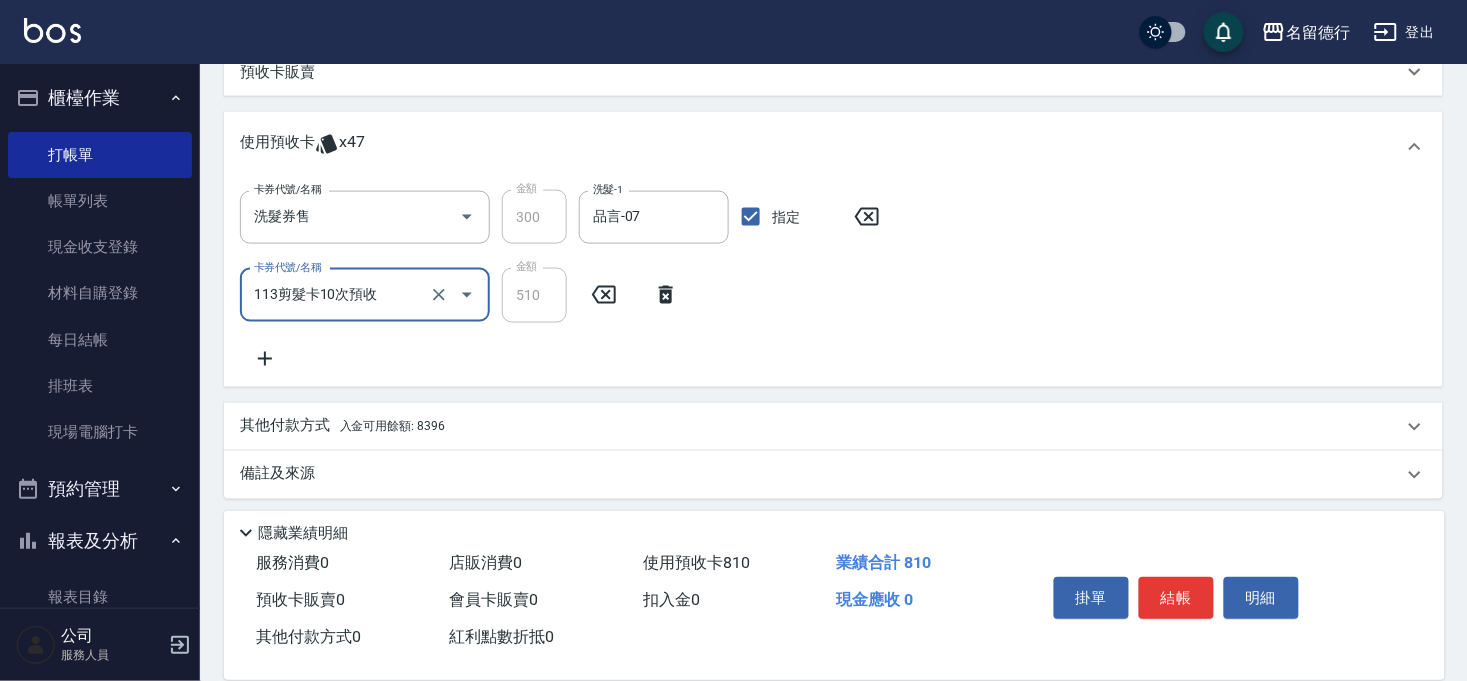 scroll, scrollTop: 552, scrollLeft: 0, axis: vertical 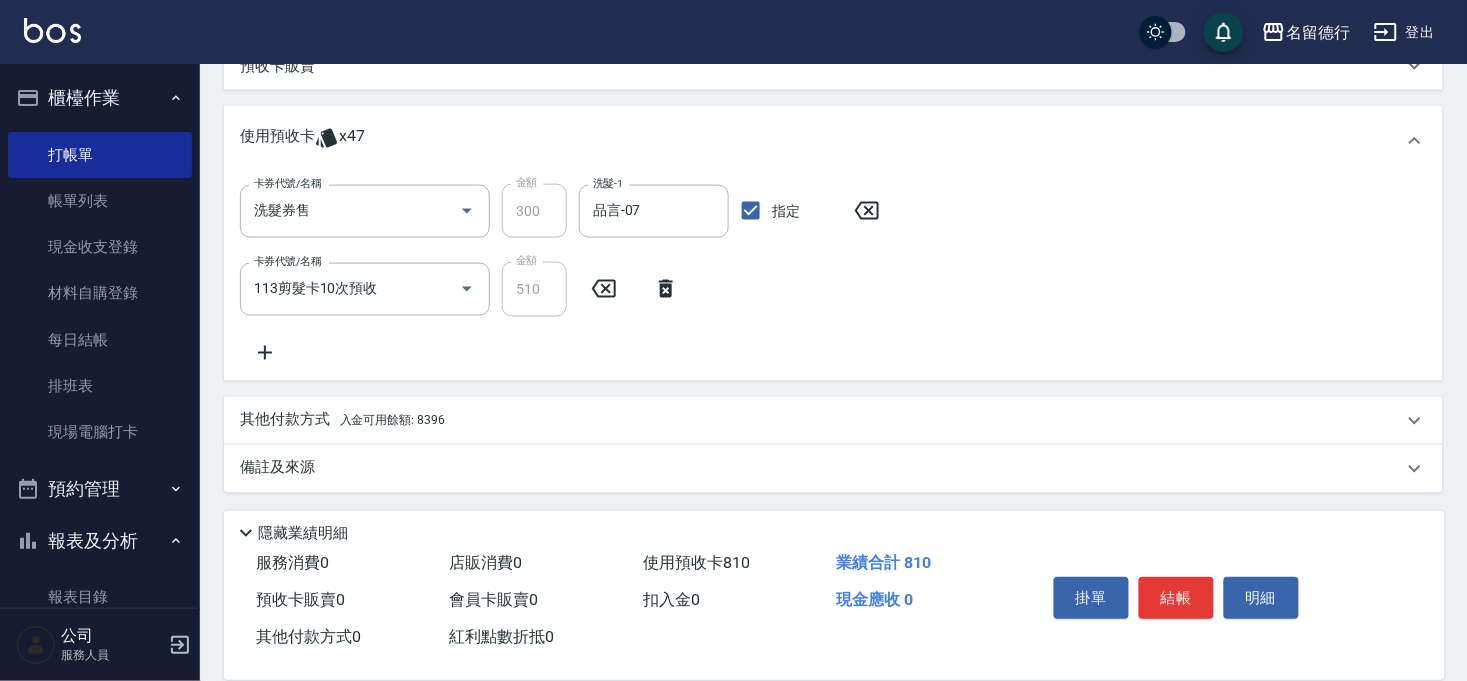 click 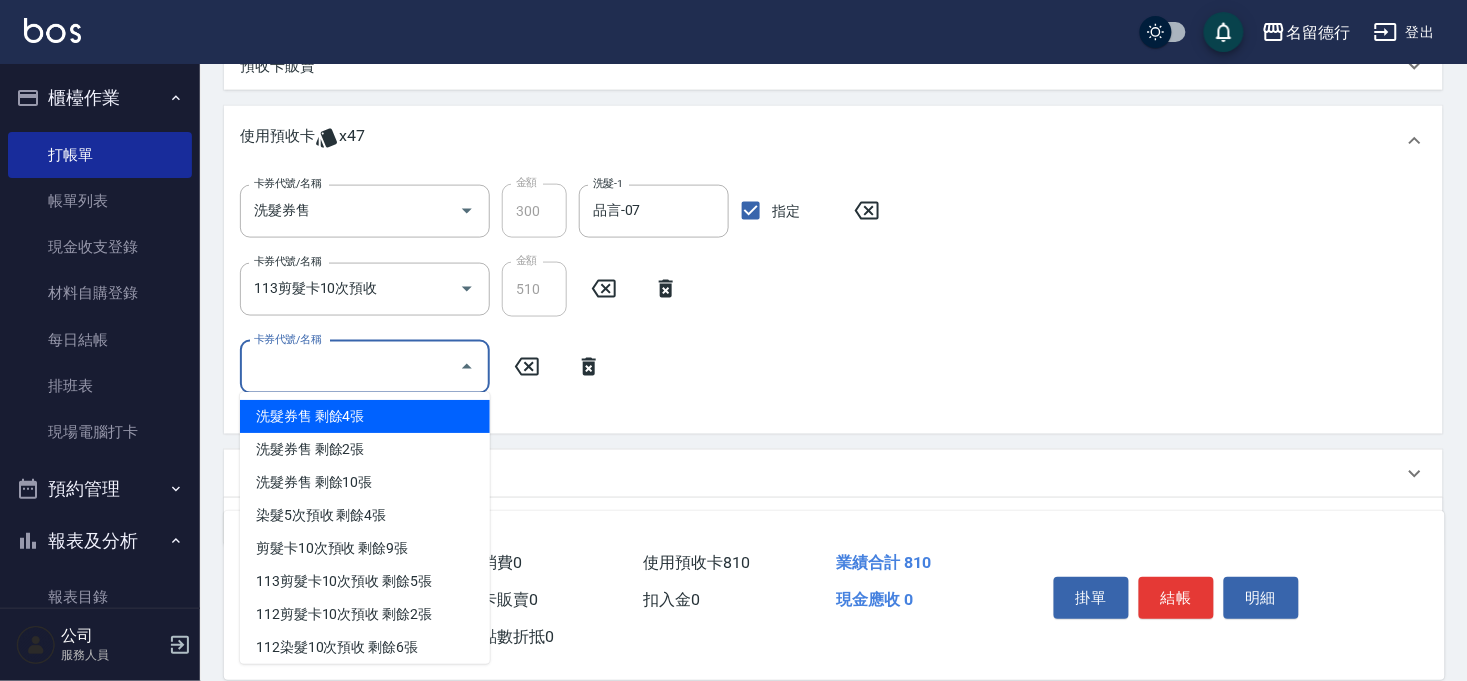 click on "卡券代號/名稱" at bounding box center [350, 367] 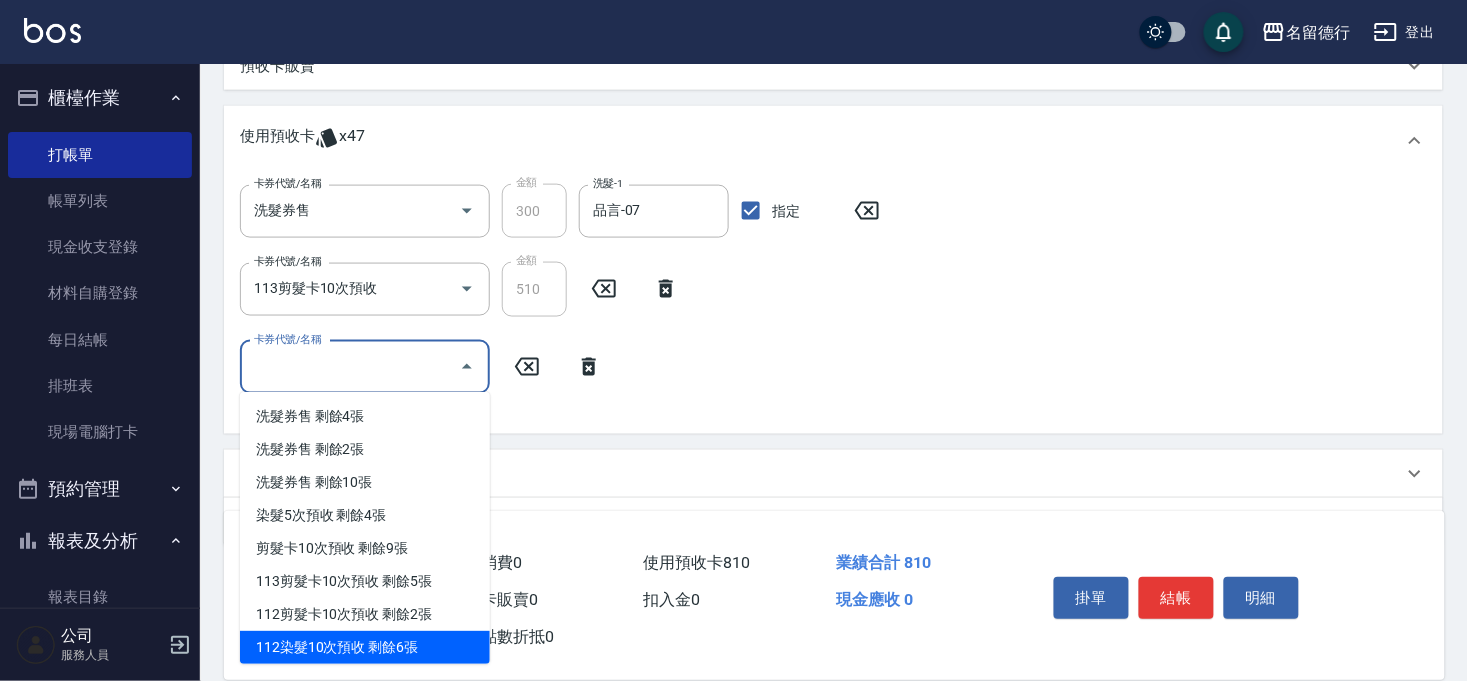 click on "112染髮10次預收 剩餘6張" at bounding box center (365, 647) 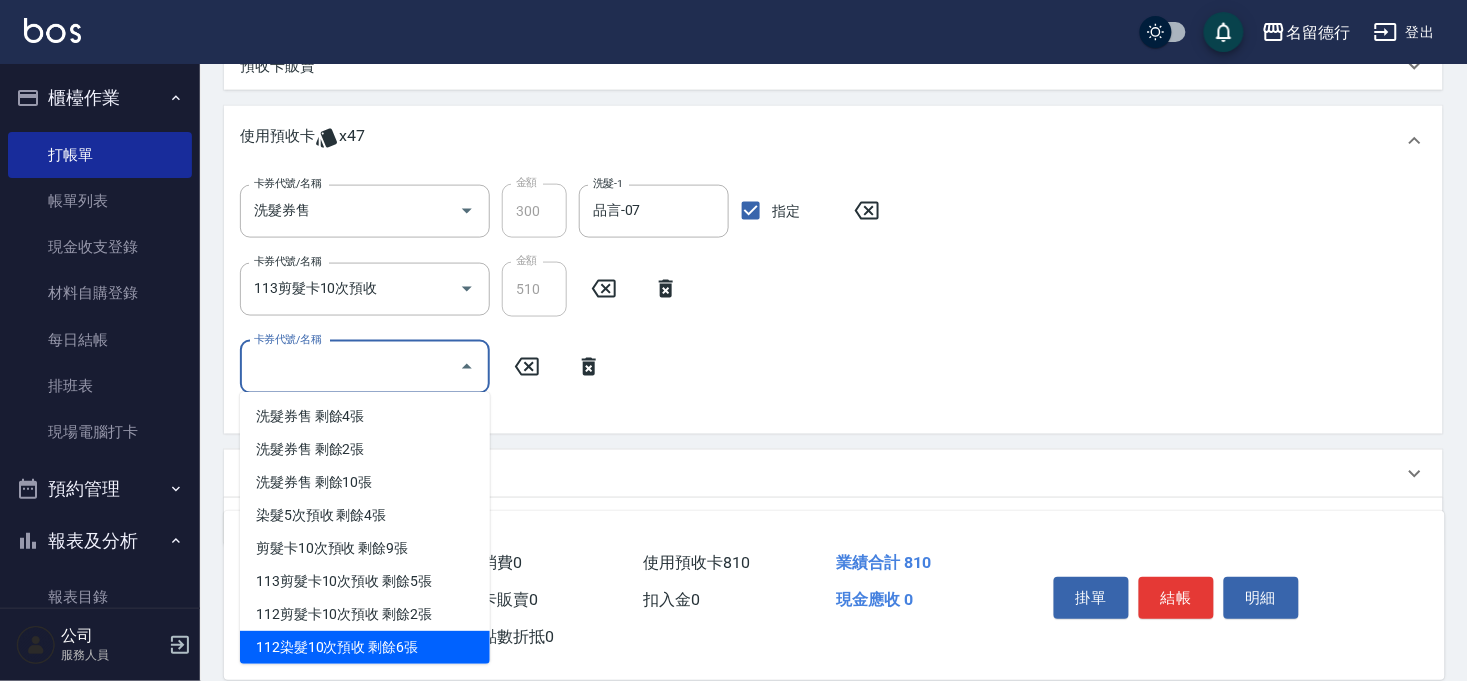 type on "112染髮10次預收" 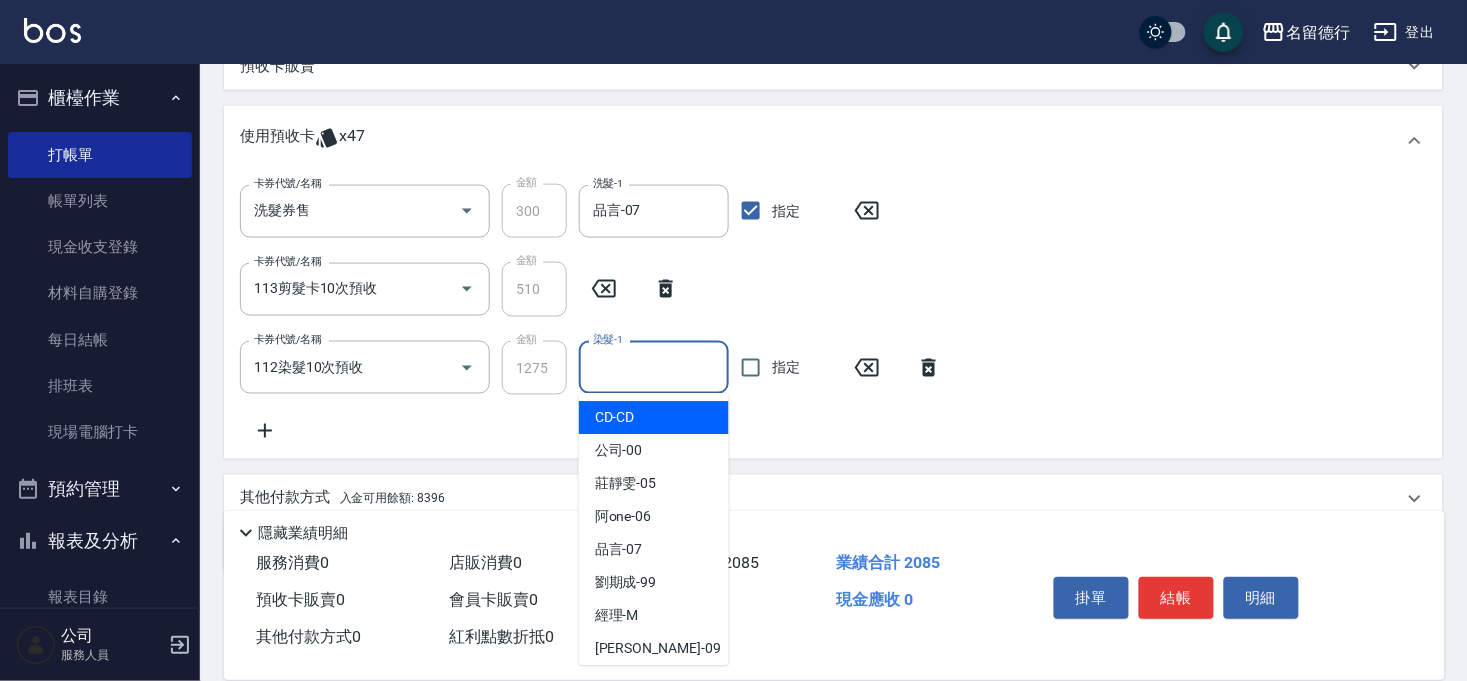 click on "染髮-1" at bounding box center [654, 367] 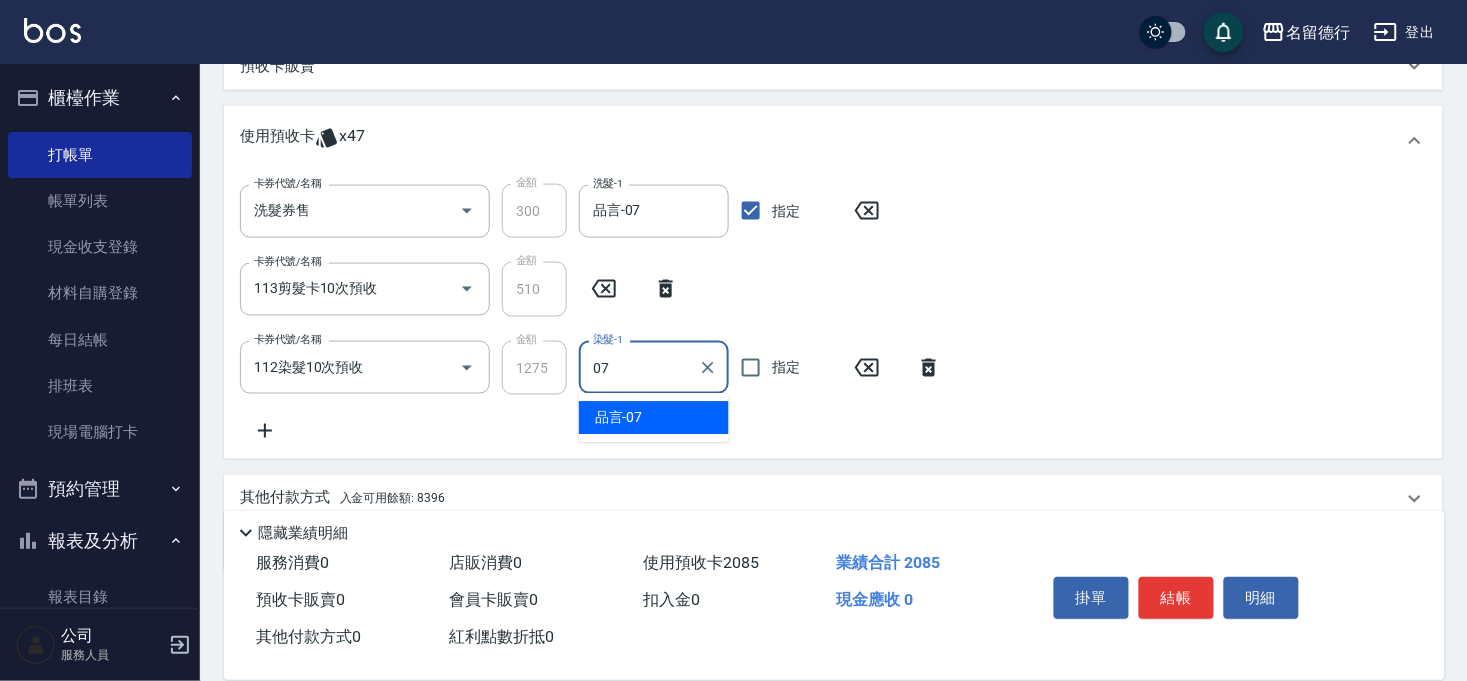 click on "品言 -07" at bounding box center [619, 418] 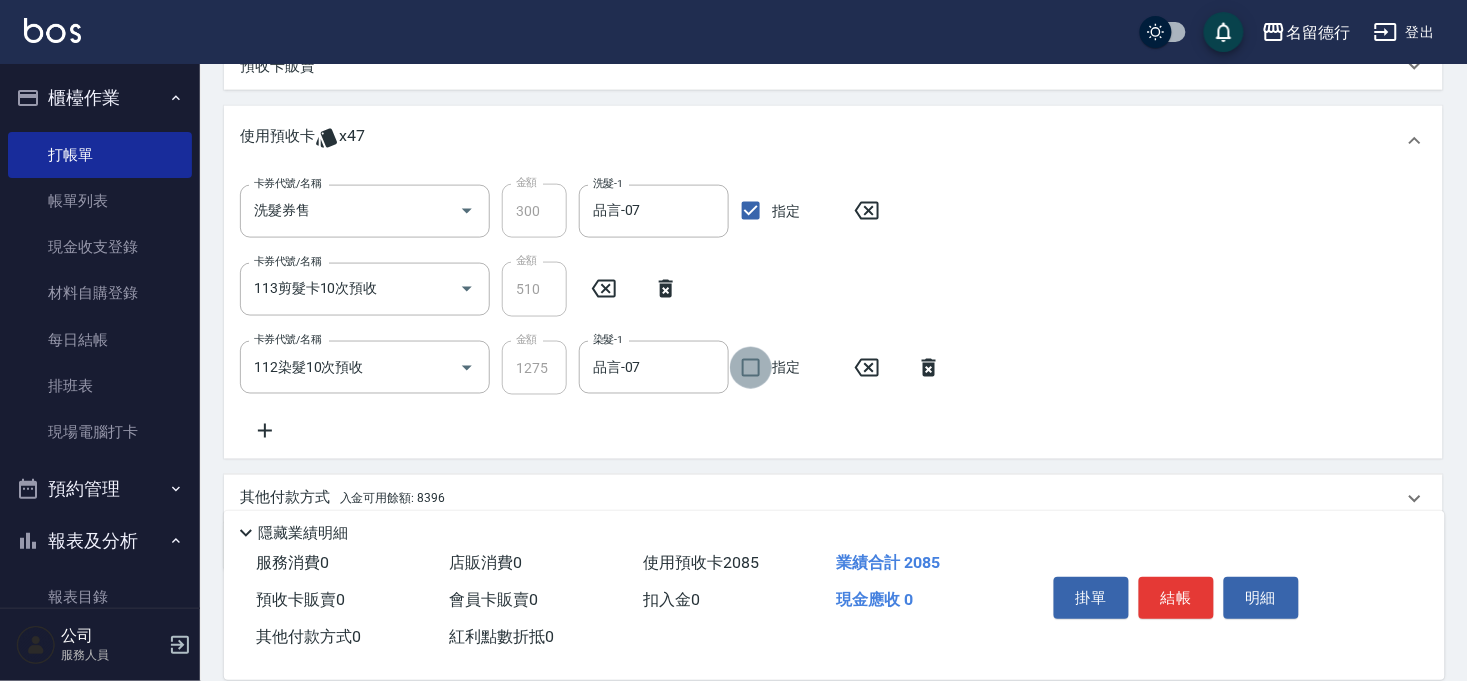 click on "指定" at bounding box center (751, 368) 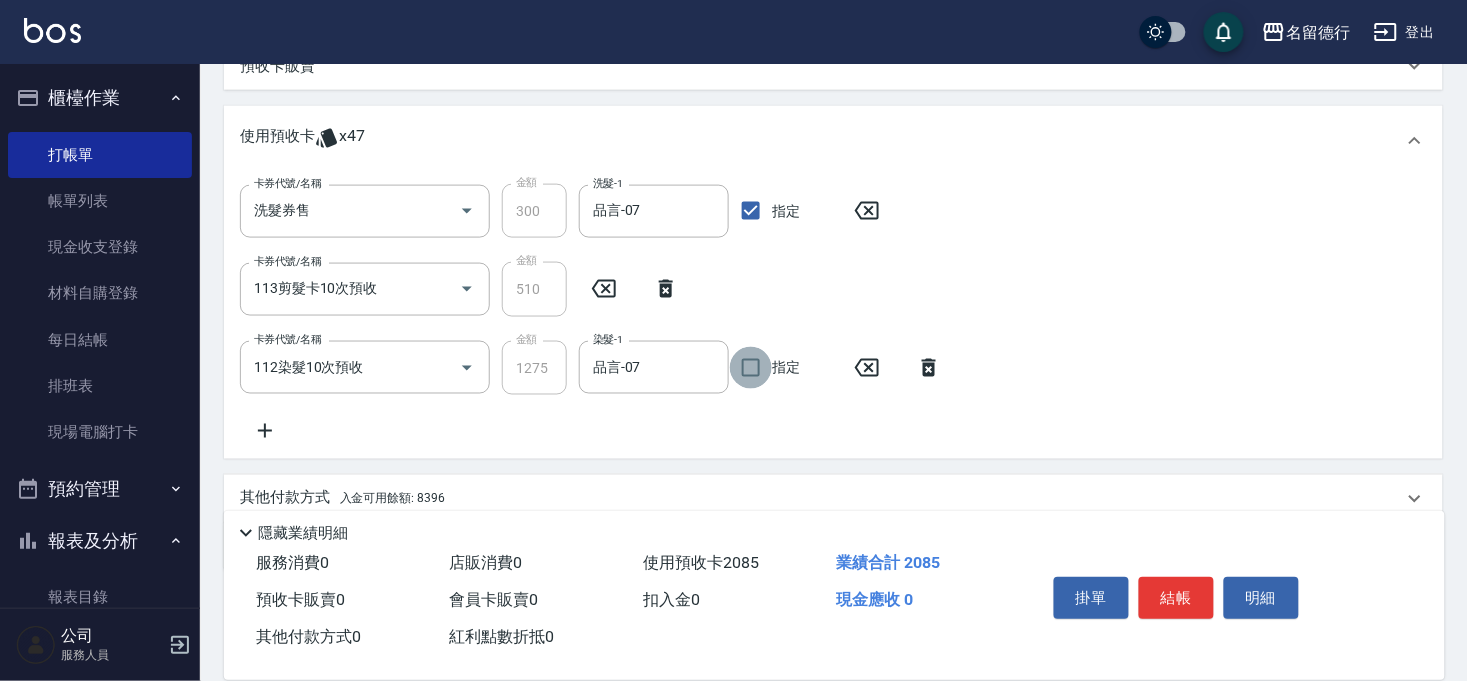 checkbox on "true" 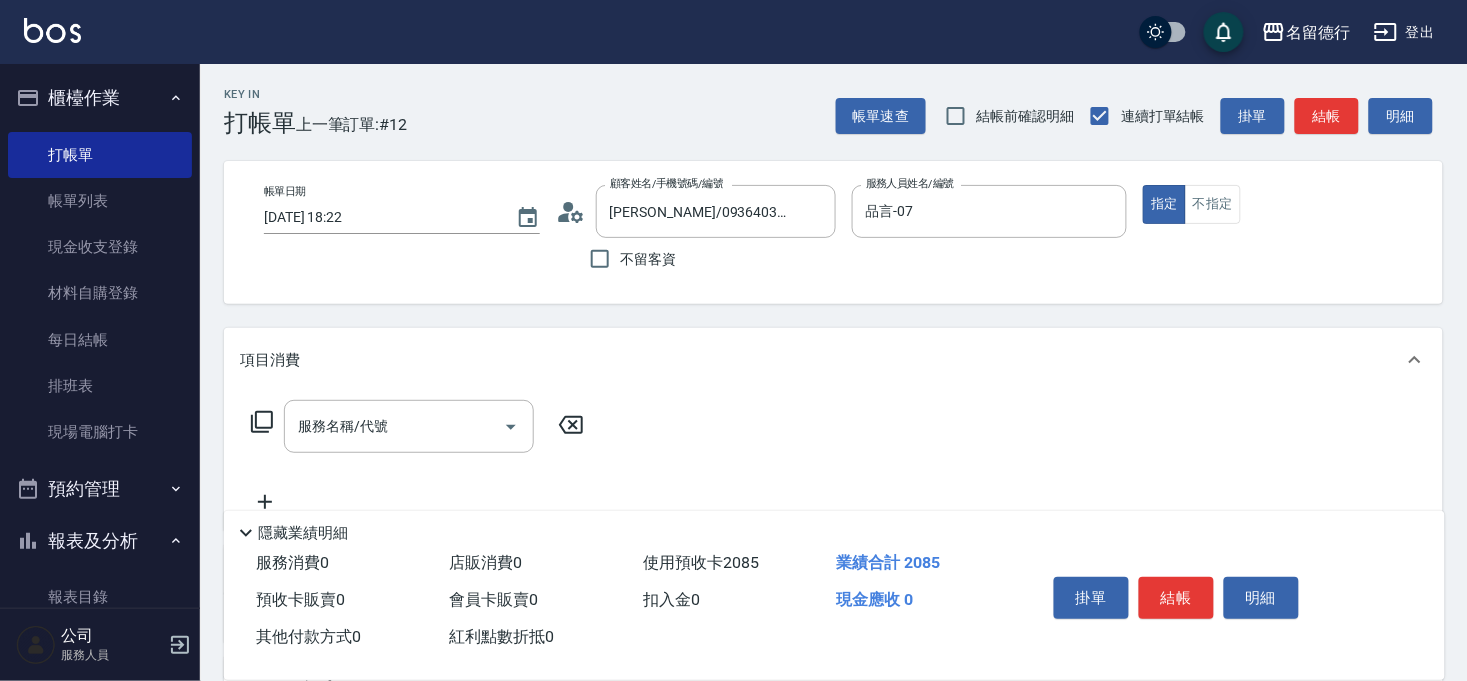scroll, scrollTop: 631, scrollLeft: 0, axis: vertical 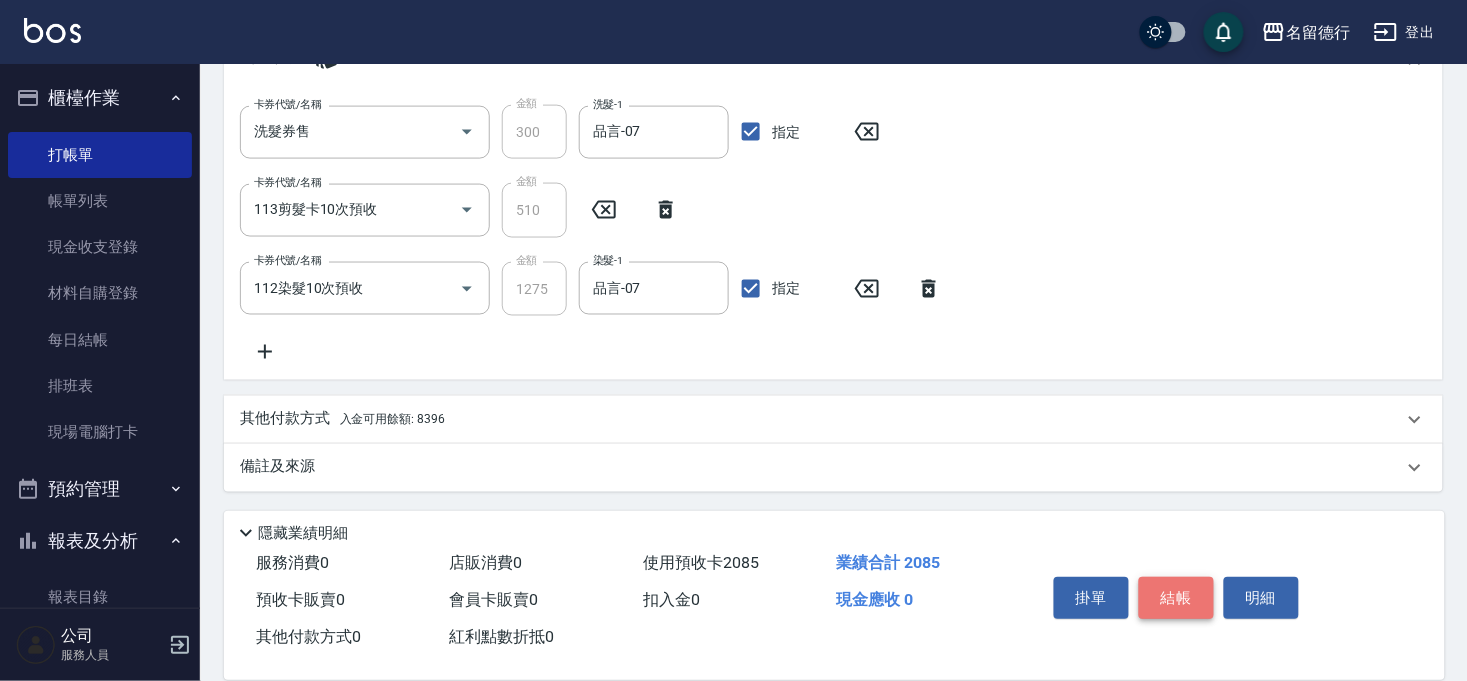click on "結帳" at bounding box center [1176, 598] 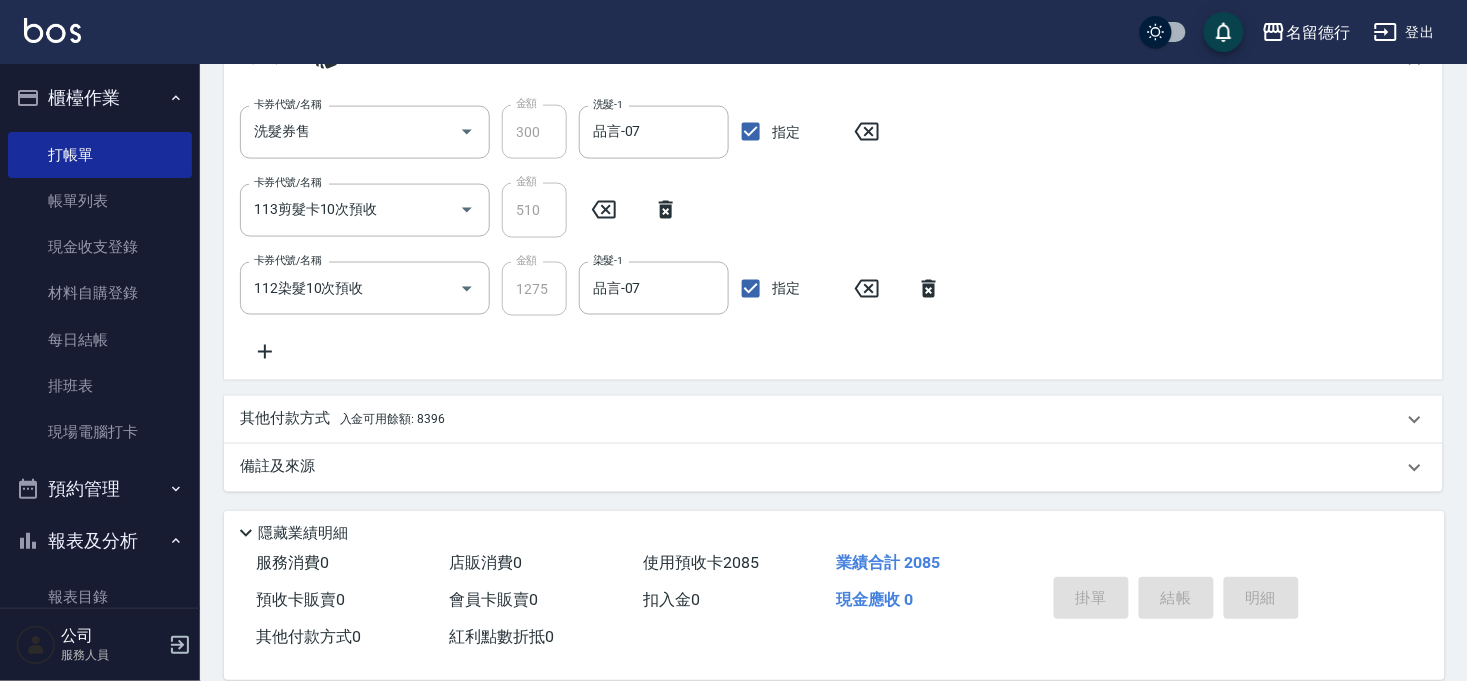 type on "[DATE] 18:23" 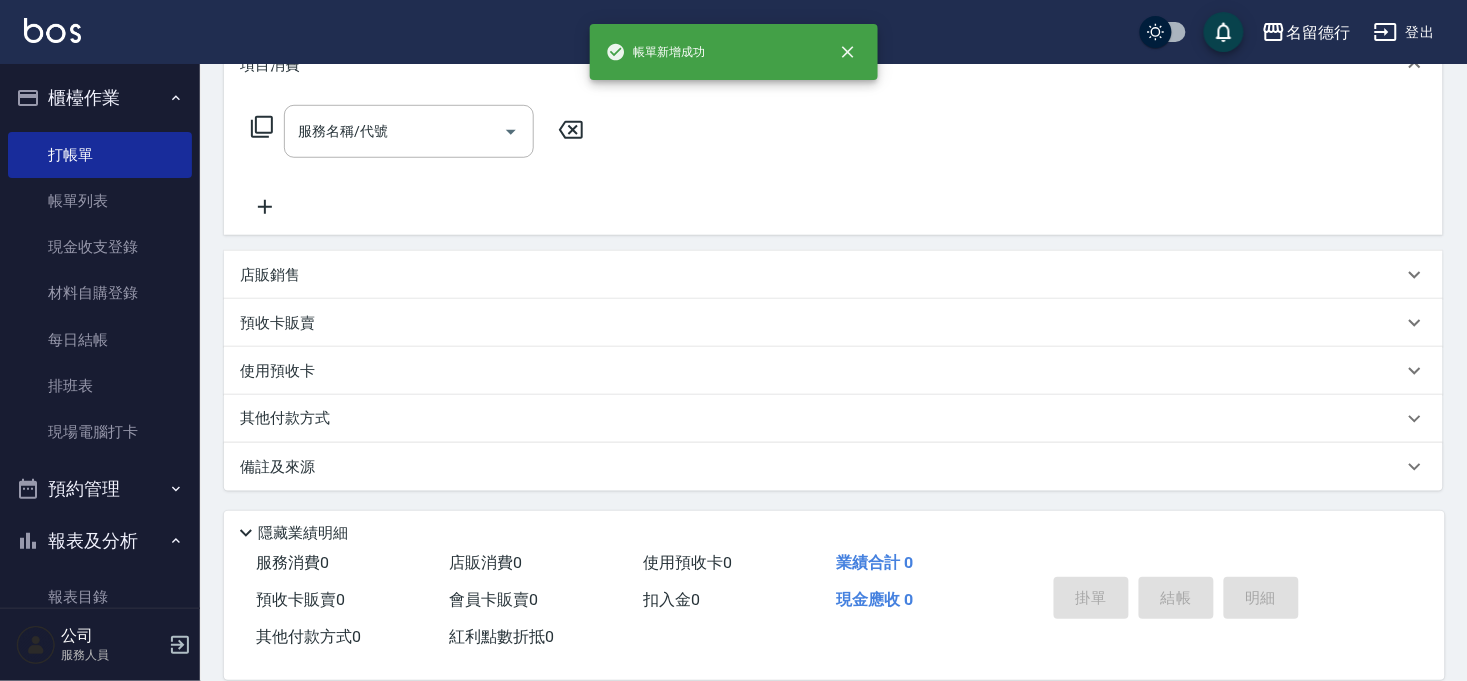scroll, scrollTop: 0, scrollLeft: 0, axis: both 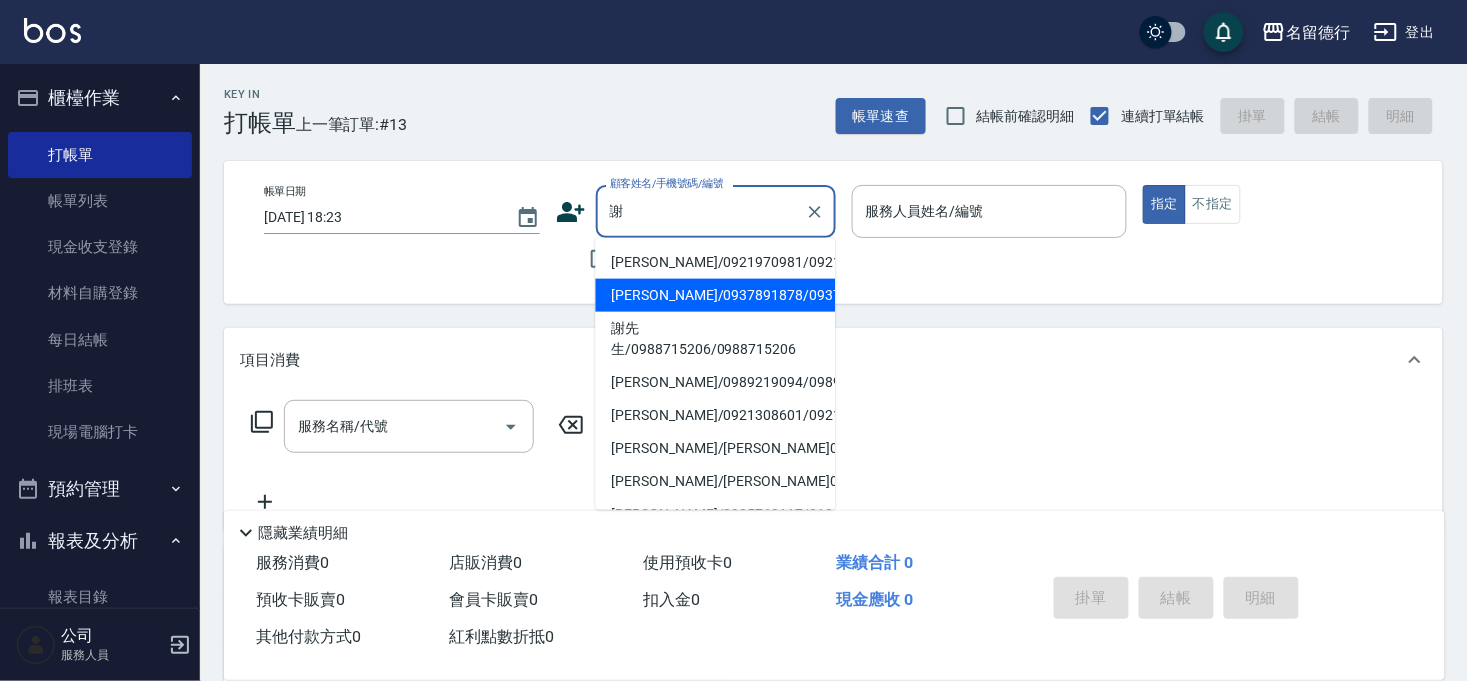 click on "[PERSON_NAME]/0937891878/0937891878" at bounding box center (716, 295) 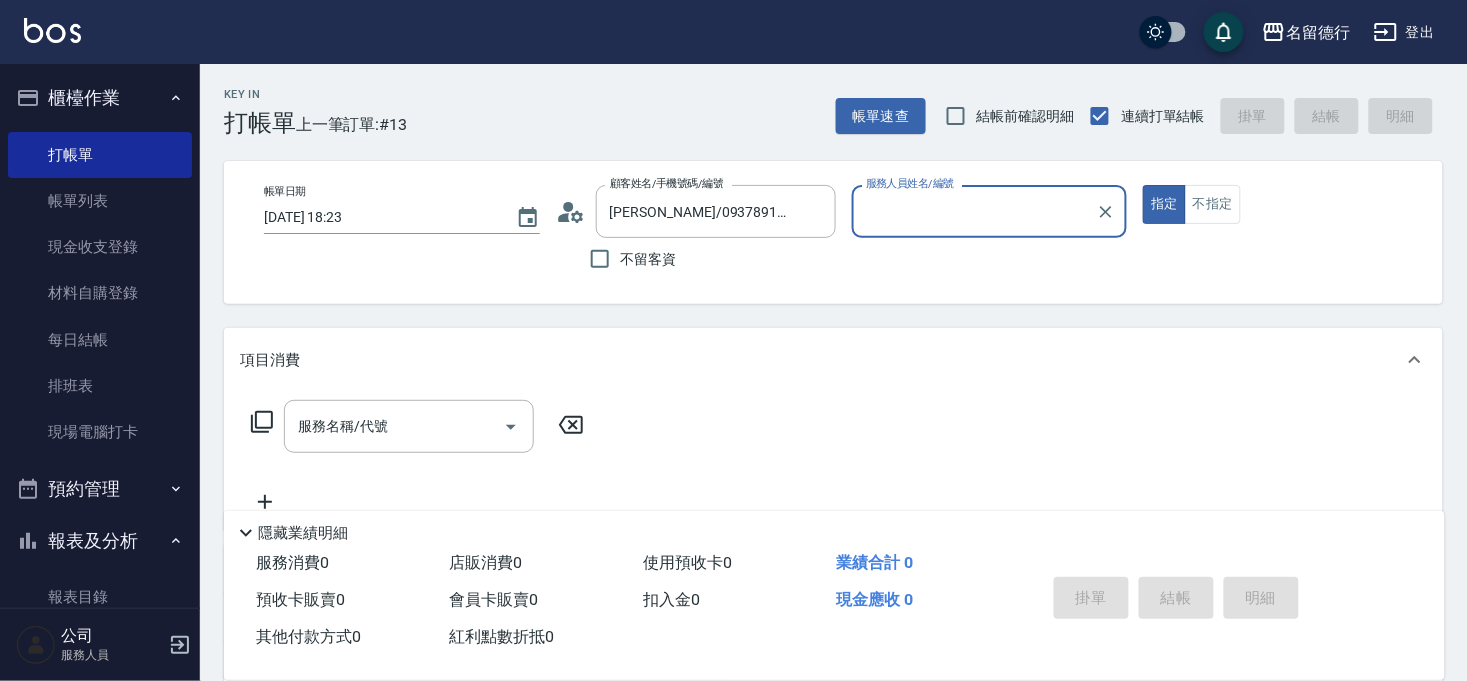 type on "品言-07" 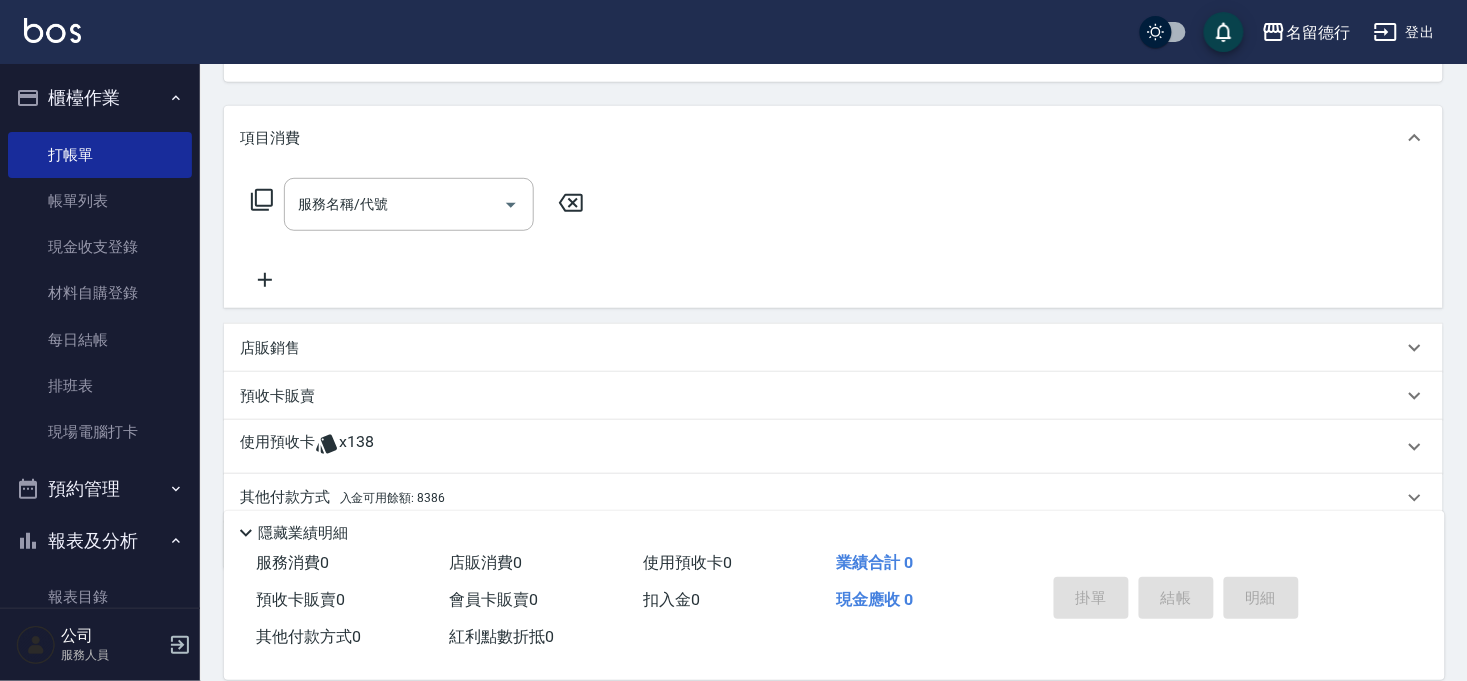 scroll, scrollTop: 300, scrollLeft: 0, axis: vertical 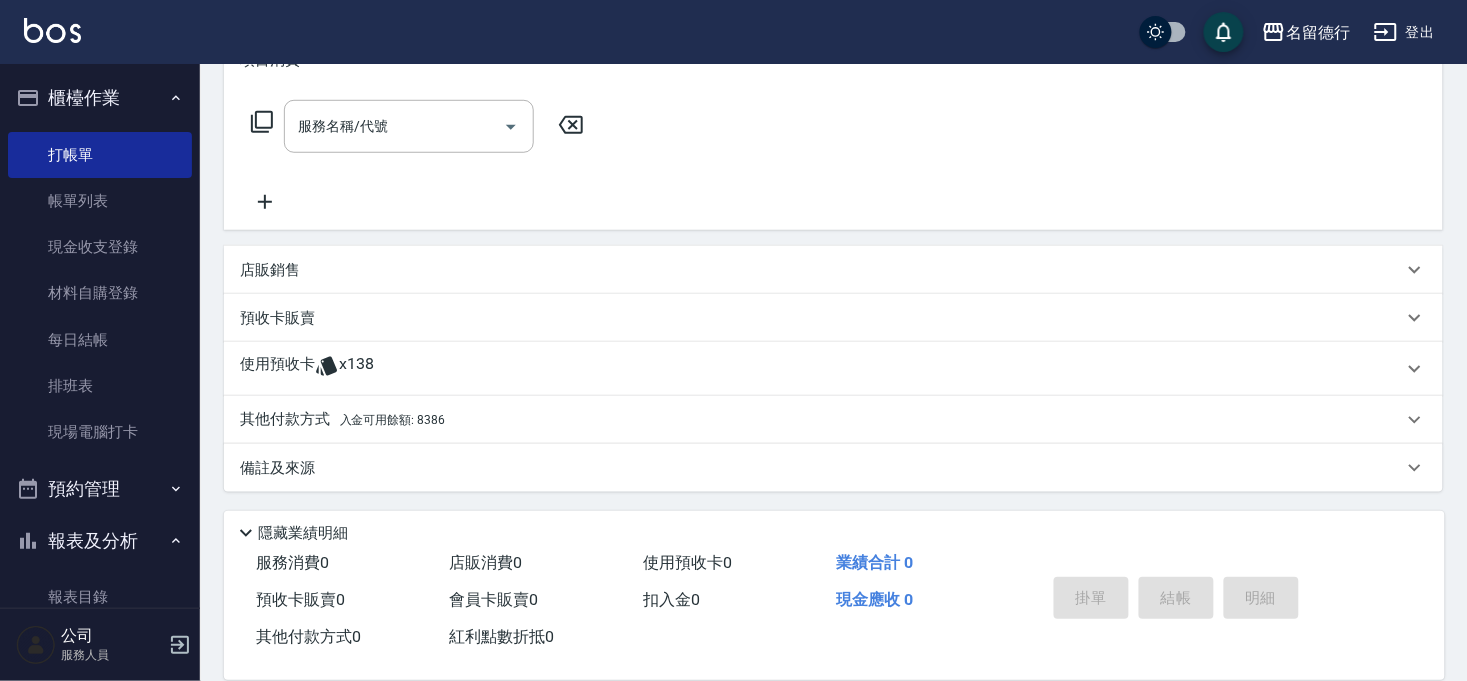 click on "其他付款方式 入金可用餘額: 8386" at bounding box center (833, 420) 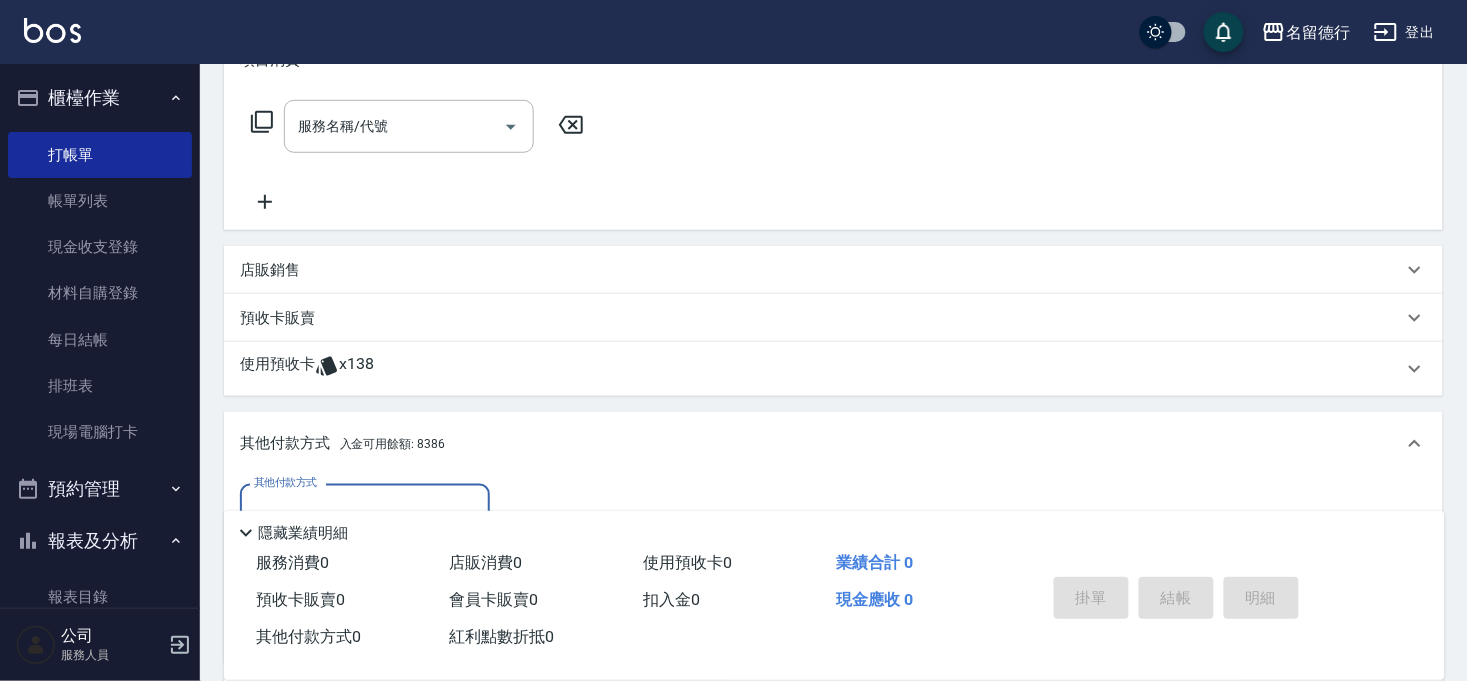 scroll, scrollTop: 0, scrollLeft: 0, axis: both 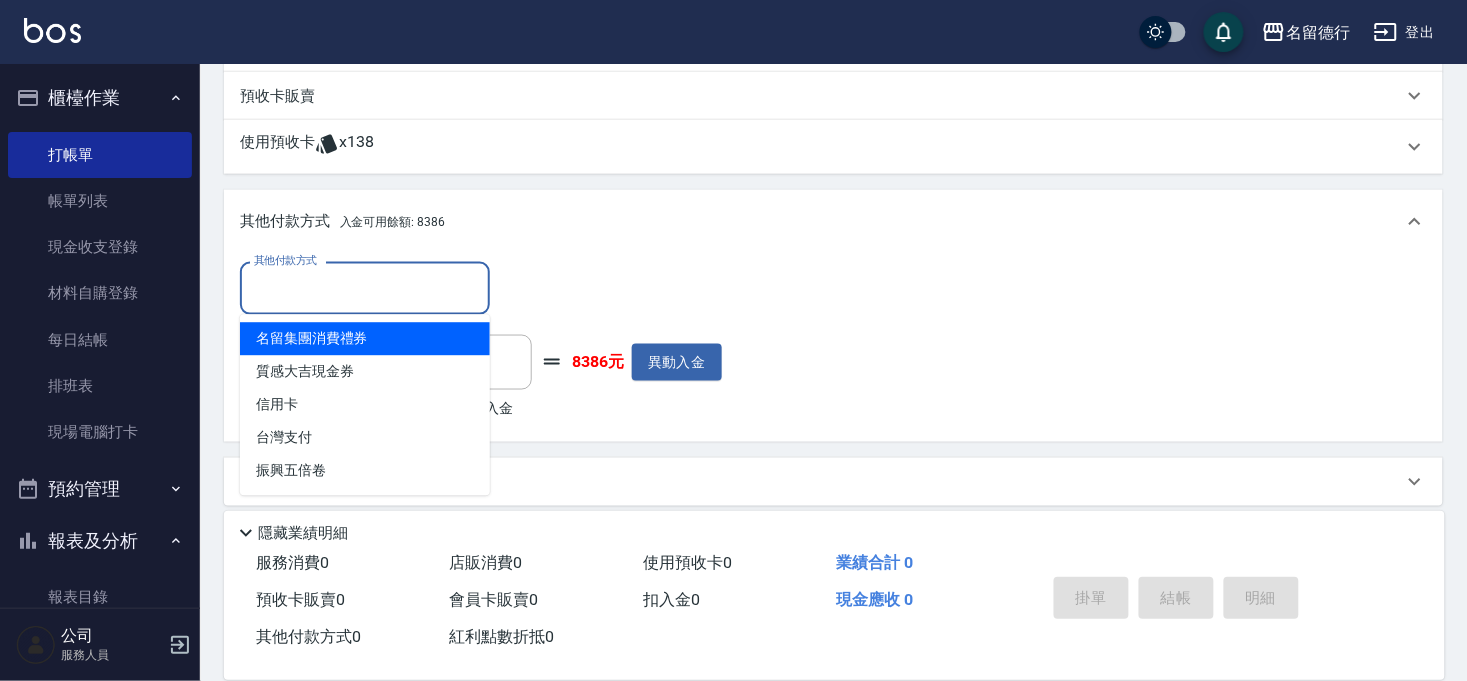 click on "其他付款方式" at bounding box center [365, 288] 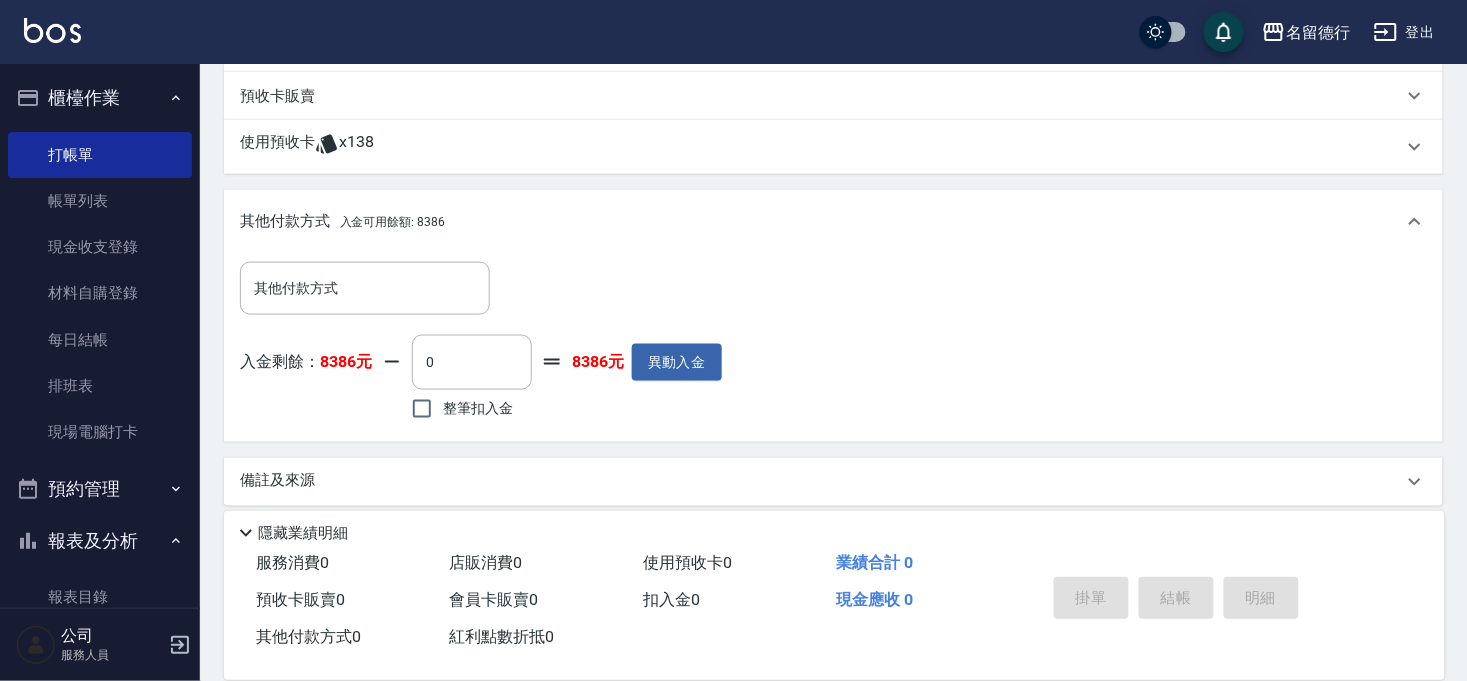 click on "使用預收卡" at bounding box center [277, 147] 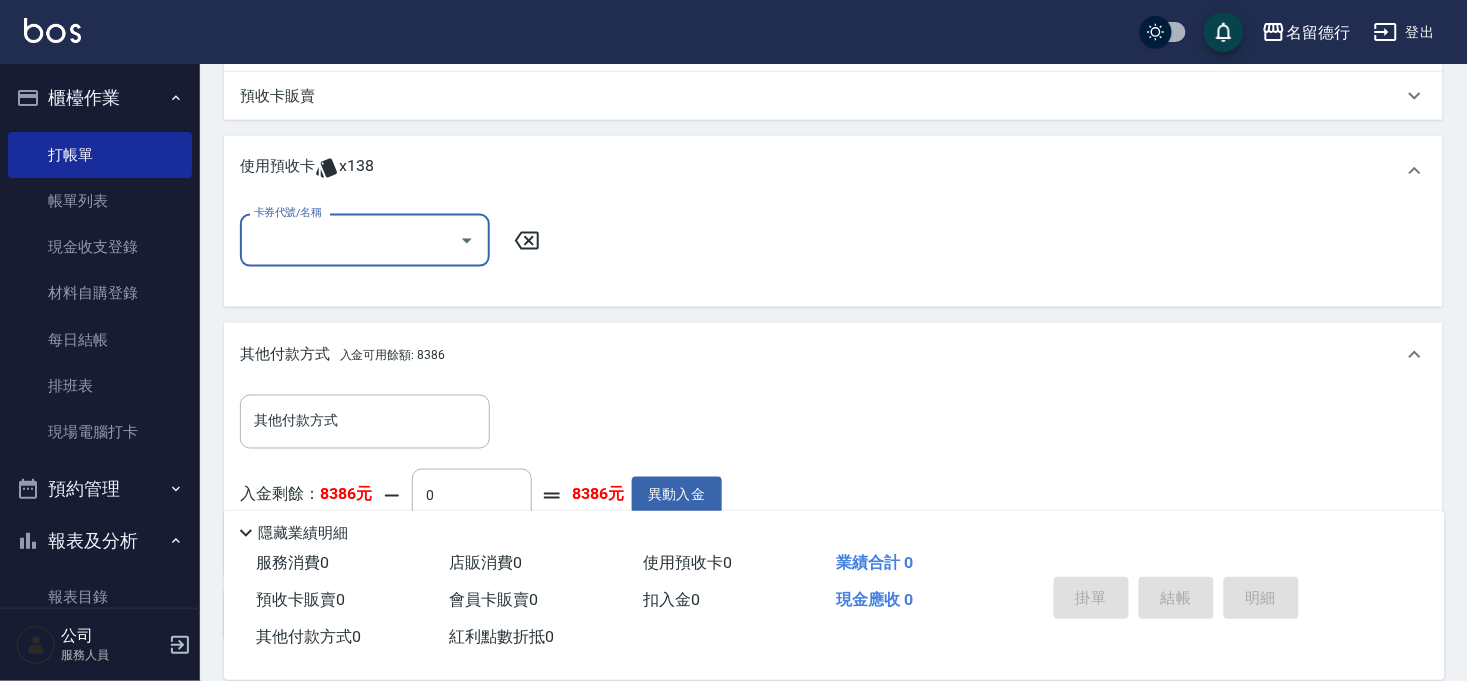 scroll, scrollTop: 0, scrollLeft: 0, axis: both 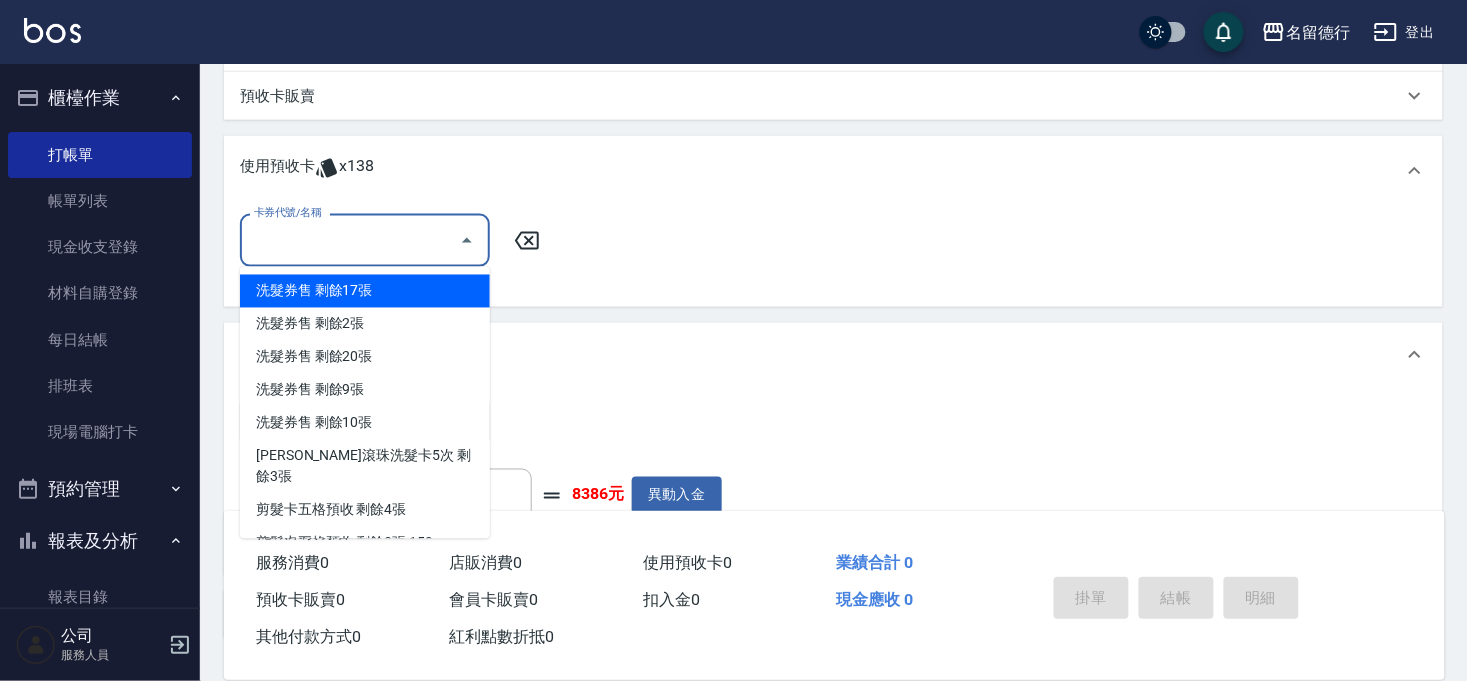 click on "洗髮券售 剩餘17張" at bounding box center [365, 291] 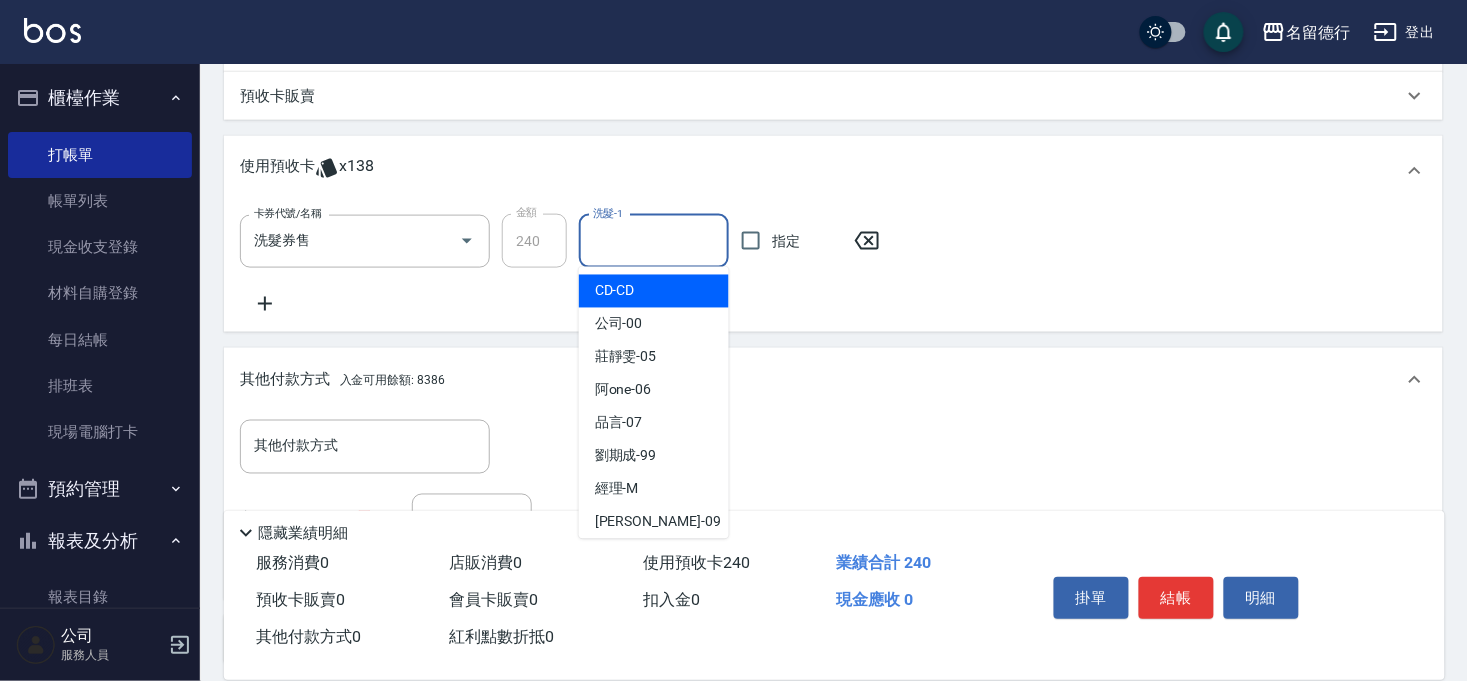click on "洗髮-1" at bounding box center (654, 241) 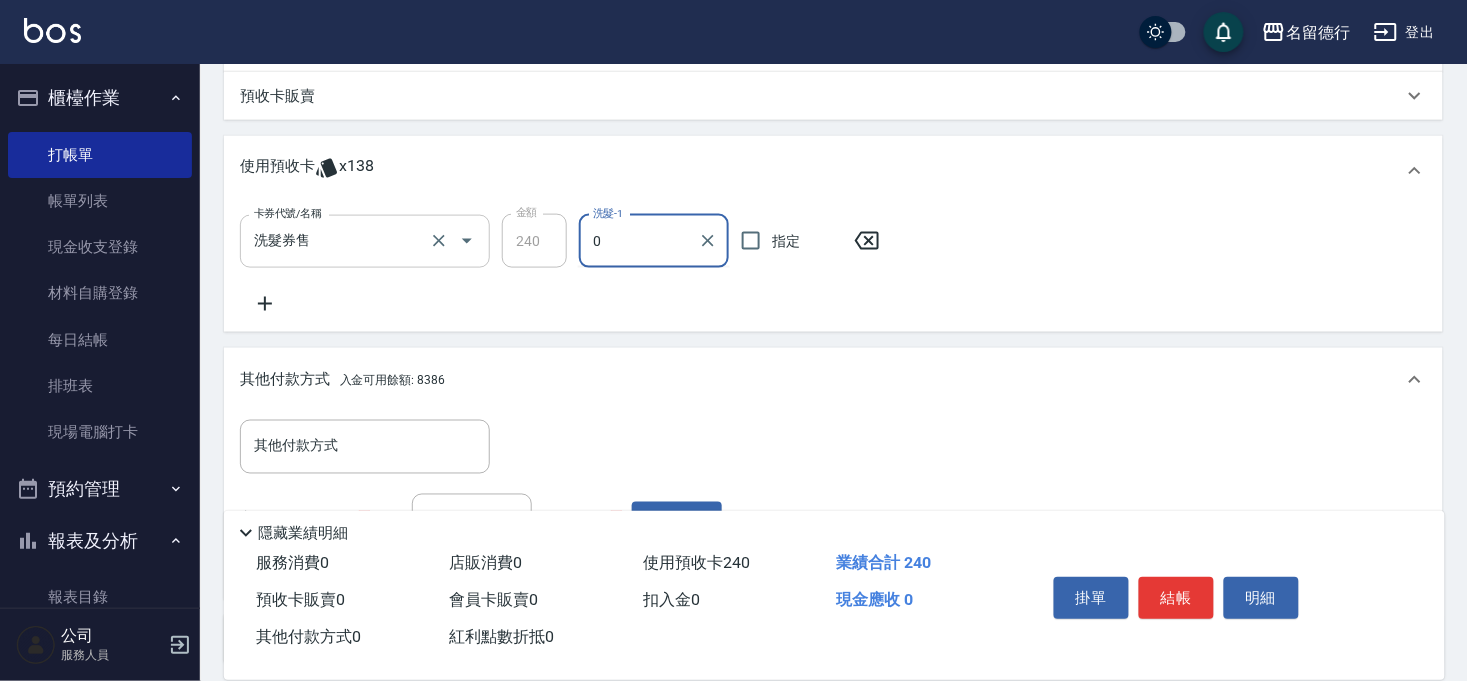 type on "0" 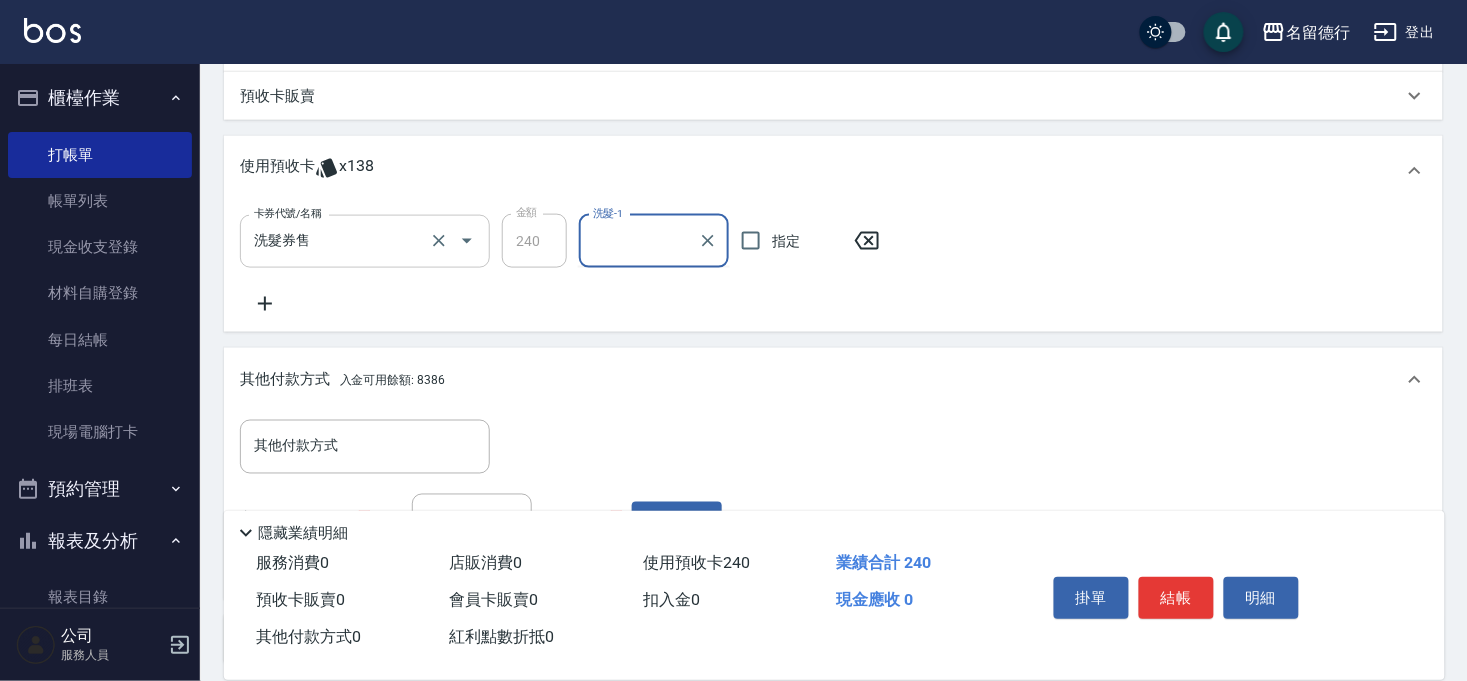 click on "洗髮券售" at bounding box center (337, 241) 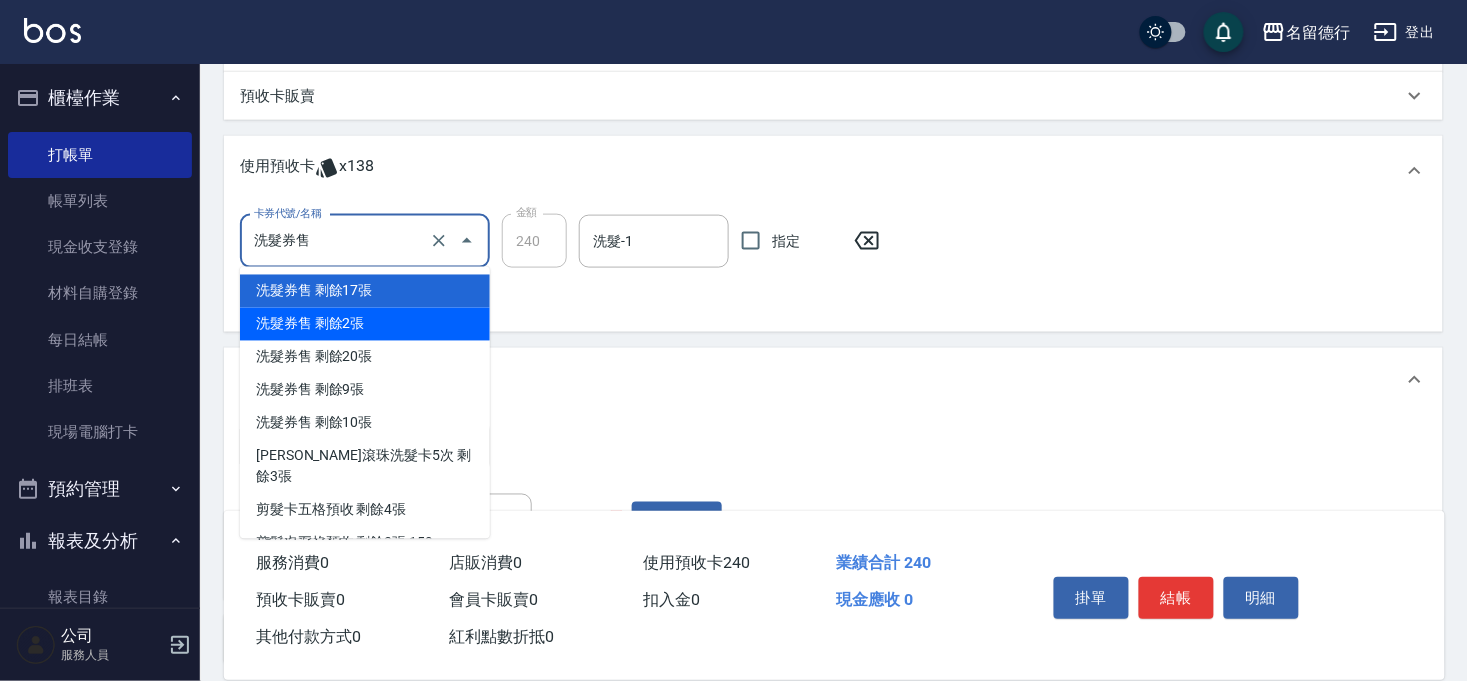 click on "洗髮券售 剩餘2張" at bounding box center (365, 324) 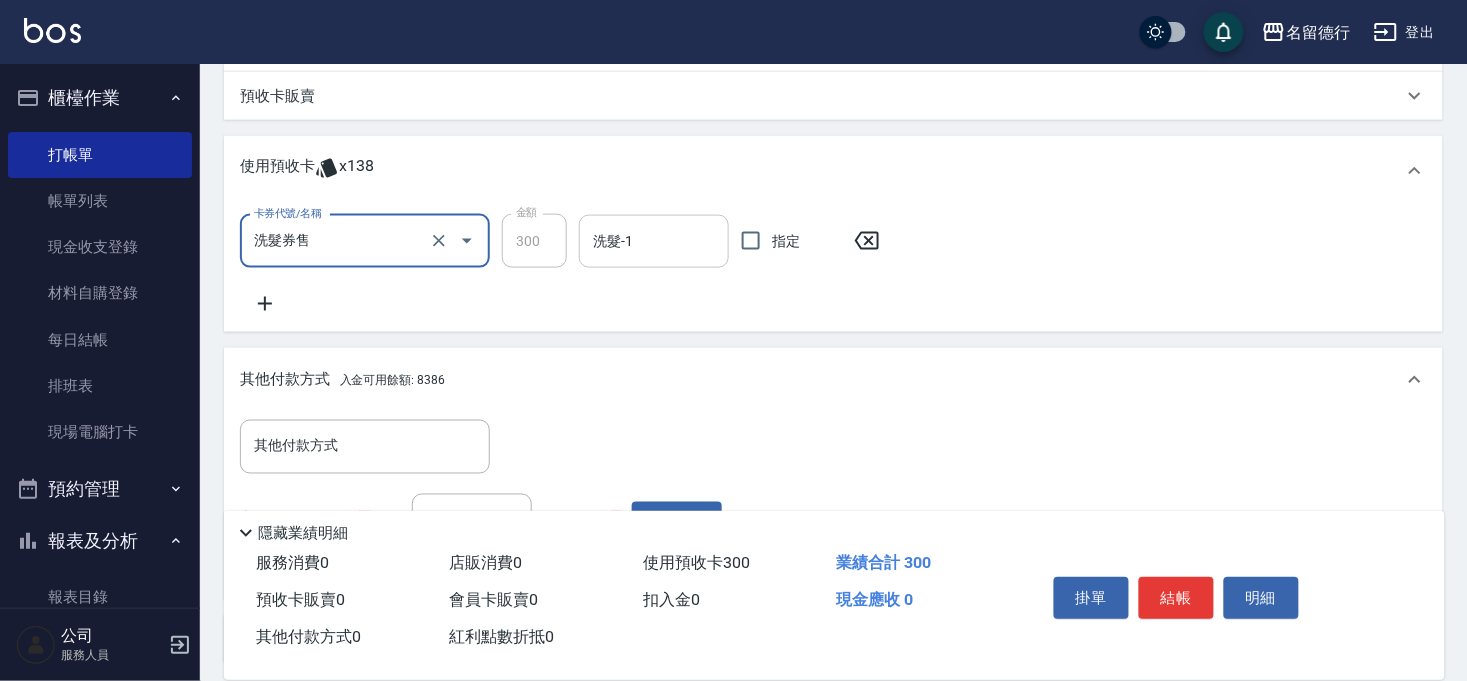click on "洗髮-1" at bounding box center [654, 241] 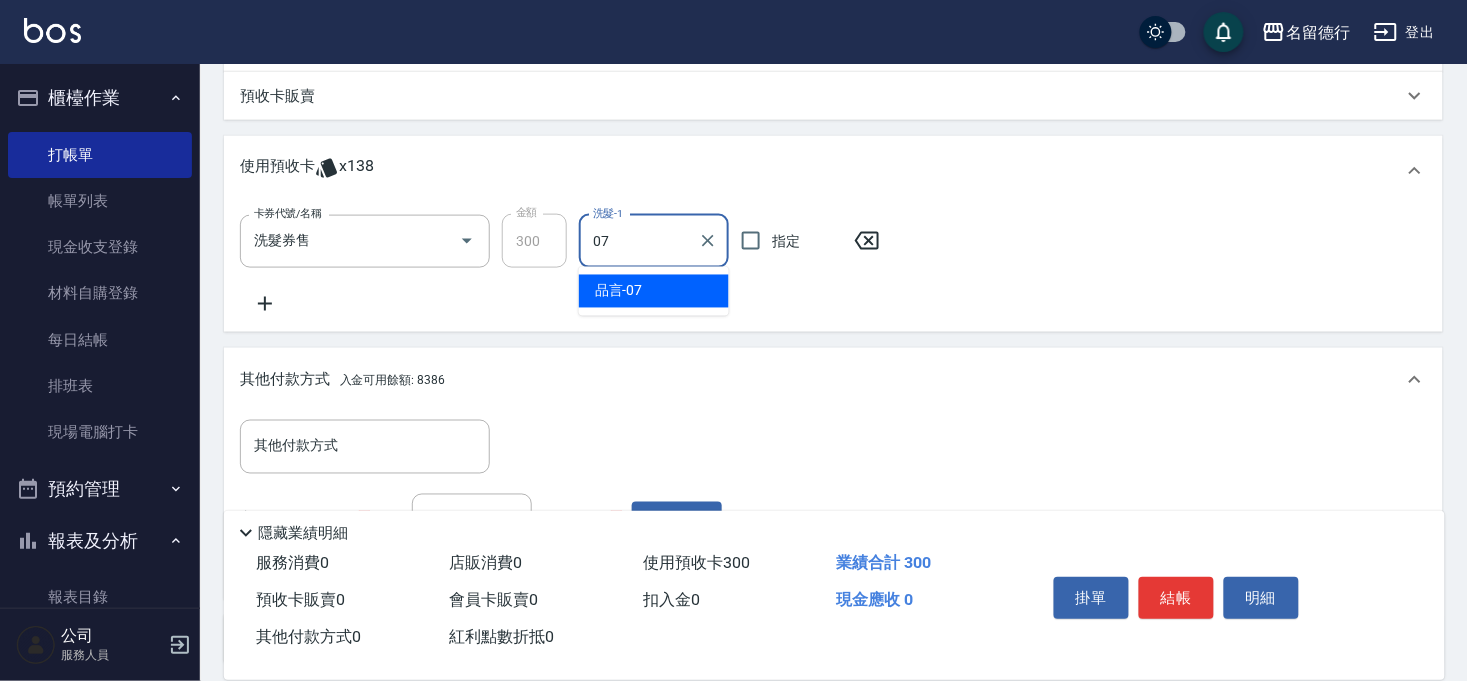 click on "品言 -07" at bounding box center [654, 291] 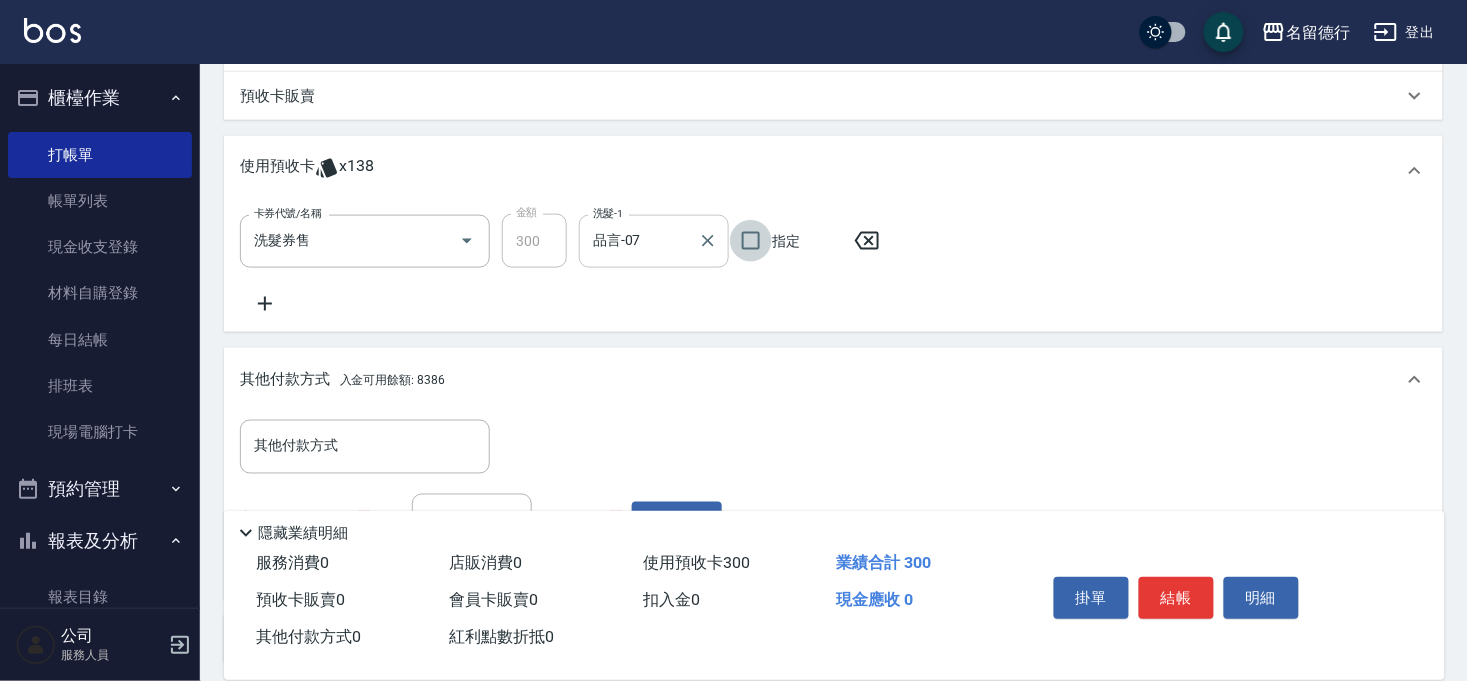 click on "品言-07 洗髮-1" at bounding box center [654, 241] 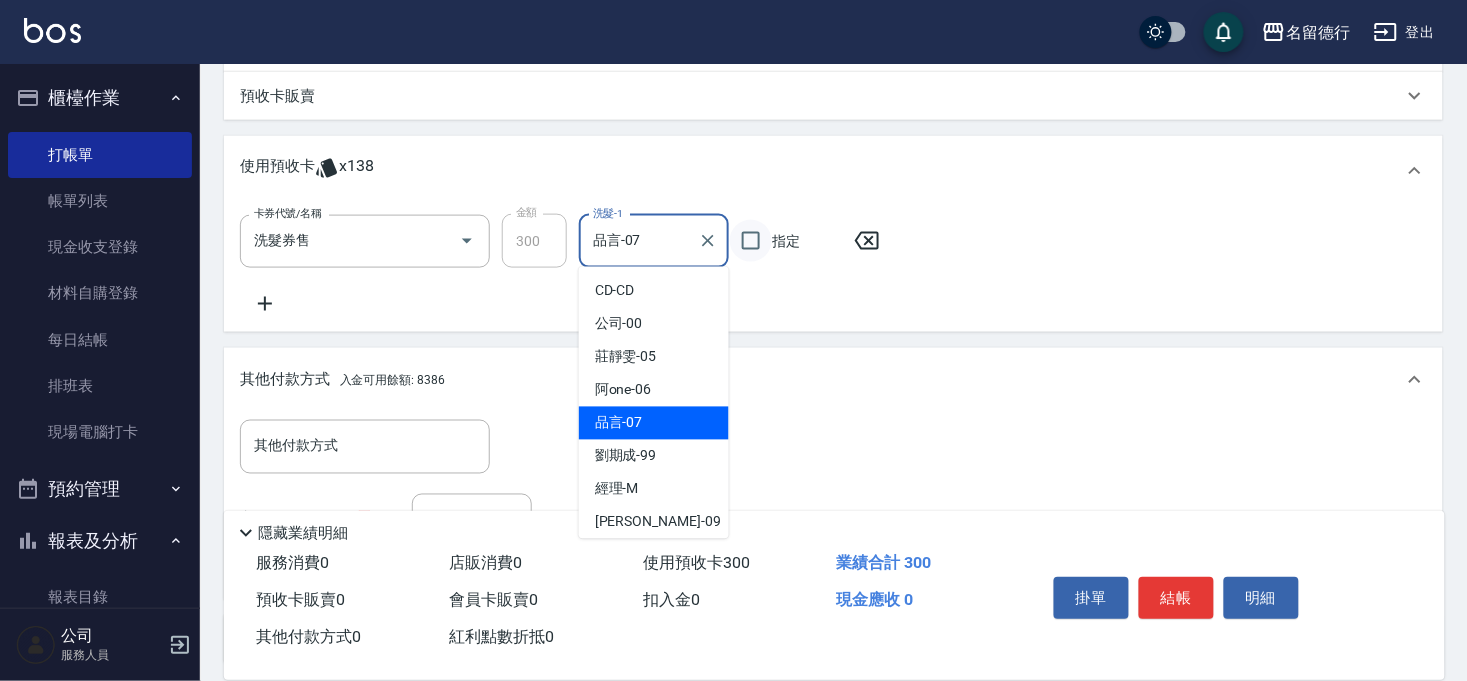 click on "指定" at bounding box center [751, 241] 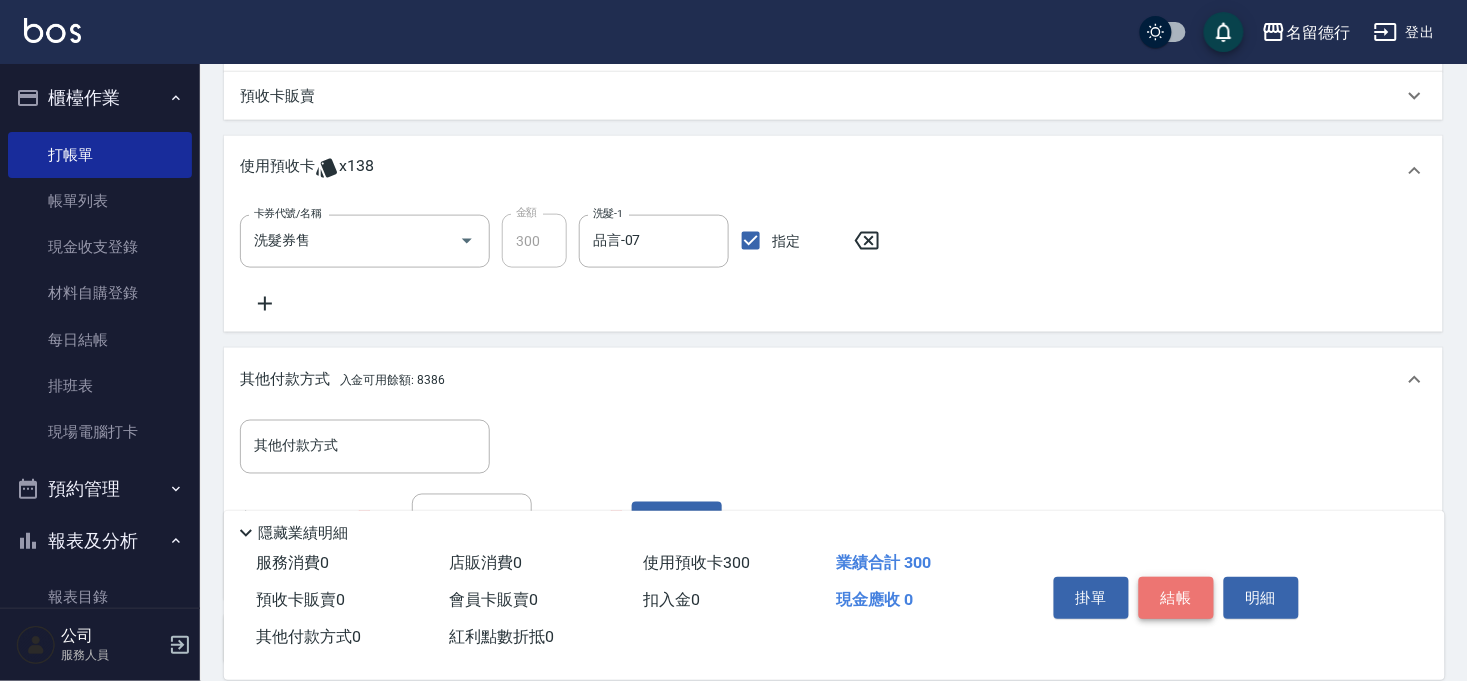 click on "結帳" at bounding box center (1176, 598) 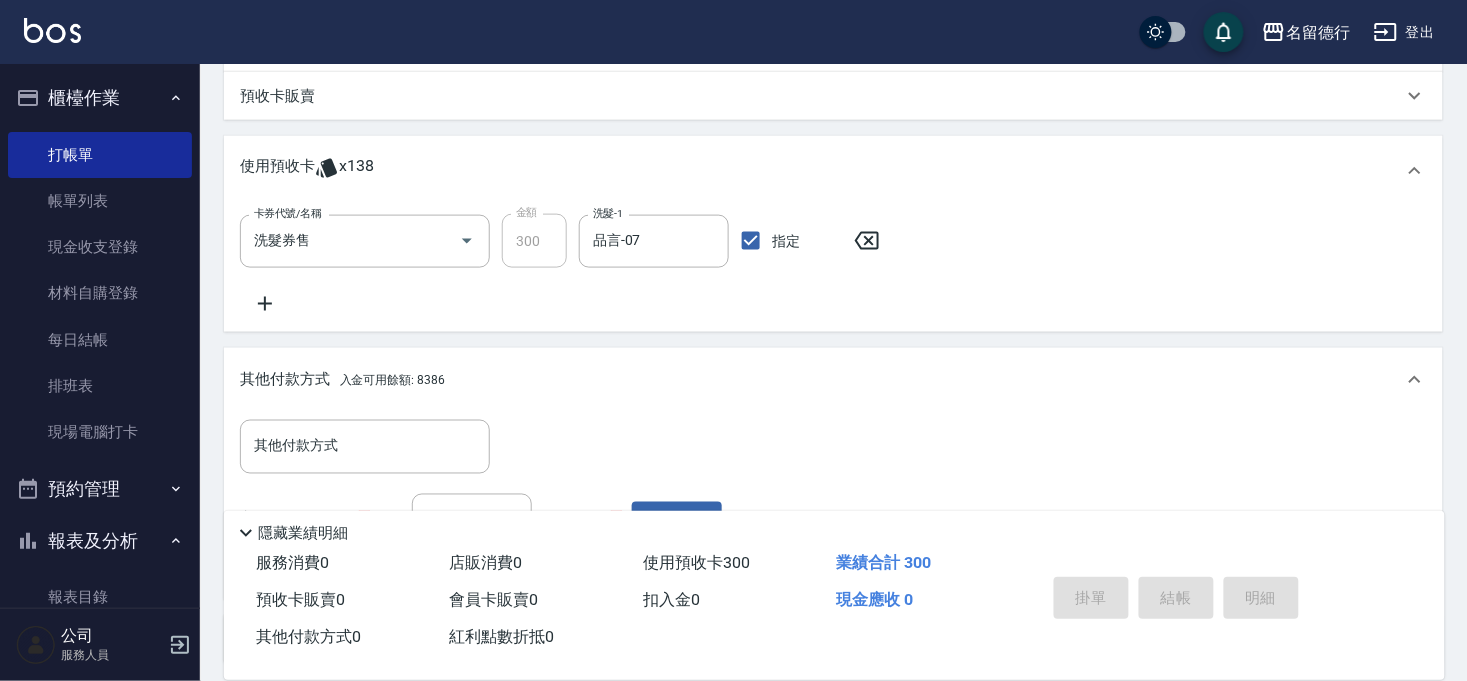 type 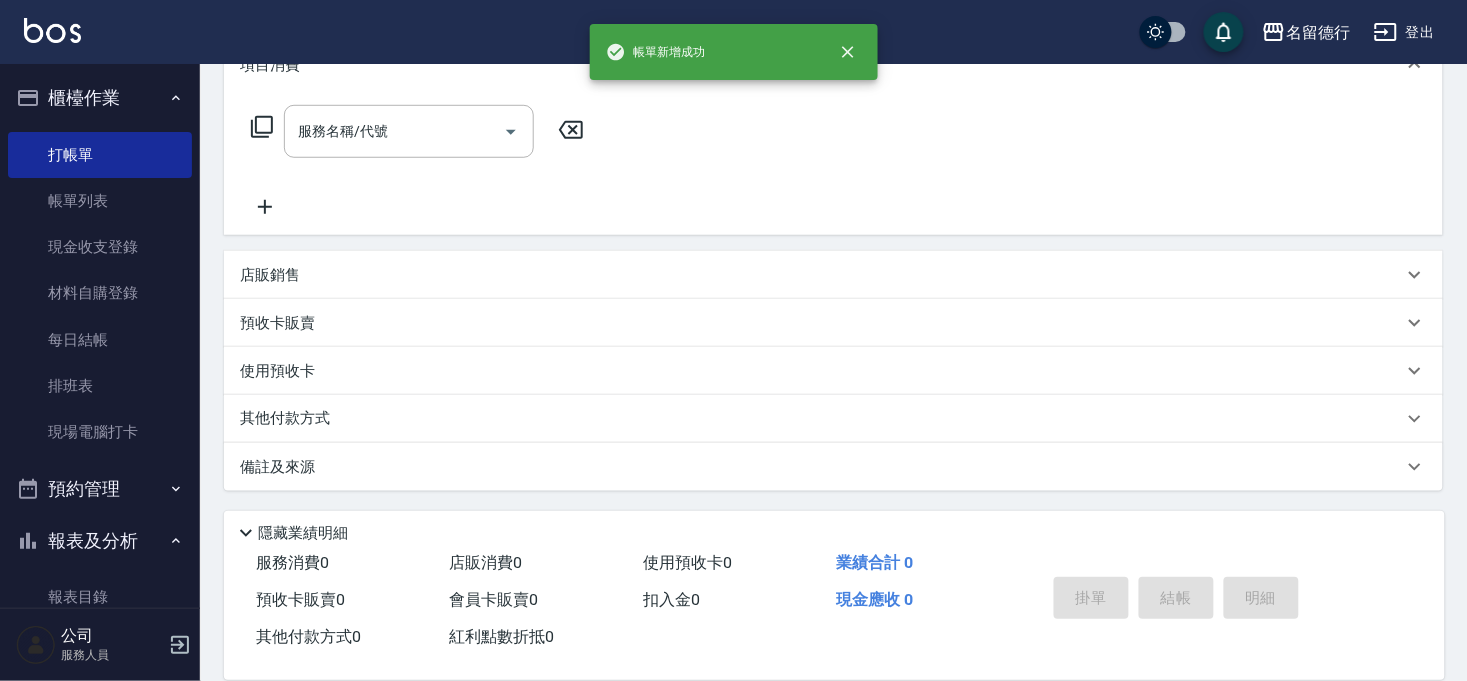 scroll, scrollTop: 0, scrollLeft: 0, axis: both 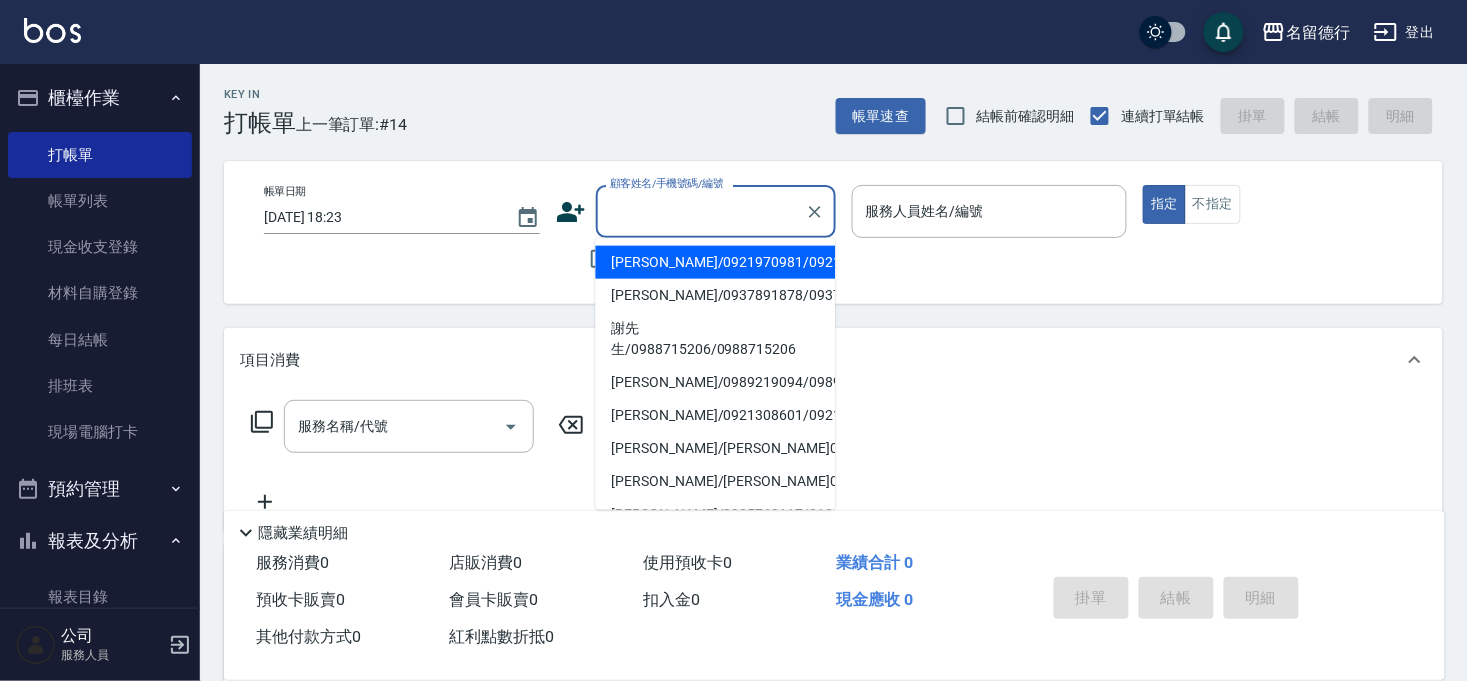 click on "顧客姓名/手機號碼/編號" at bounding box center [701, 211] 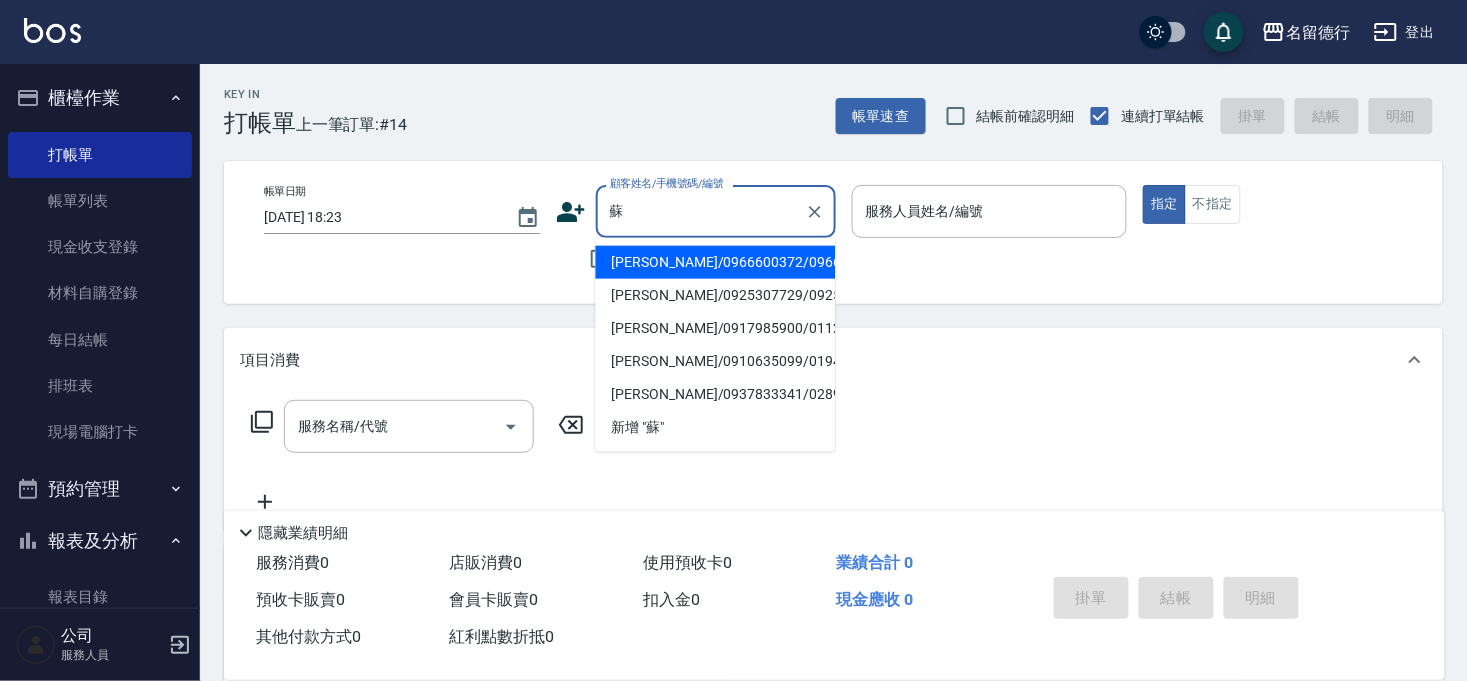 click on "[PERSON_NAME]/0966600372/0966600372" at bounding box center (716, 262) 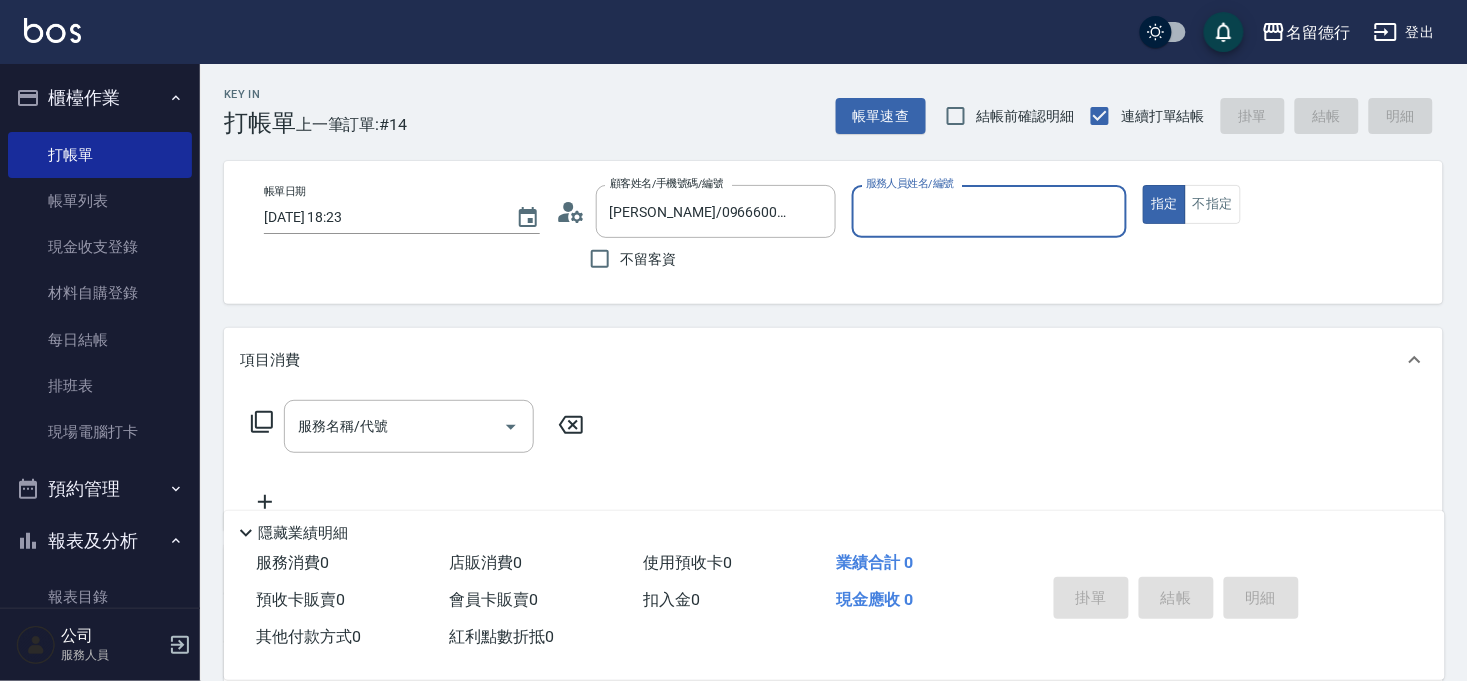 click on "服務人員姓名/編號" at bounding box center (990, 211) 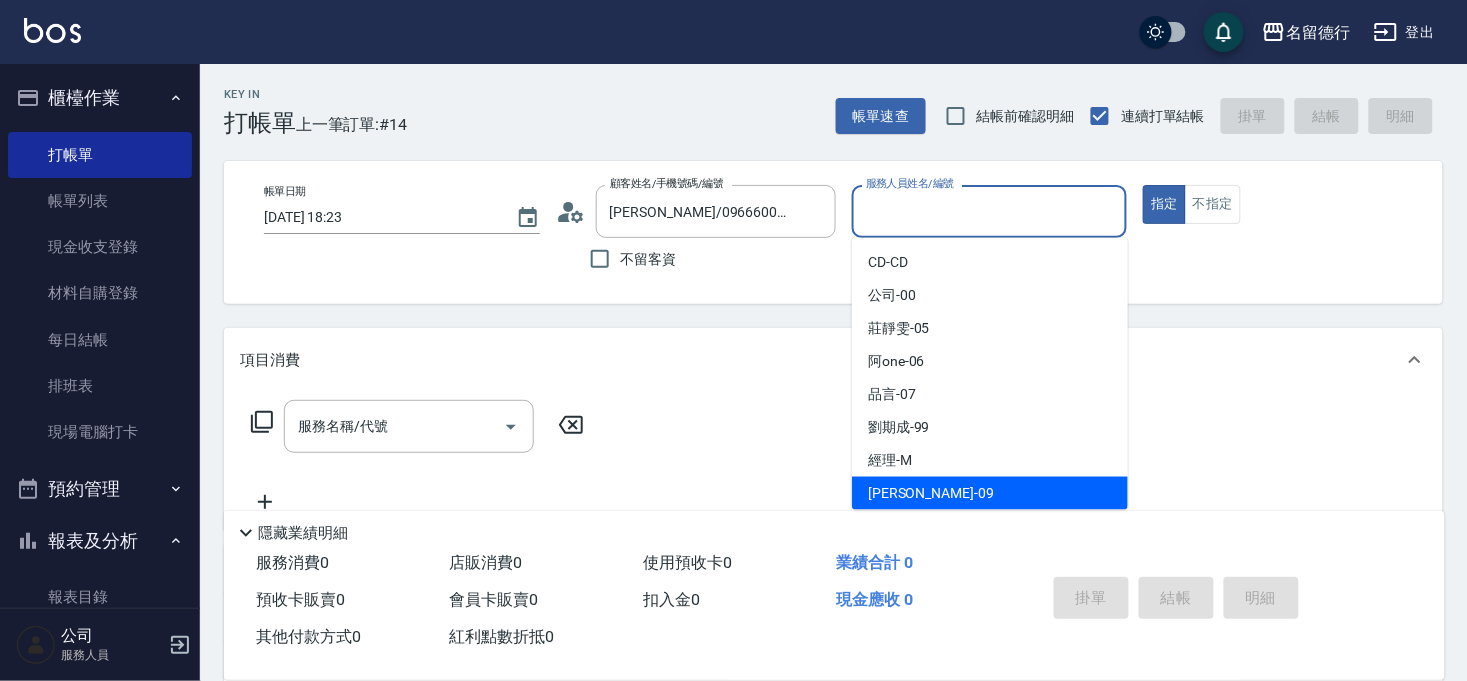 click on "[PERSON_NAME] -09" at bounding box center [931, 493] 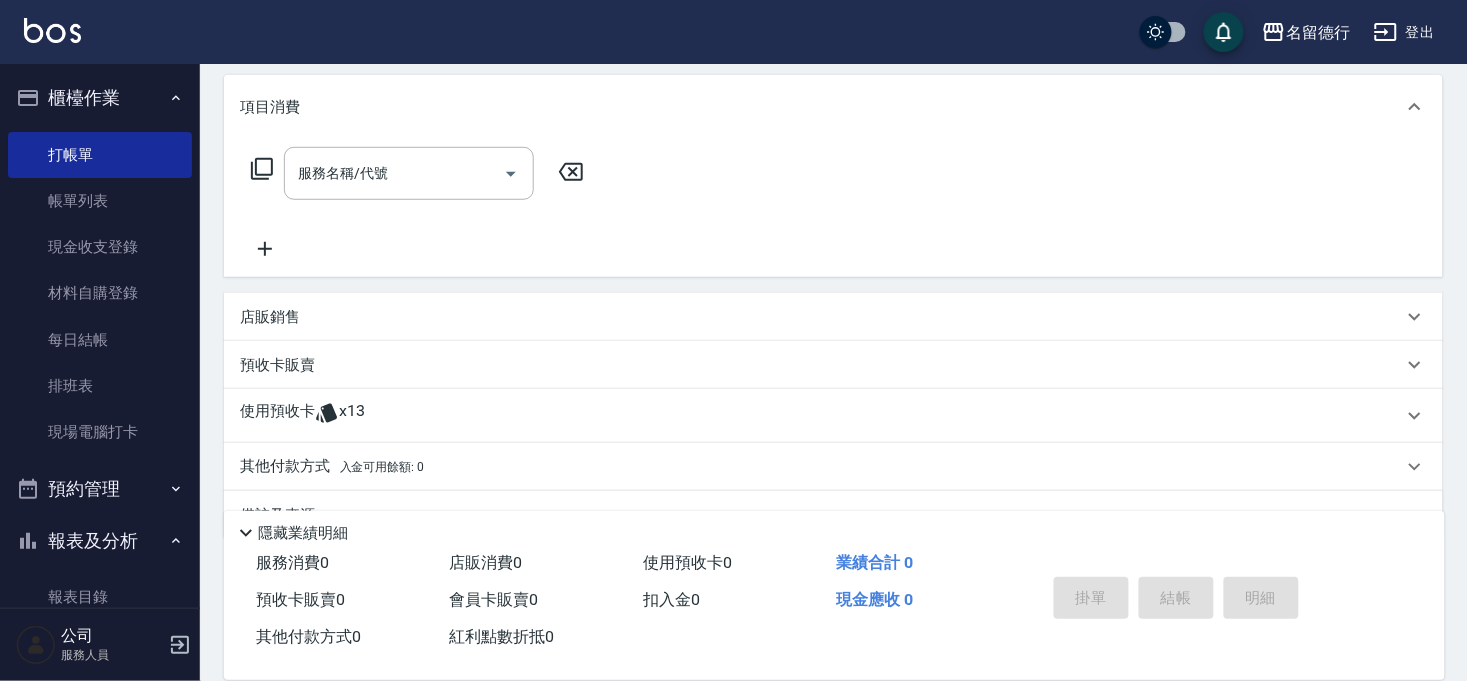 scroll, scrollTop: 300, scrollLeft: 0, axis: vertical 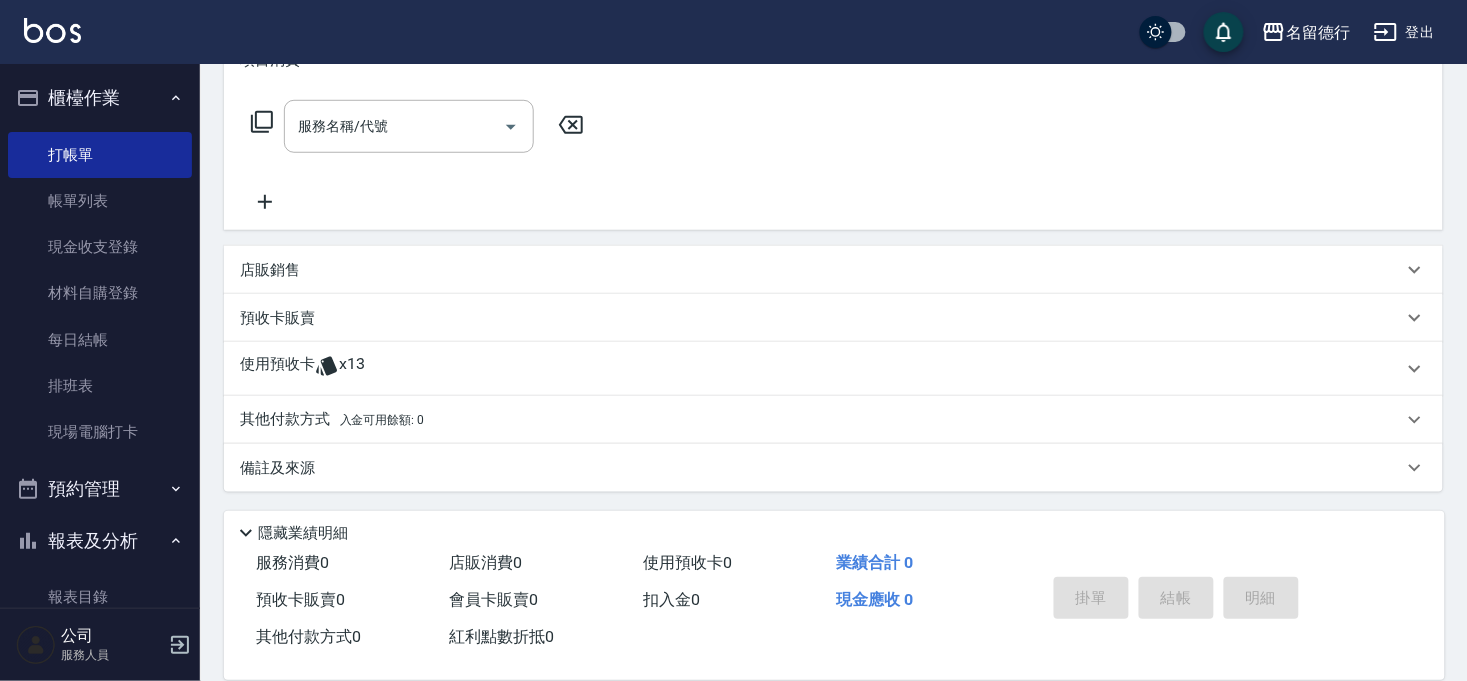 click on "使用預收卡" at bounding box center (277, 369) 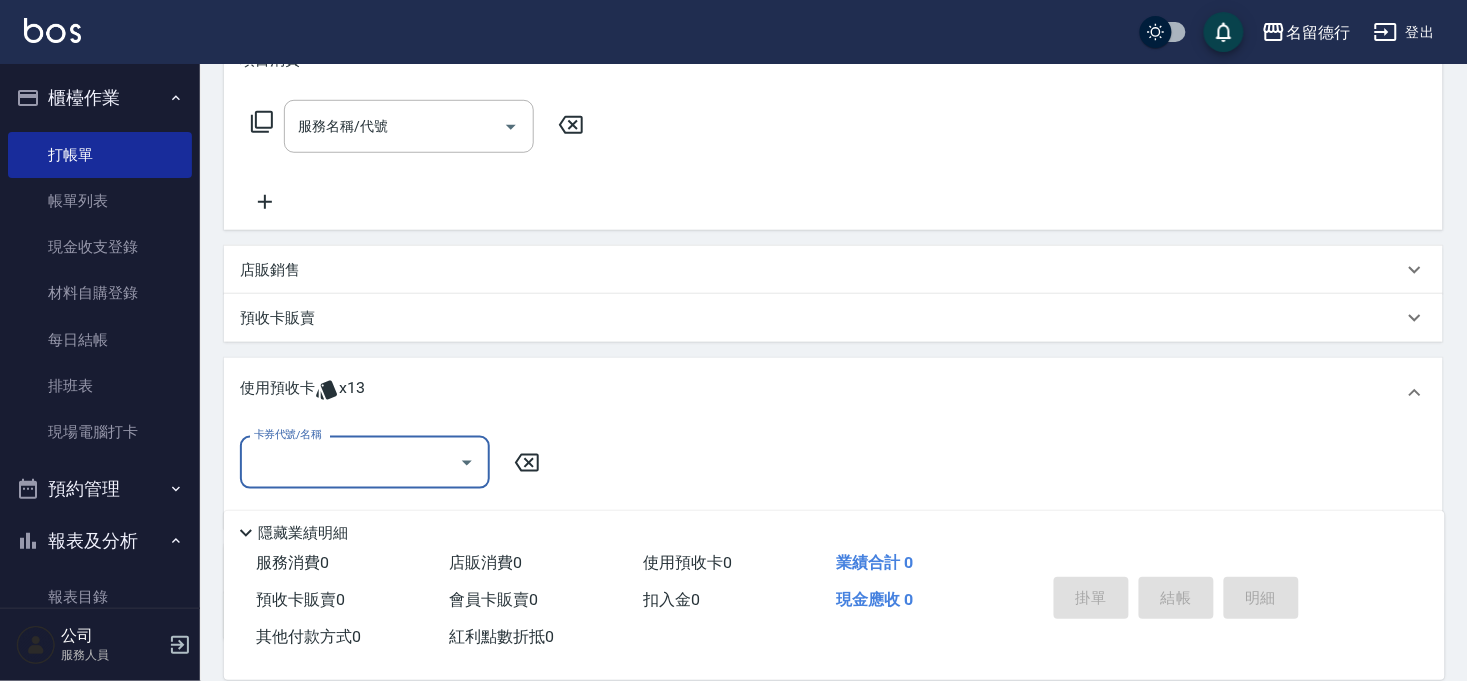 scroll, scrollTop: 363, scrollLeft: 0, axis: vertical 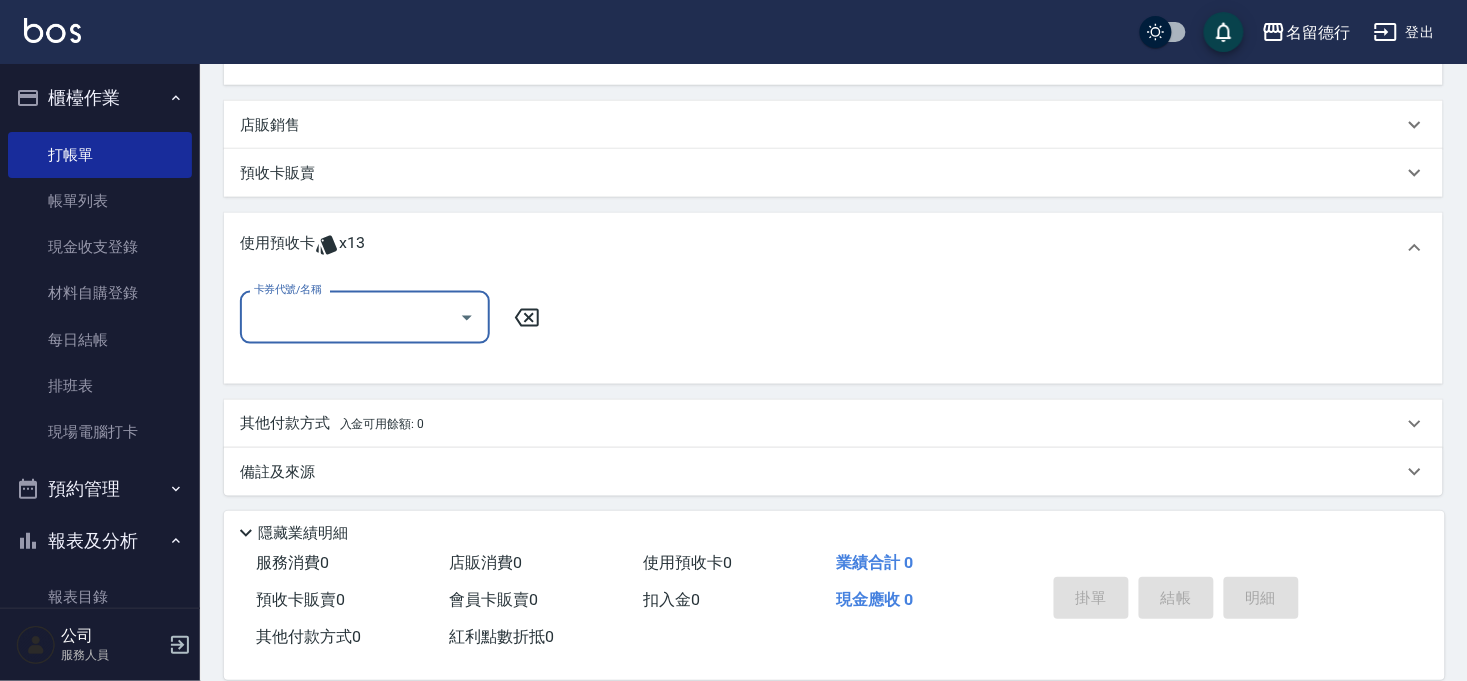 click on "卡券代號/名稱" at bounding box center [350, 317] 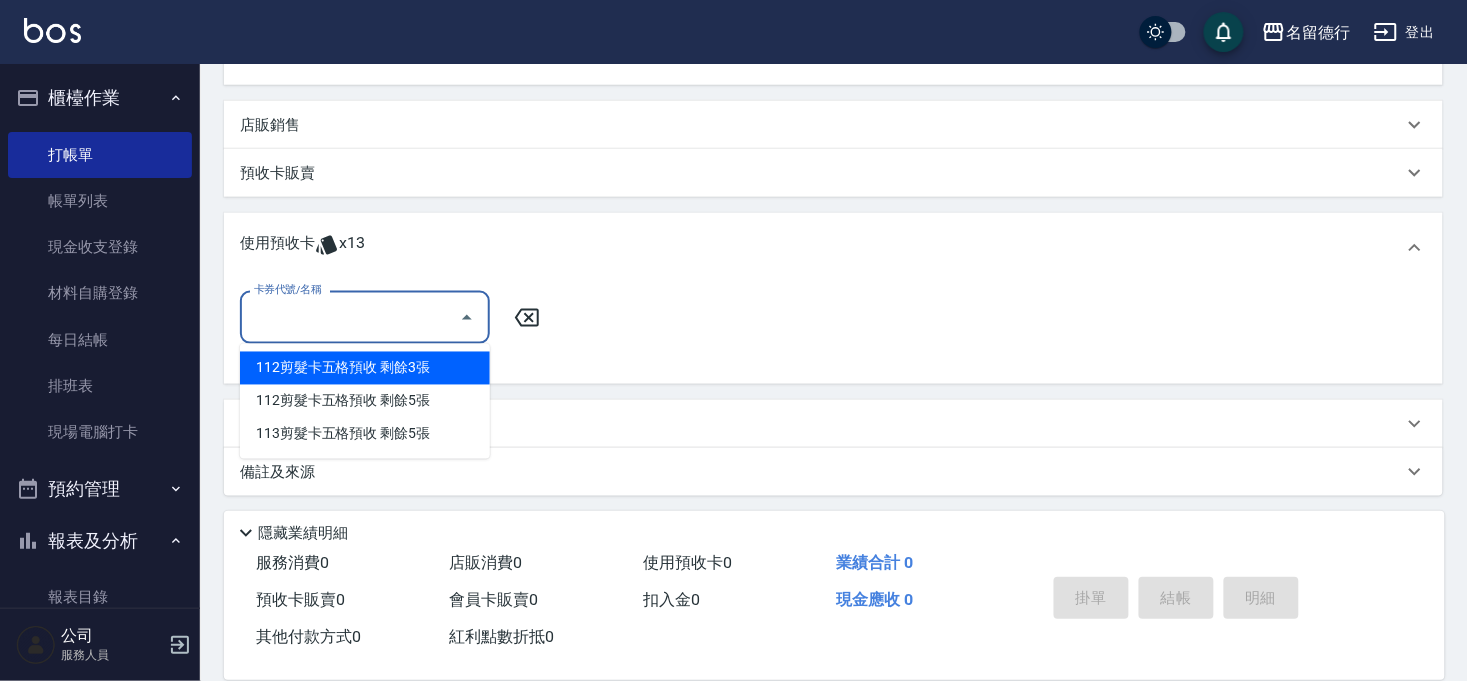 click on "112剪髮卡五格預收 剩餘3張" at bounding box center (365, 368) 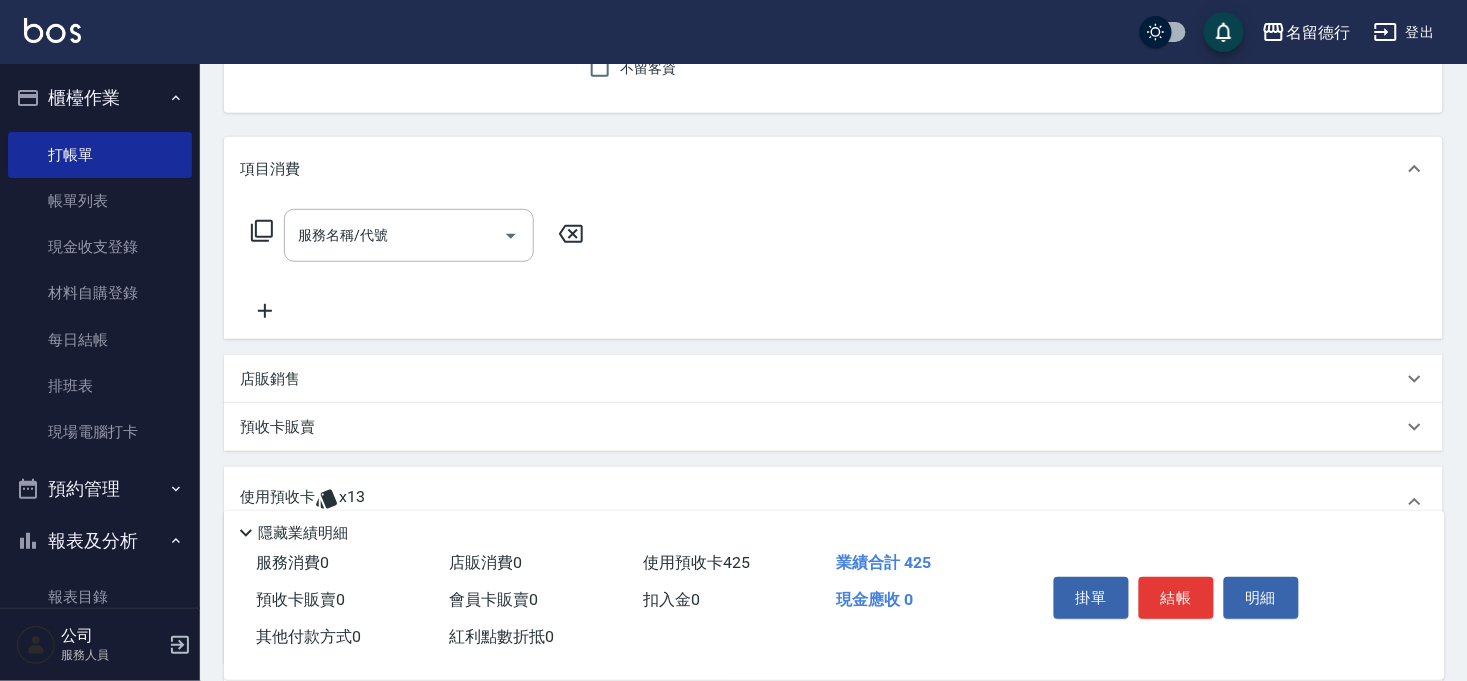 scroll, scrollTop: 0, scrollLeft: 0, axis: both 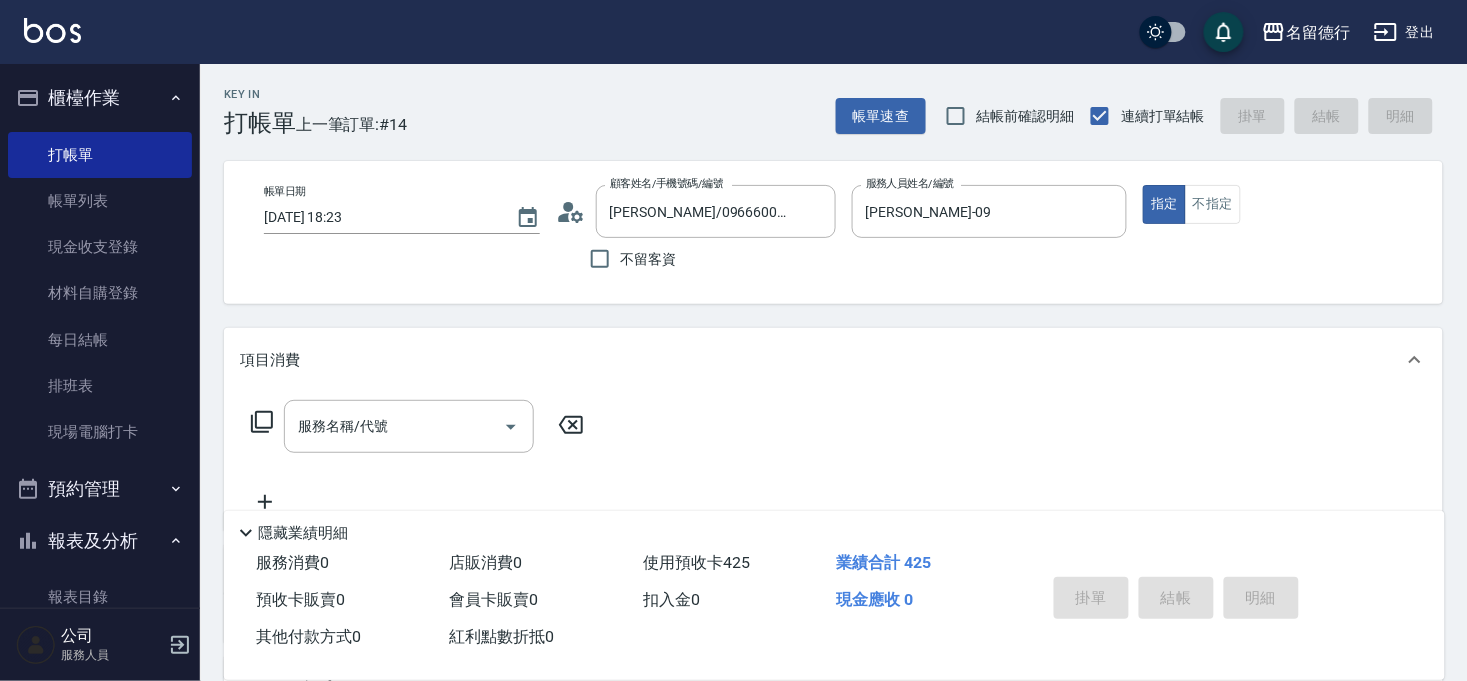 type on "[DATE] 18:26" 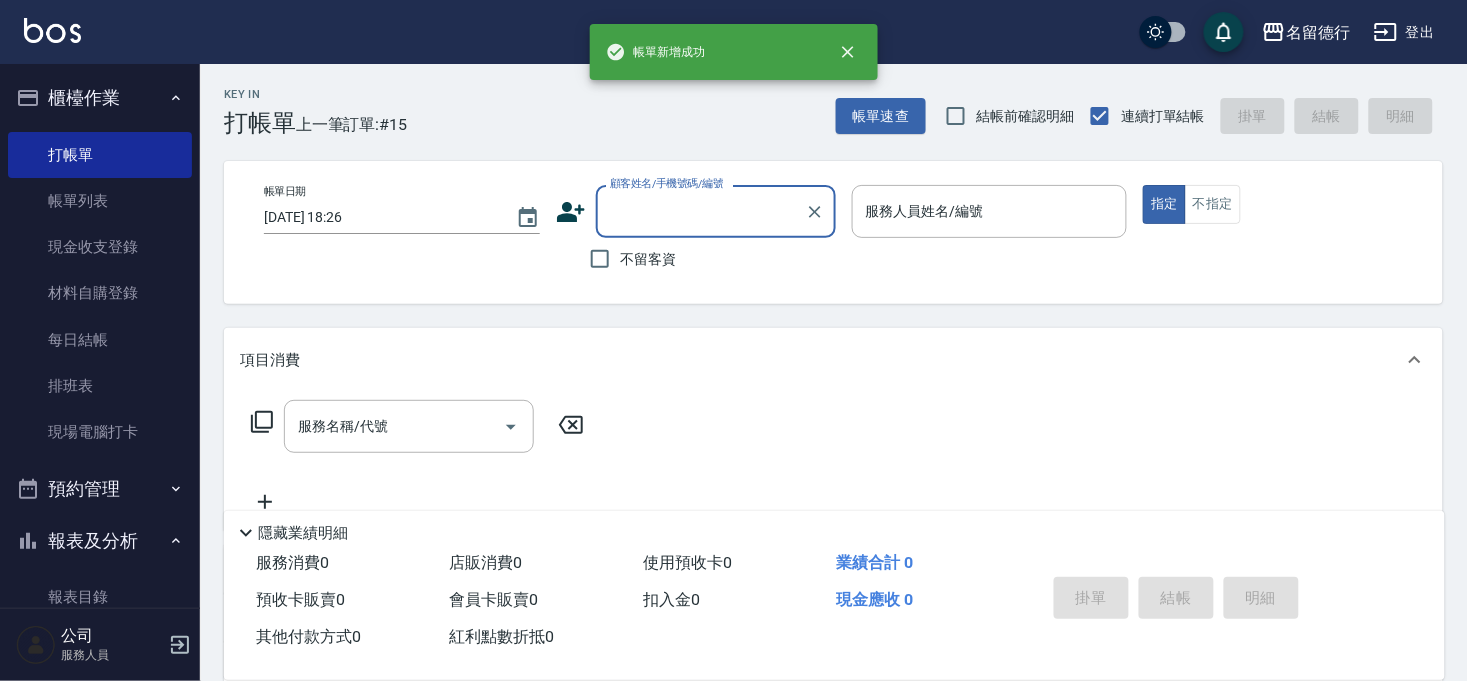 scroll, scrollTop: 0, scrollLeft: 0, axis: both 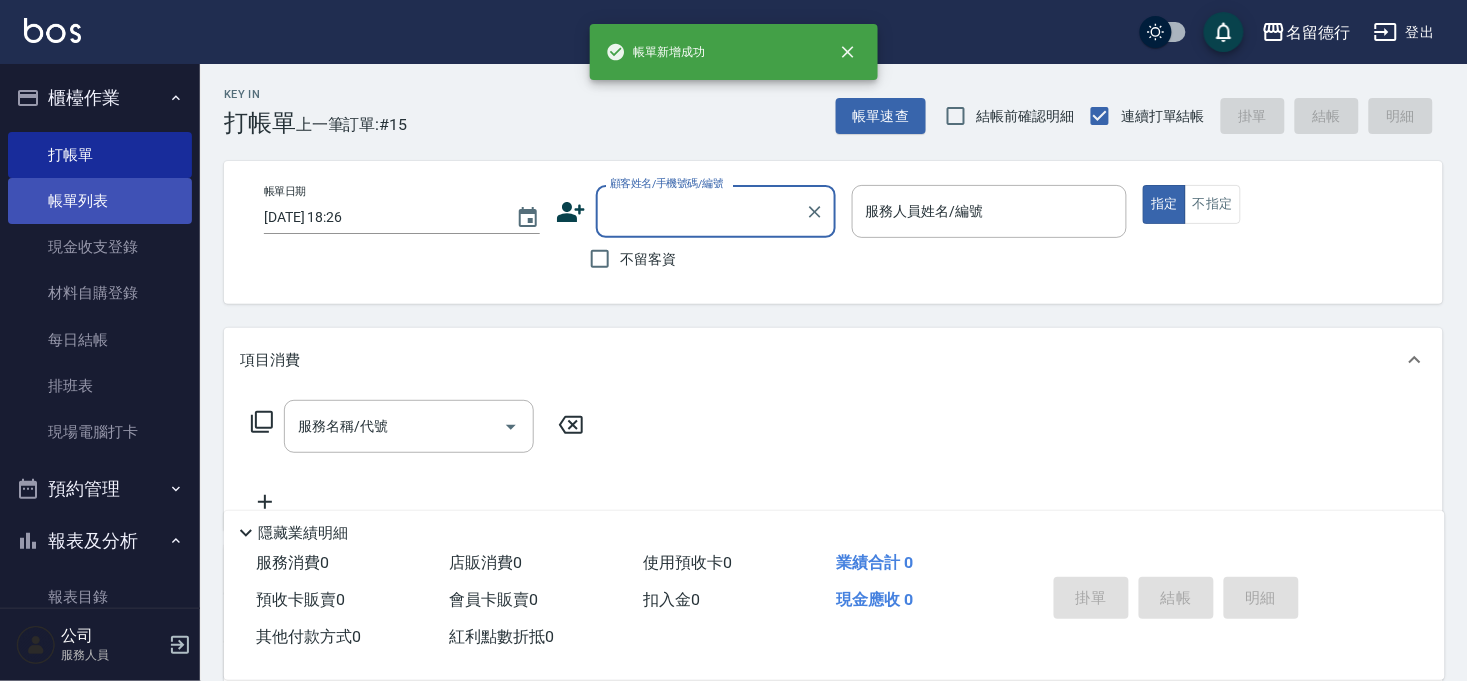 click on "帳單列表" at bounding box center (100, 201) 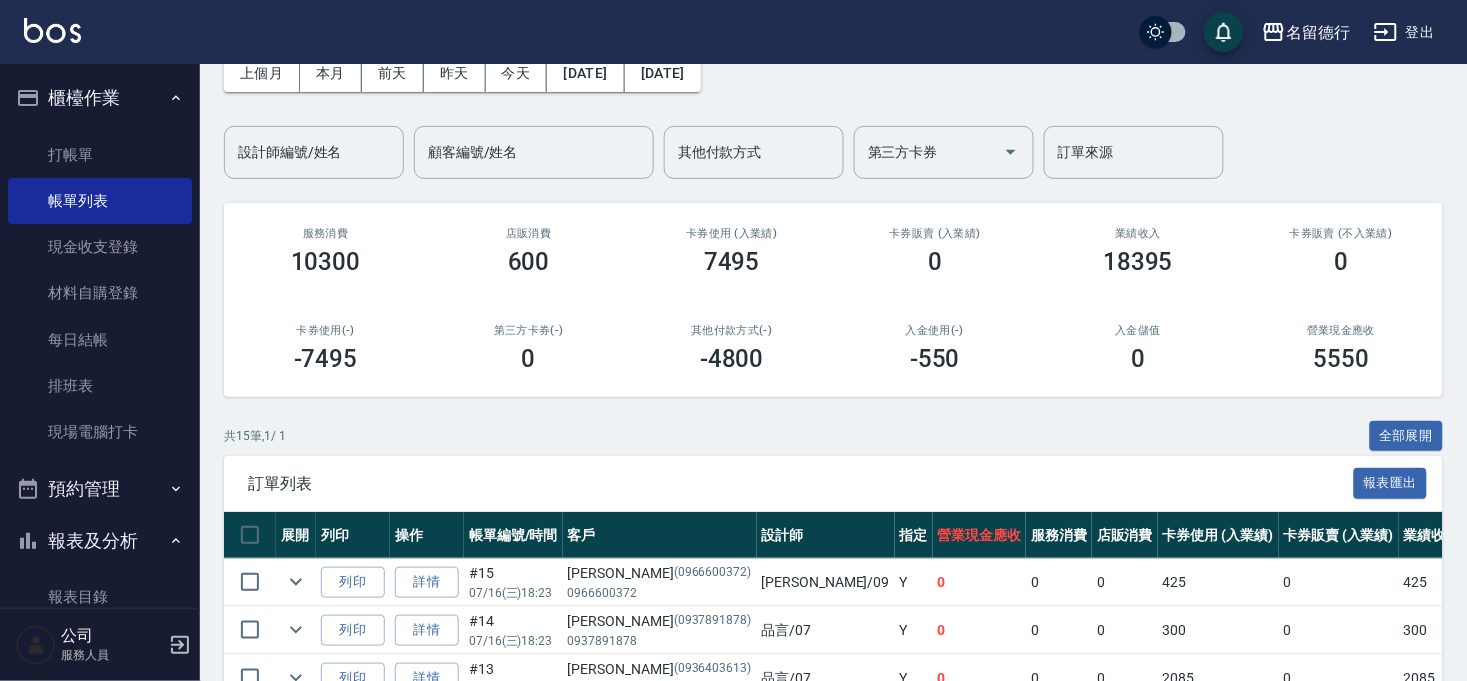 scroll, scrollTop: 24, scrollLeft: 0, axis: vertical 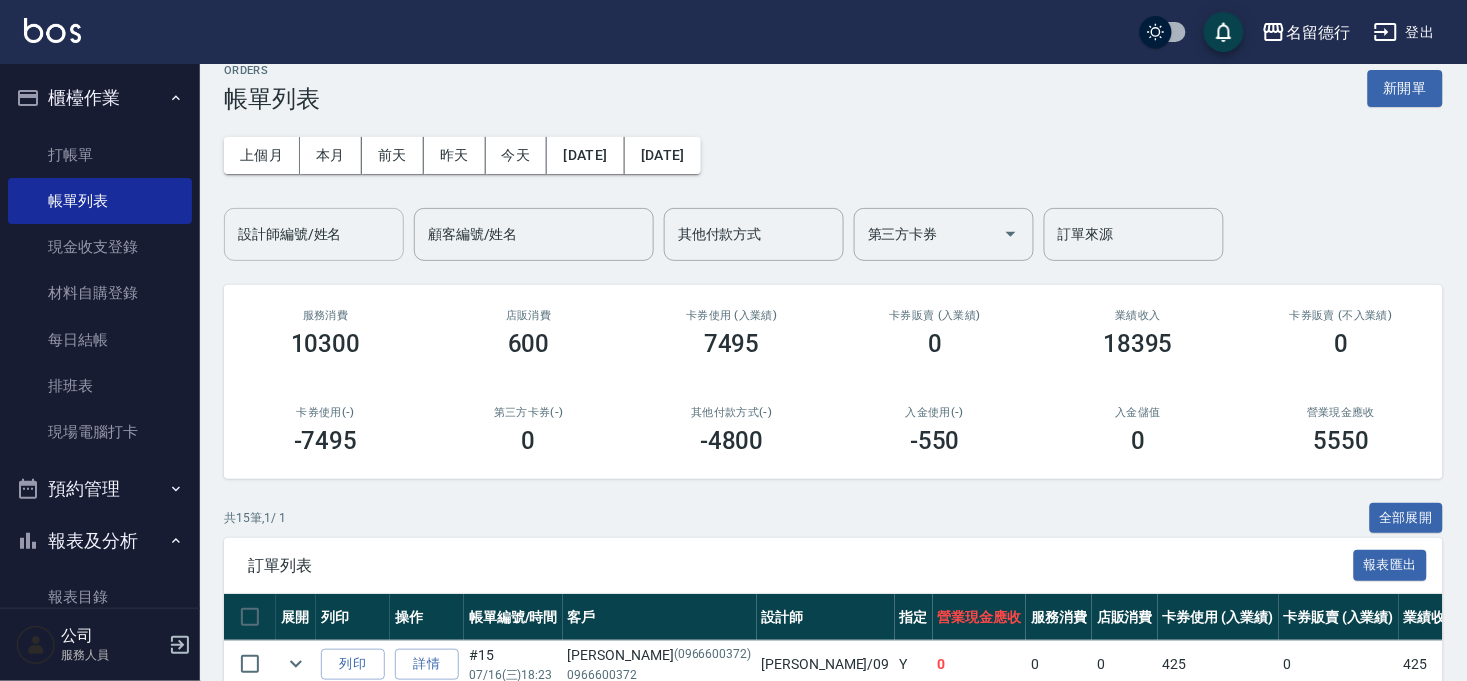 click on "設計師編號/姓名" at bounding box center (314, 234) 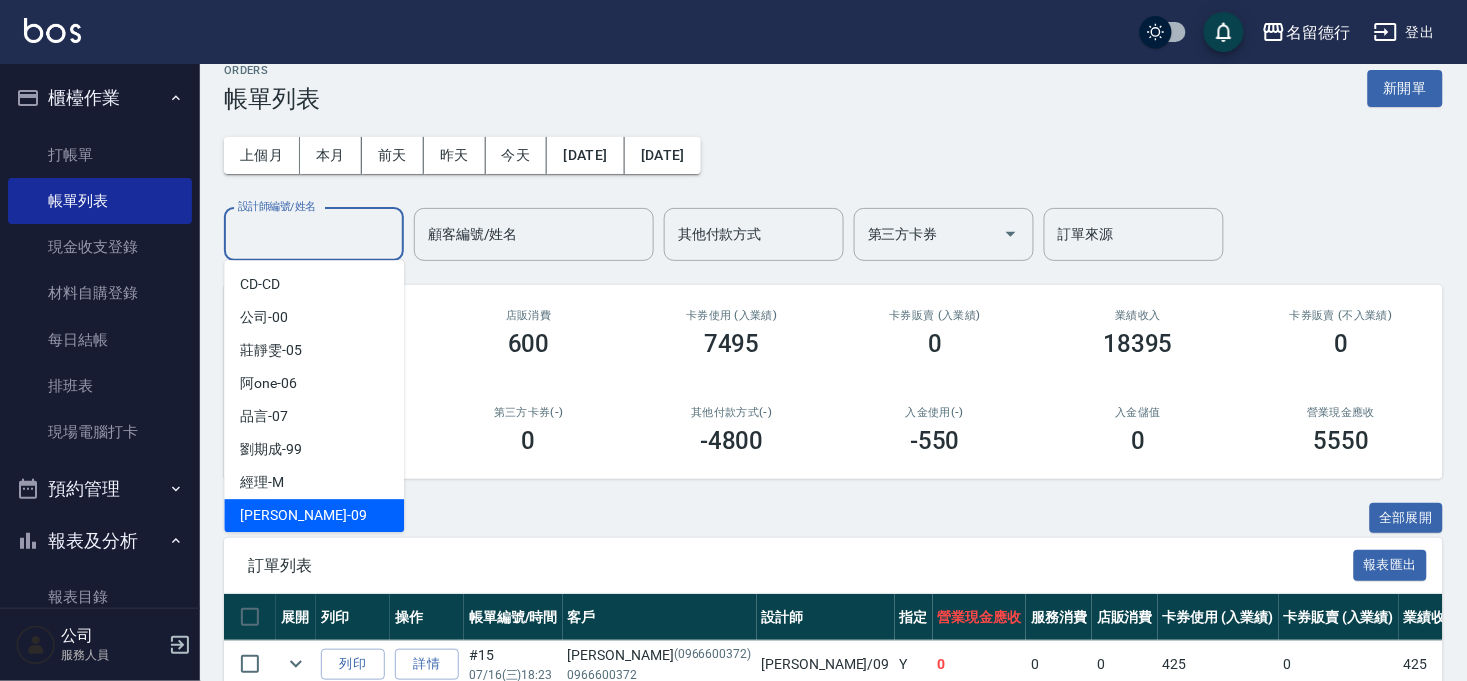 click on "[PERSON_NAME] -09" at bounding box center [314, 515] 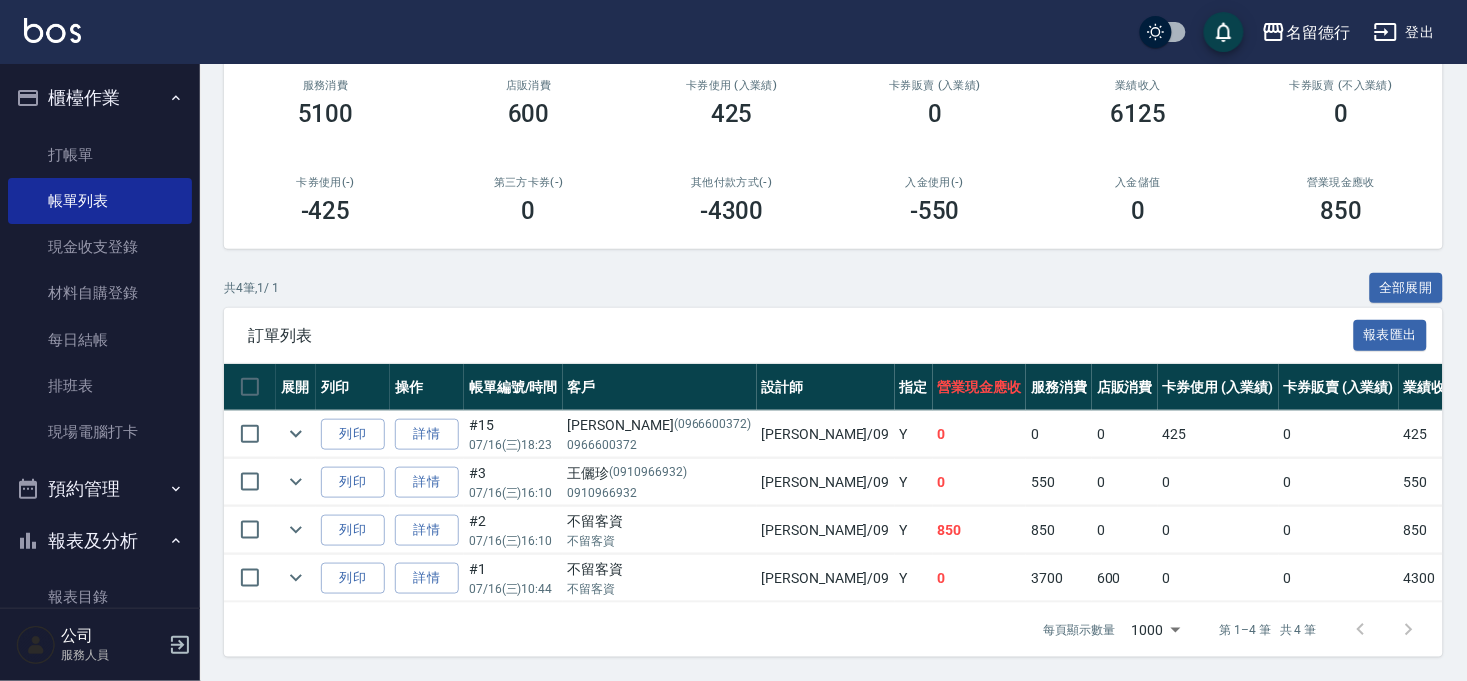 scroll, scrollTop: 271, scrollLeft: 0, axis: vertical 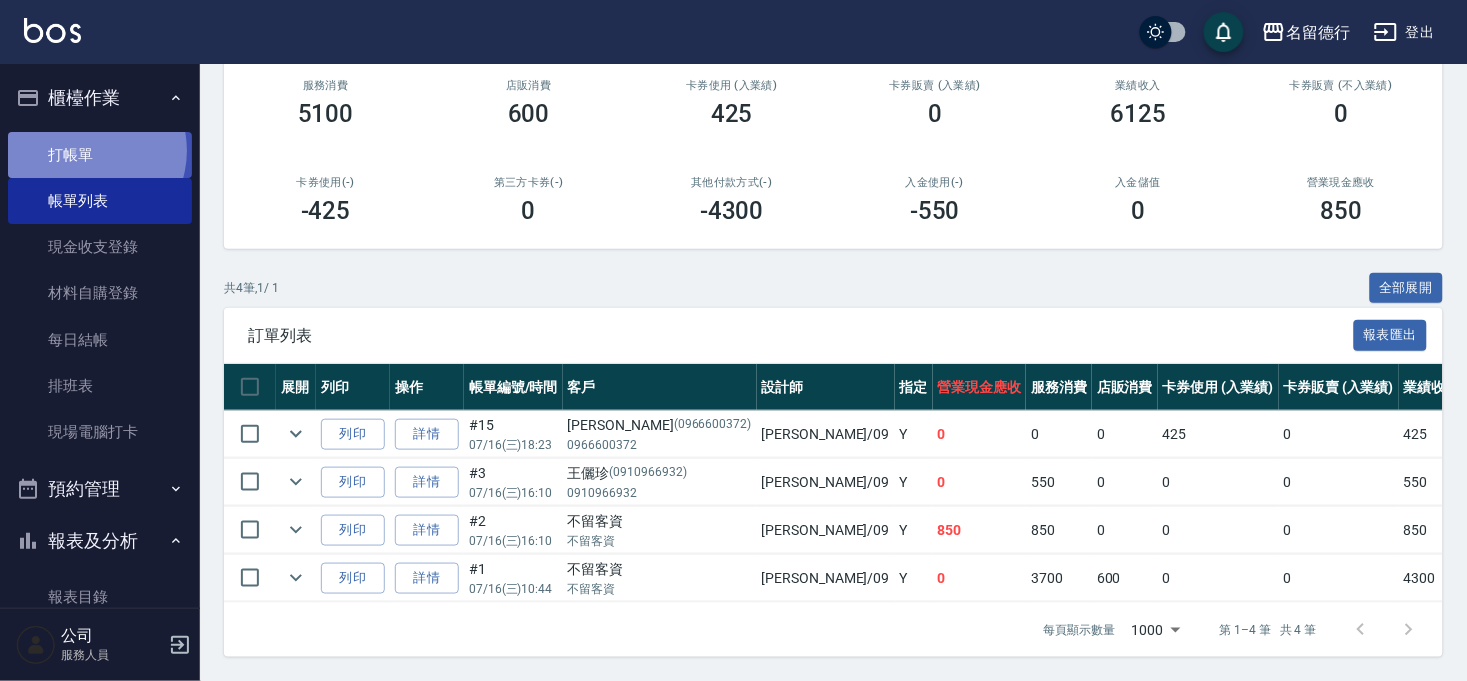 click on "打帳單" at bounding box center (100, 155) 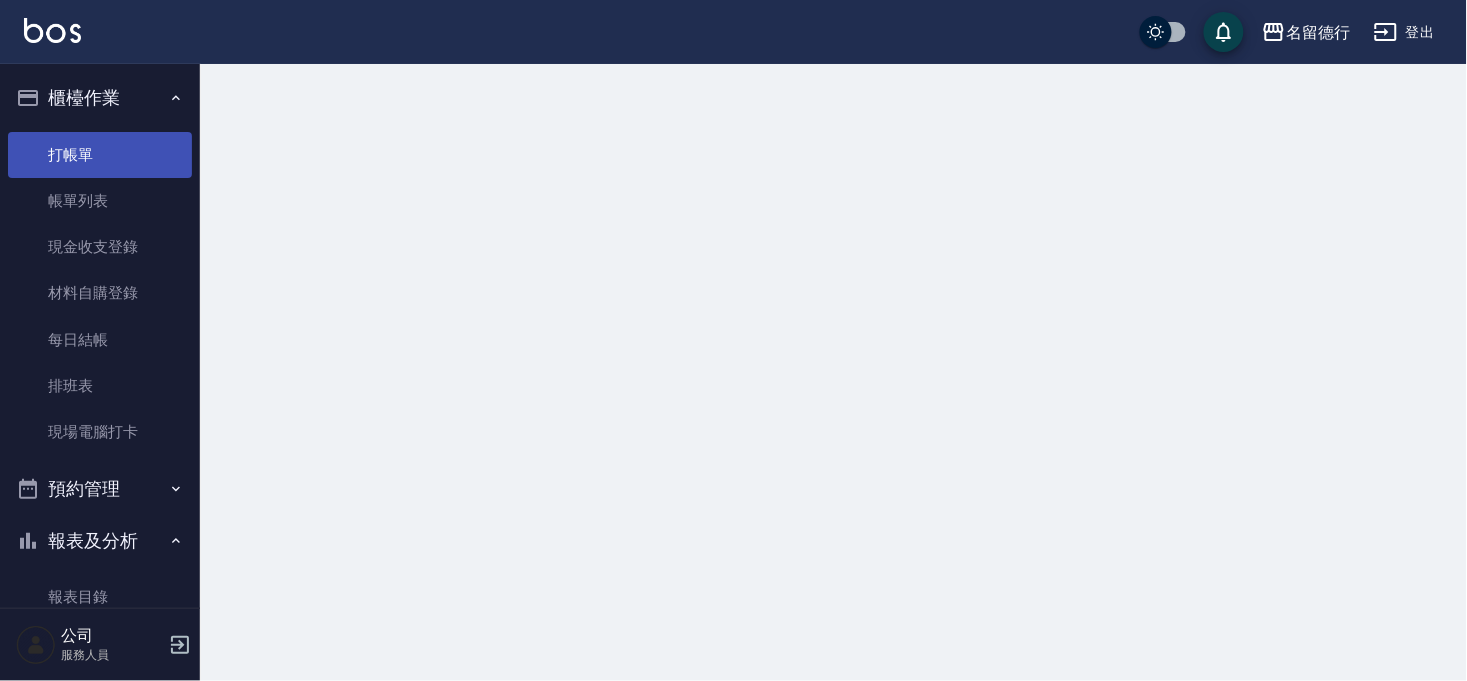 scroll, scrollTop: 0, scrollLeft: 0, axis: both 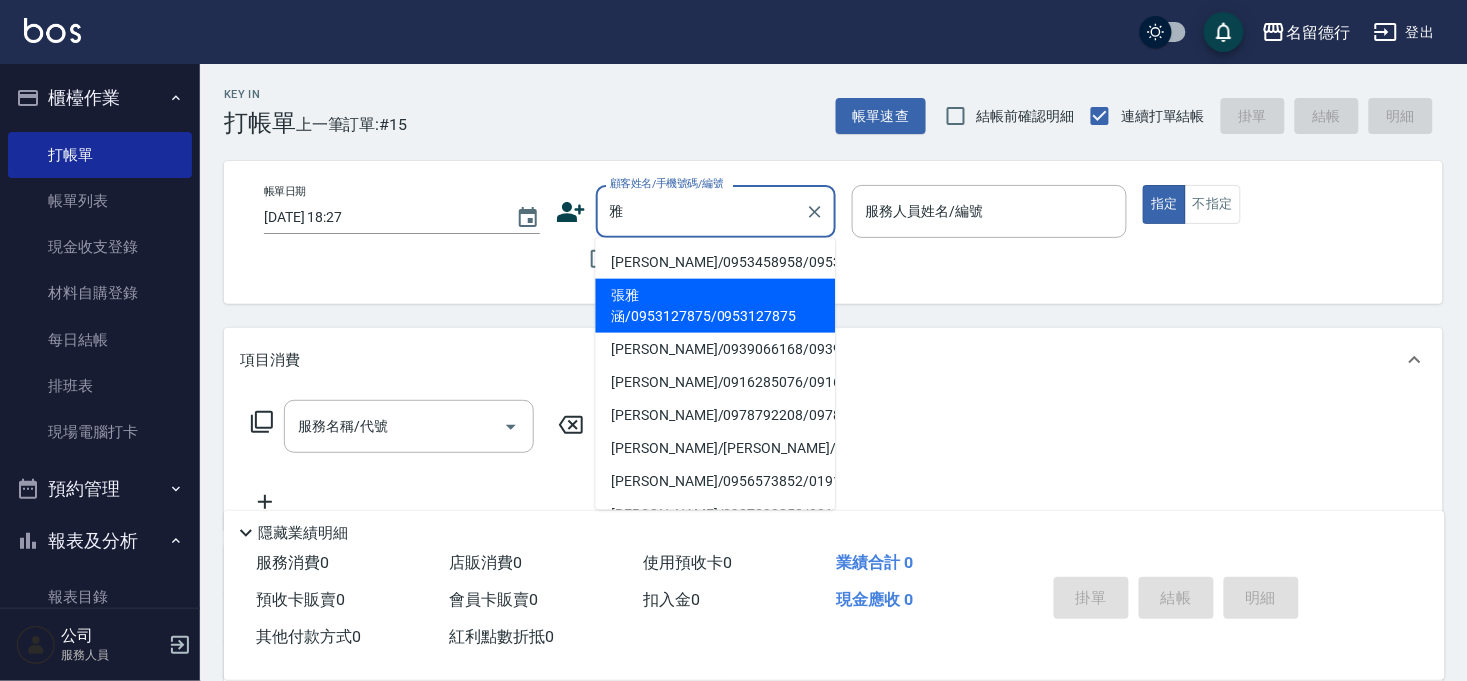 click on "張雅涵/0953127875/0953127875" at bounding box center [716, 306] 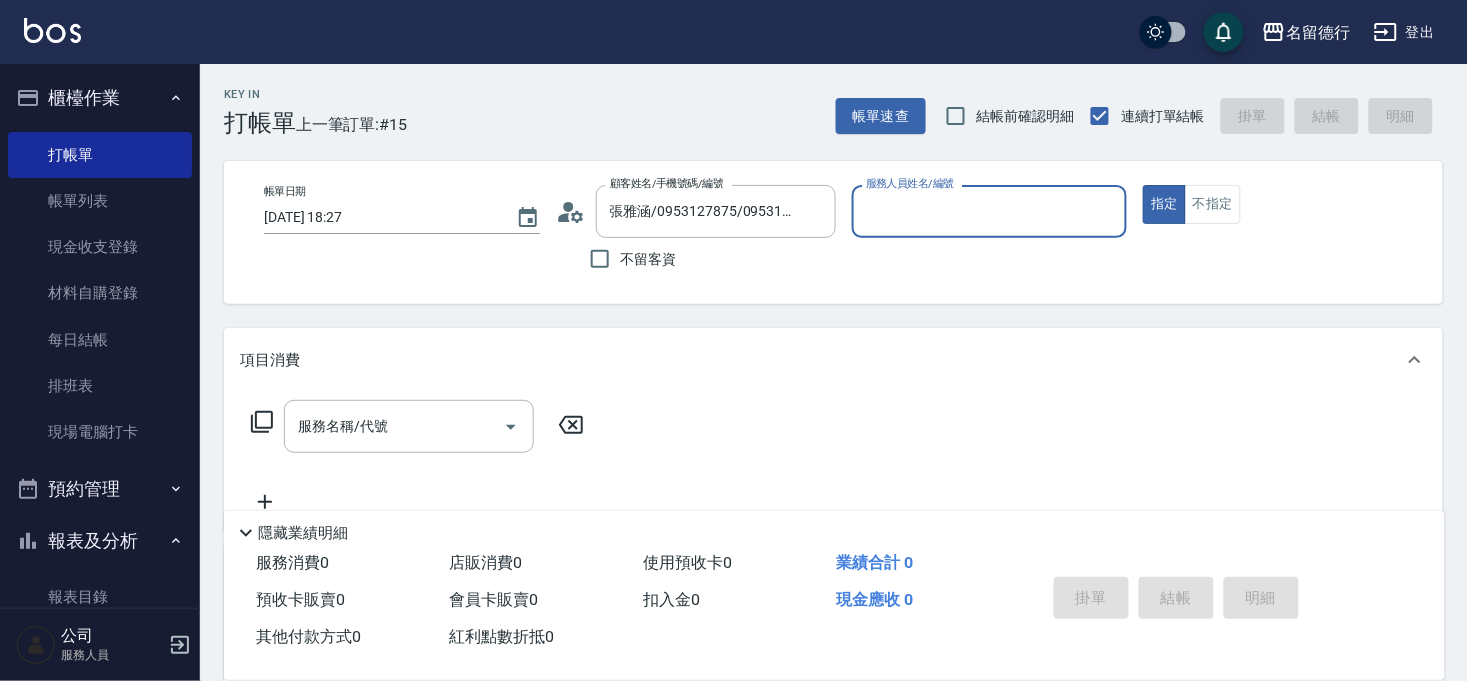 type on "婉如-10" 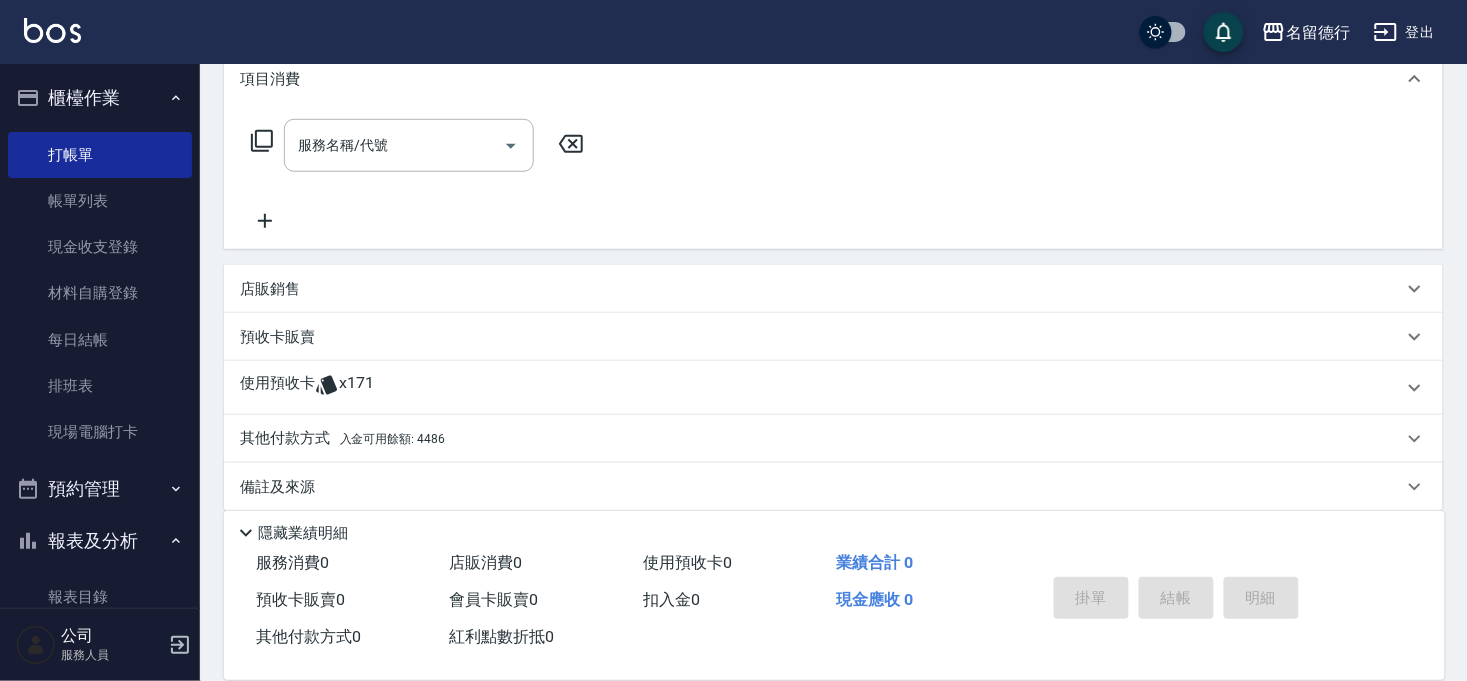 scroll, scrollTop: 300, scrollLeft: 0, axis: vertical 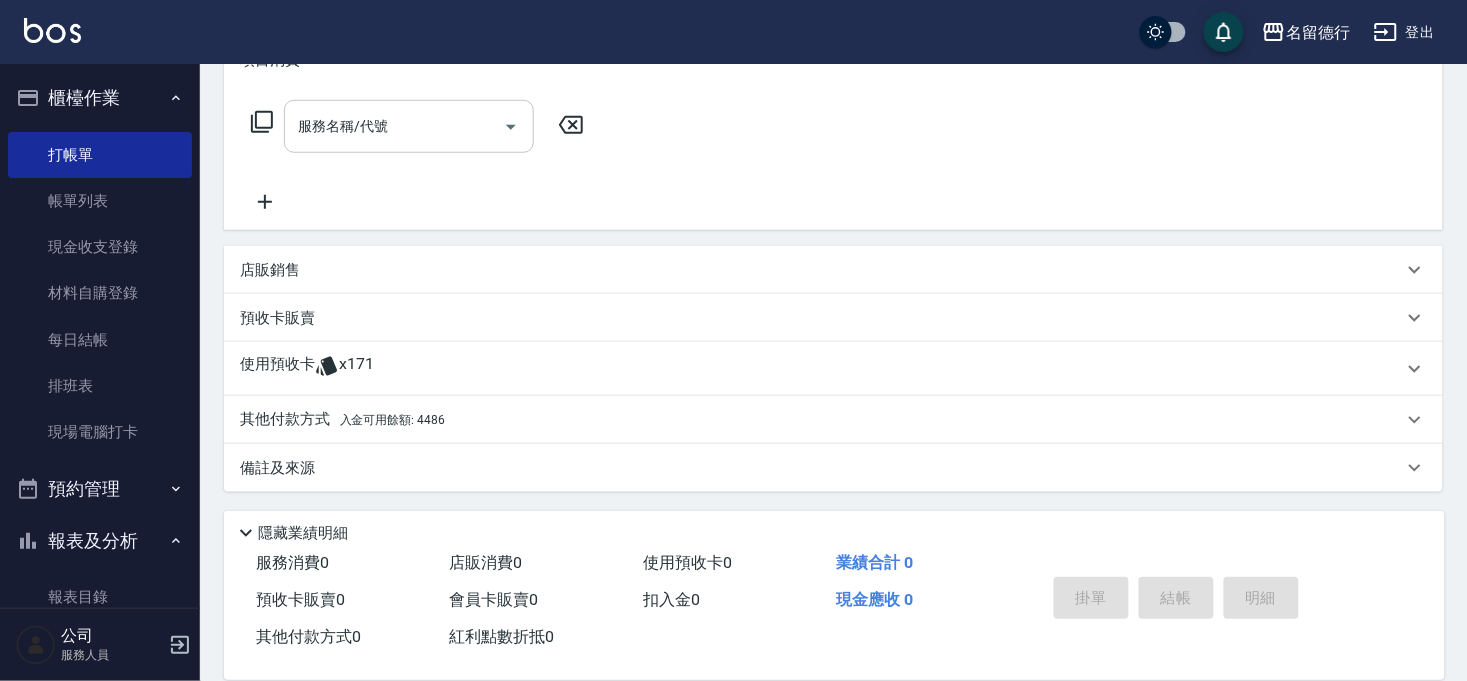 click on "服務名稱/代號 服務名稱/代號" at bounding box center [409, 126] 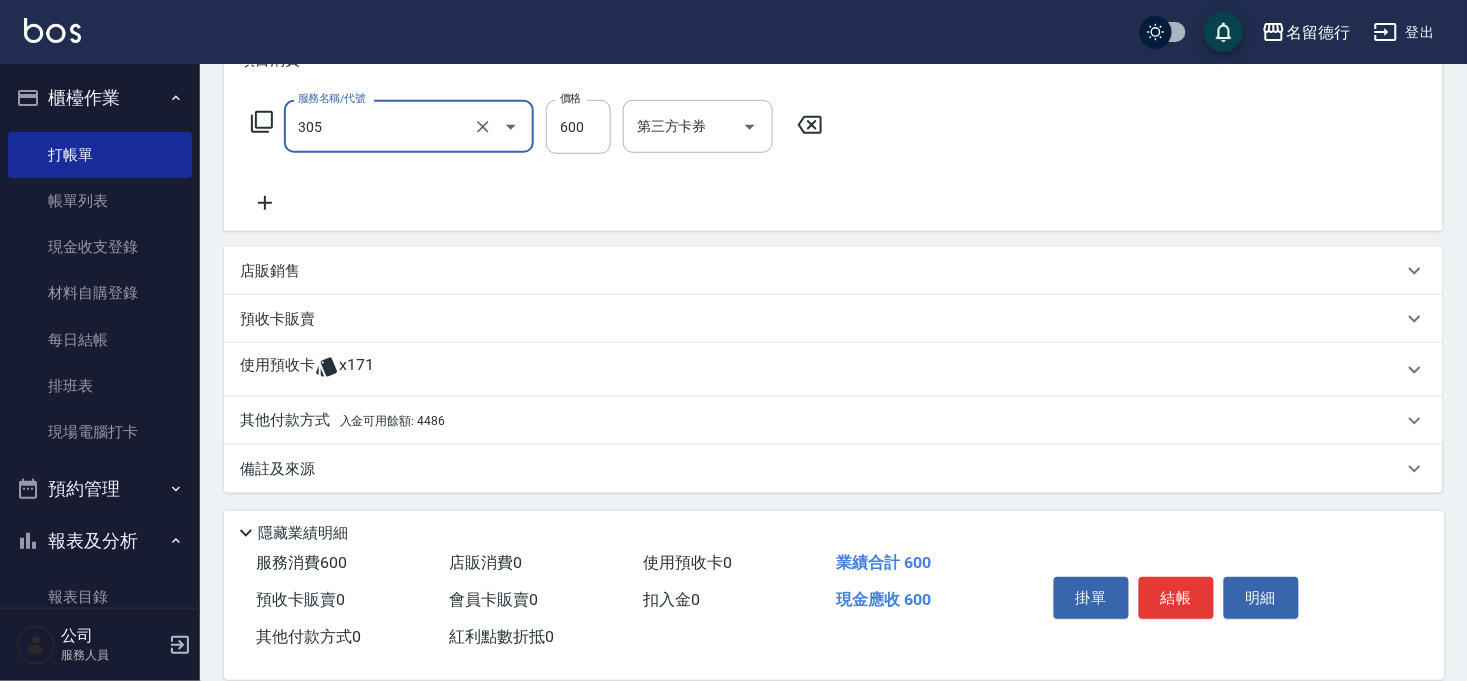 type on "剪髮(305)" 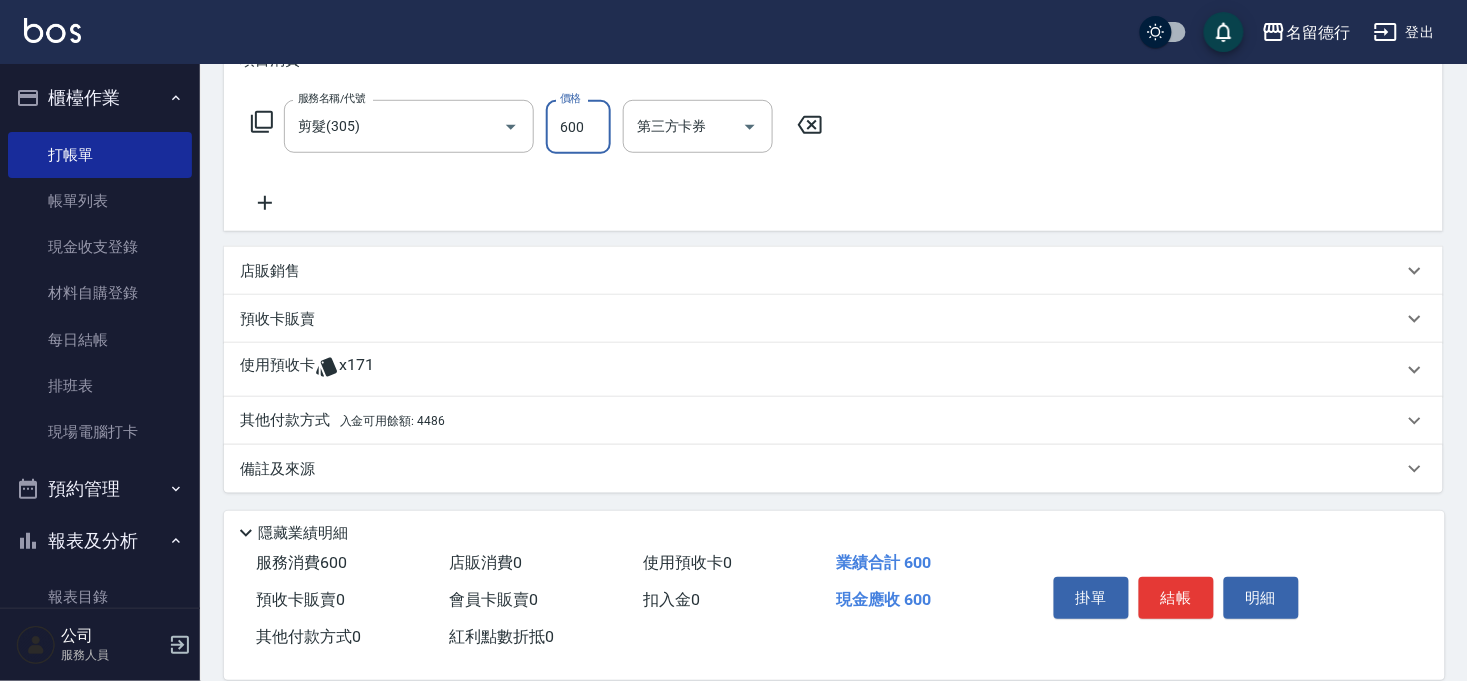 click on "x171" at bounding box center [356, 370] 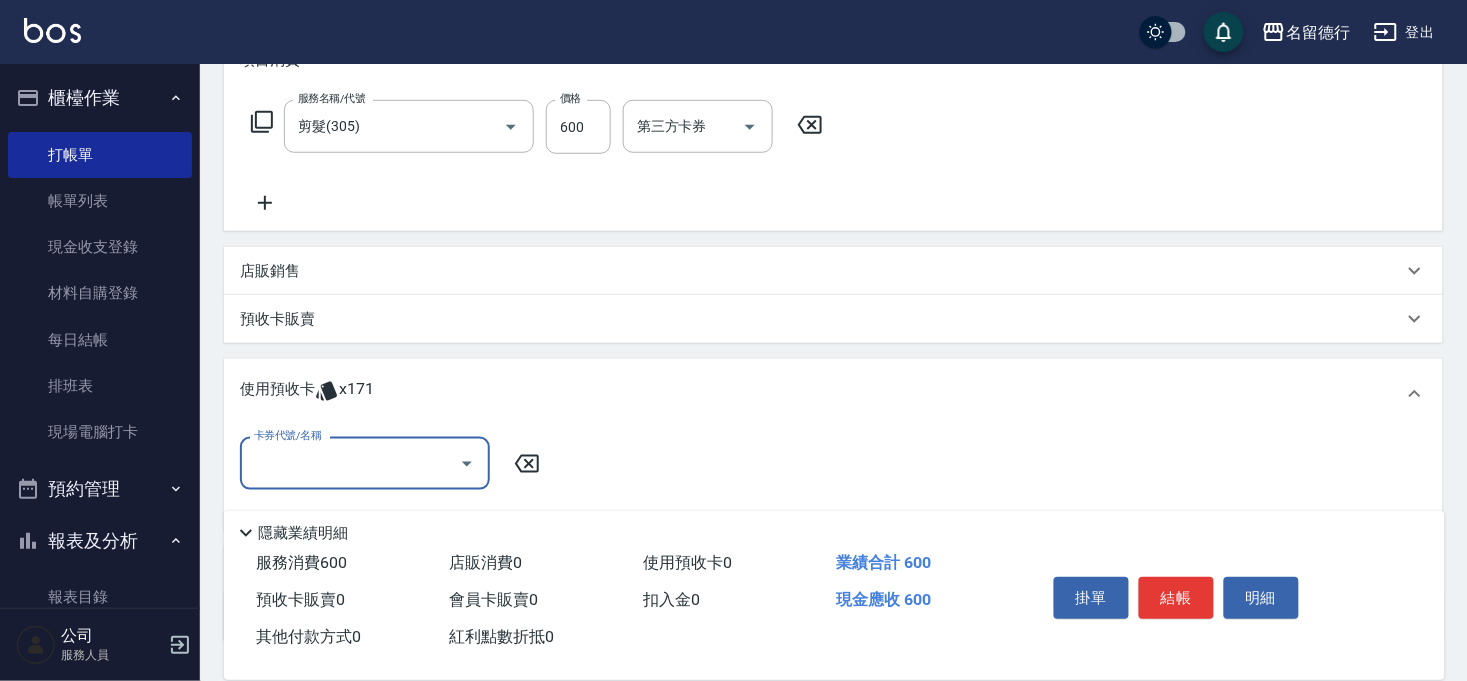 scroll, scrollTop: 0, scrollLeft: 0, axis: both 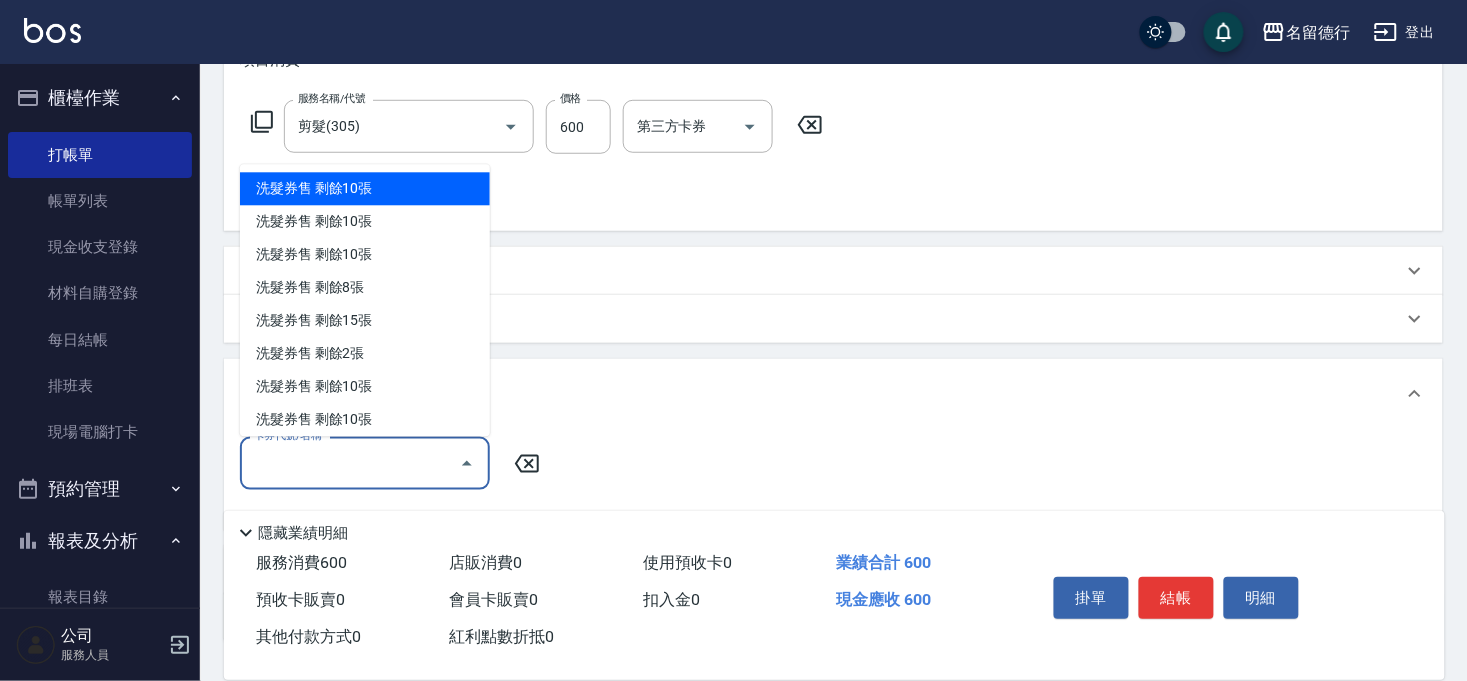 click on "洗髮券售 剩餘10張" at bounding box center [365, 188] 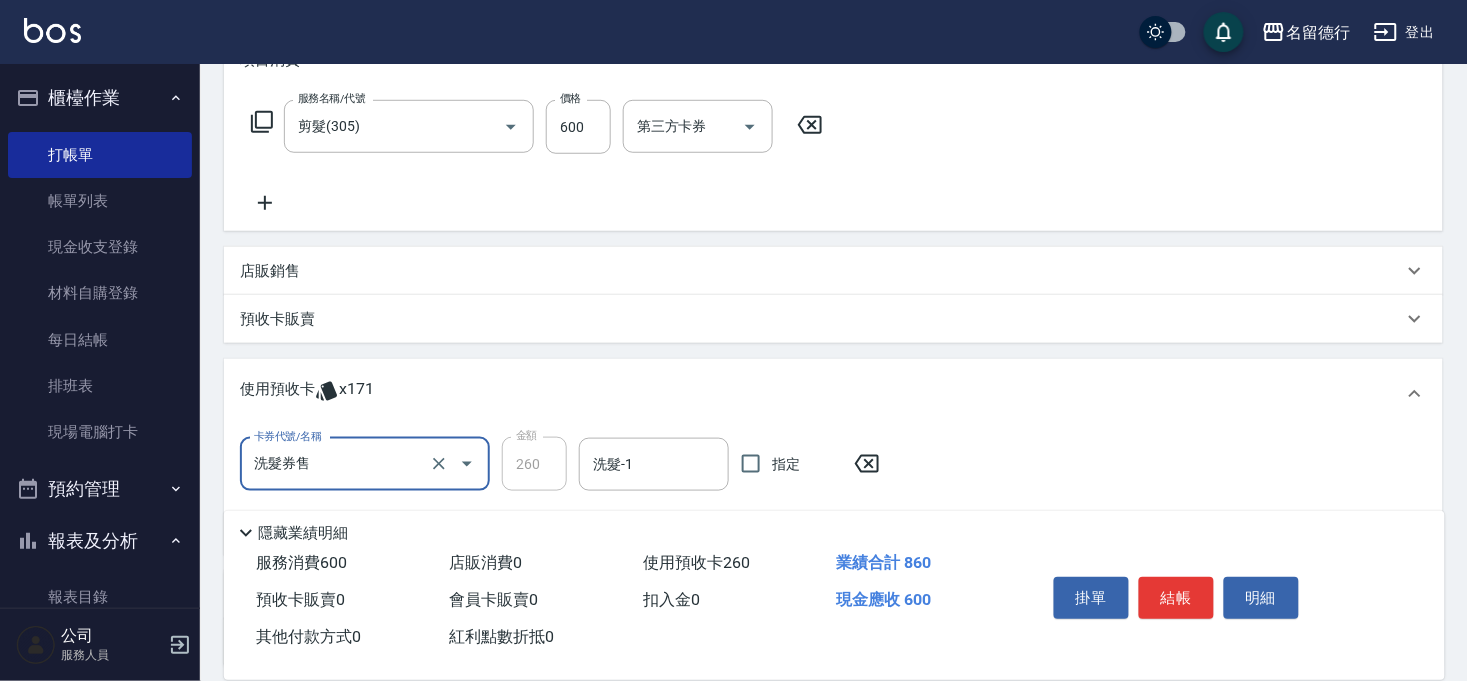 click on "洗髮券售" at bounding box center [337, 464] 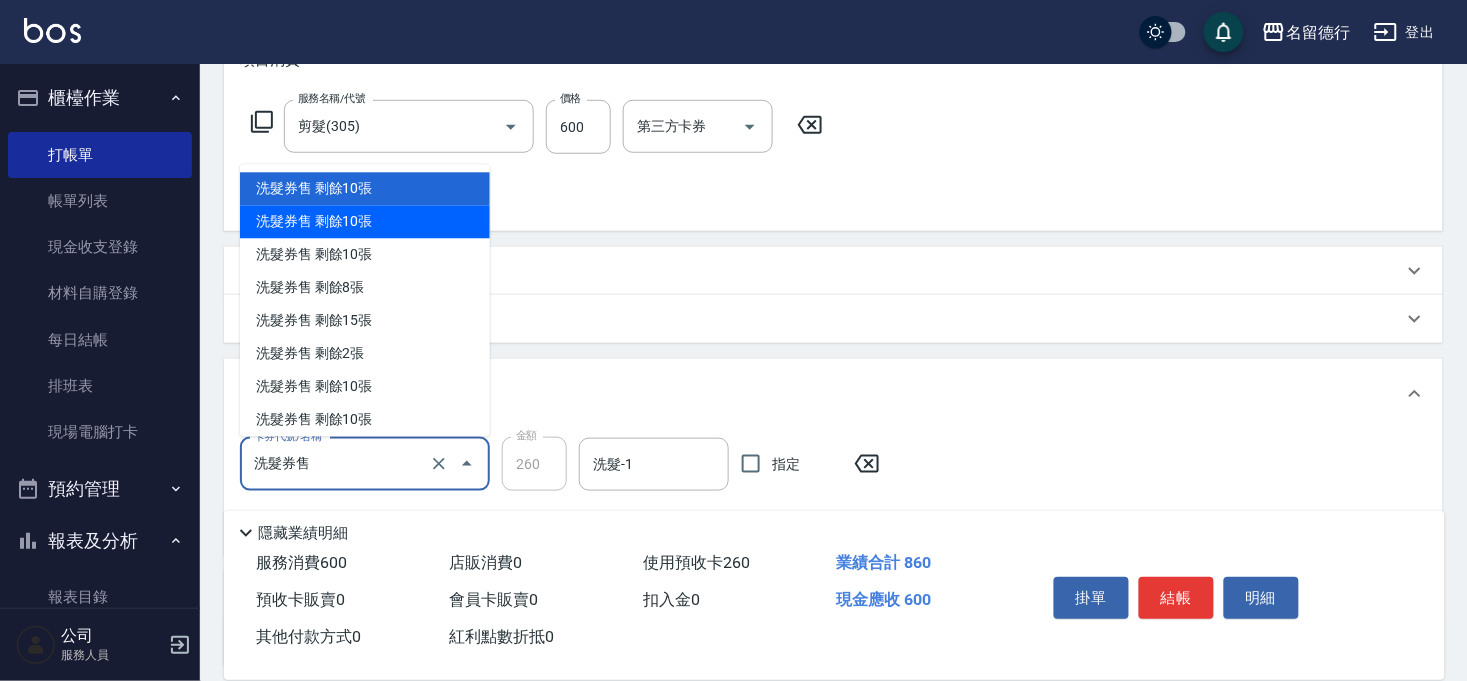 click on "洗髮券售 剩餘10張" at bounding box center [365, 221] 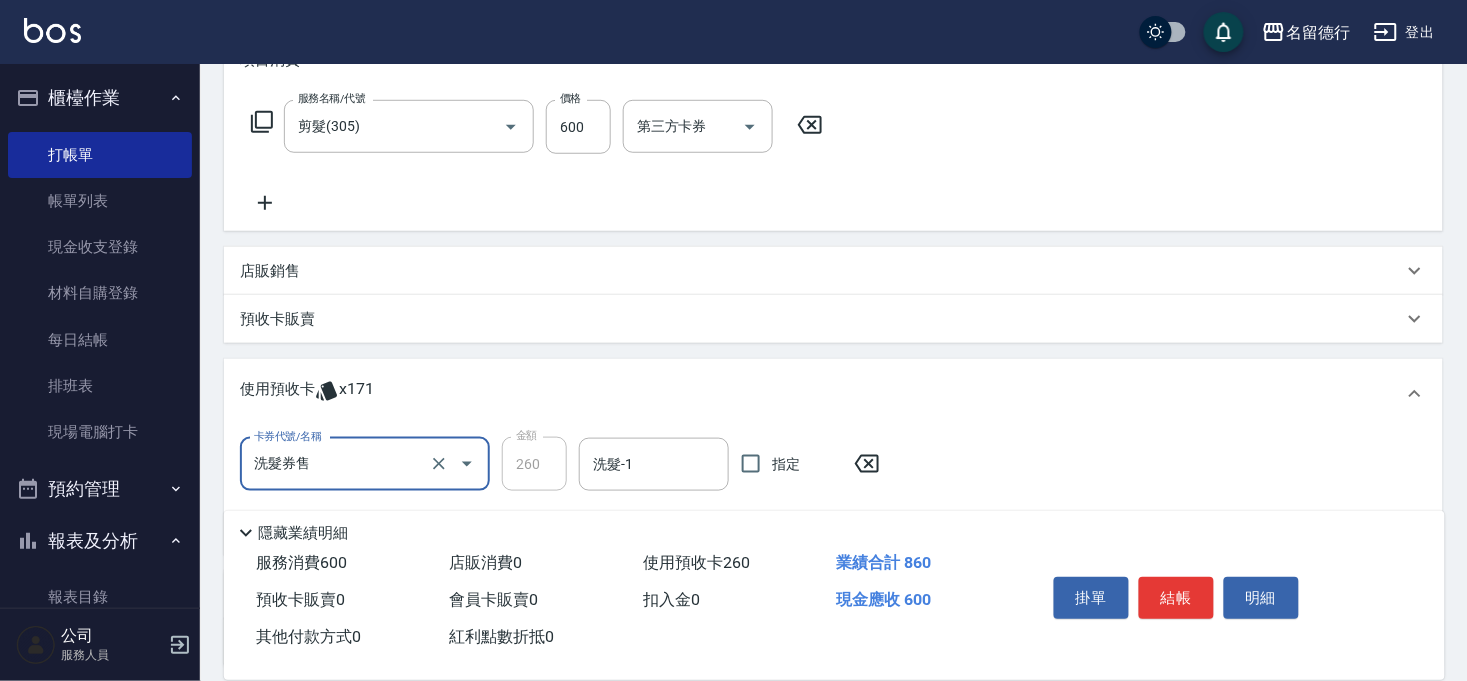 click on "洗髮券售" at bounding box center (337, 464) 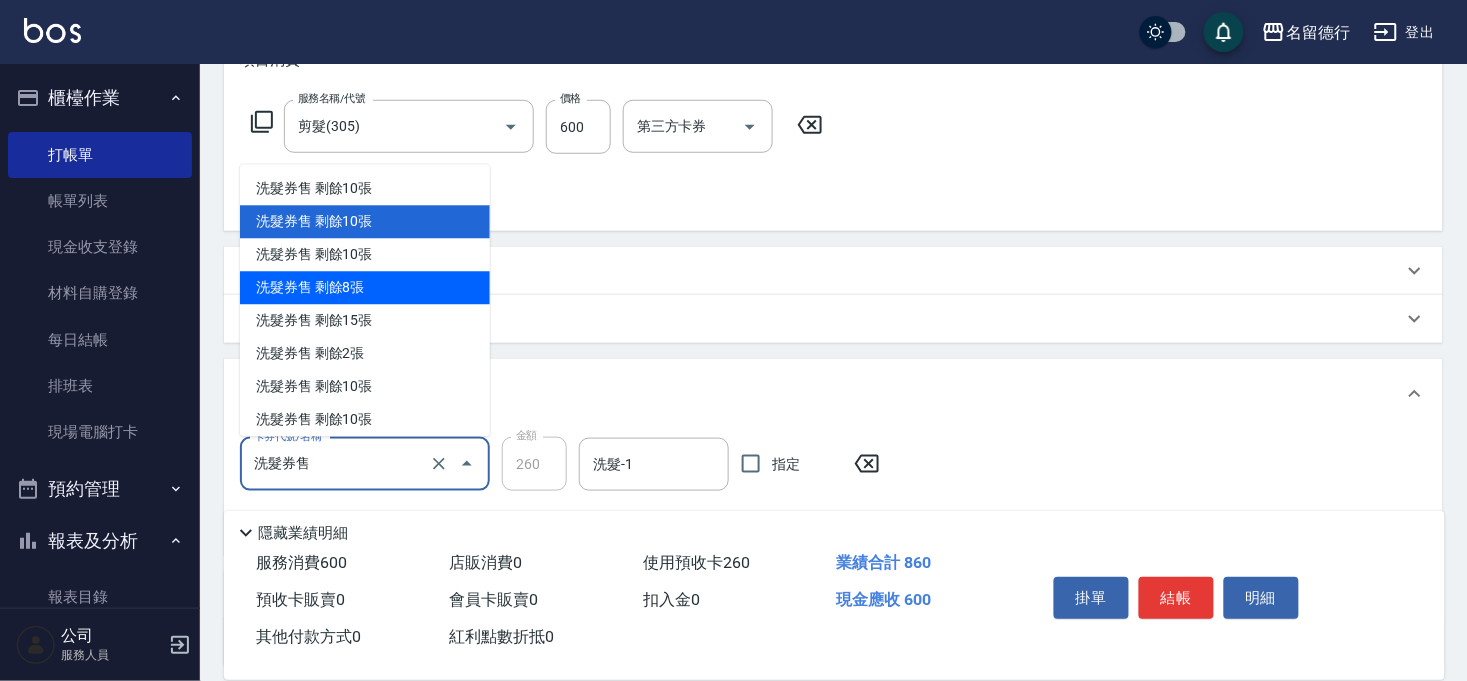 click on "洗髮券售 剩餘8張" at bounding box center [365, 287] 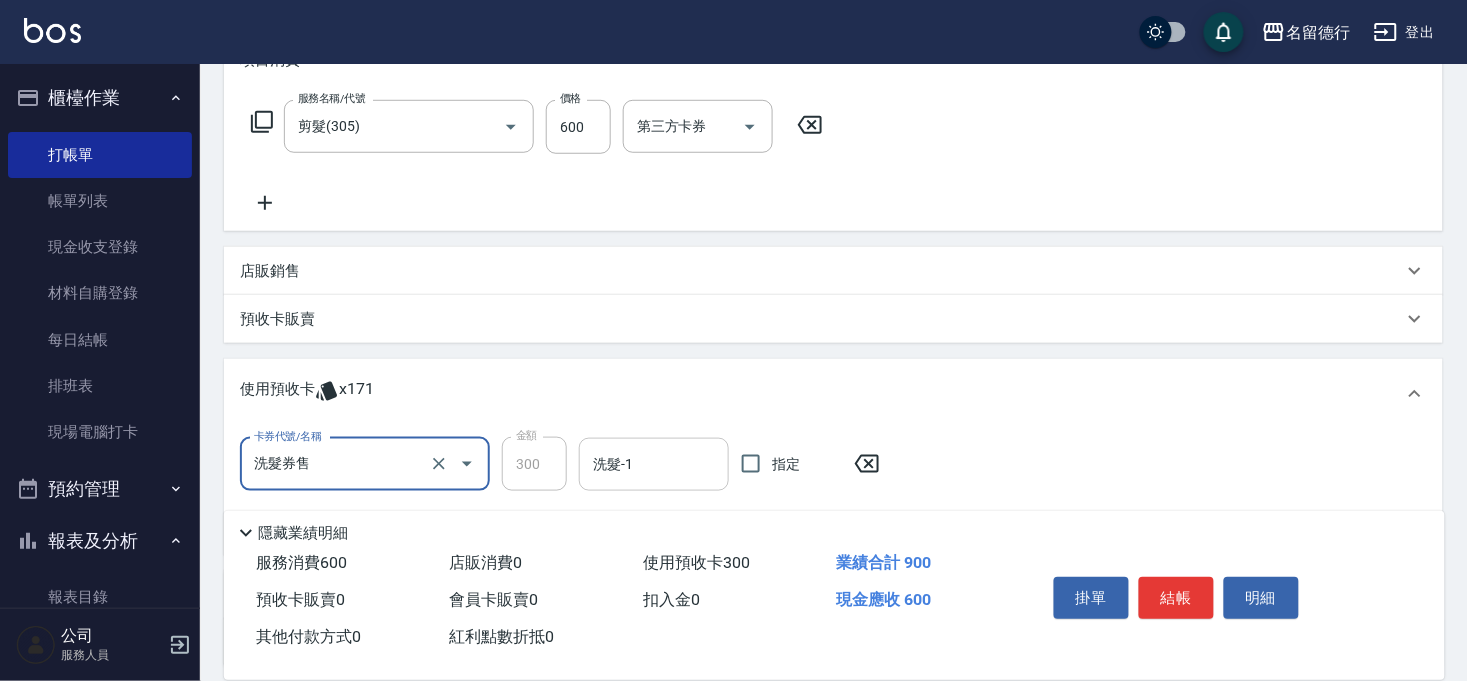 click on "洗髮-1 洗髮-1" at bounding box center [654, 464] 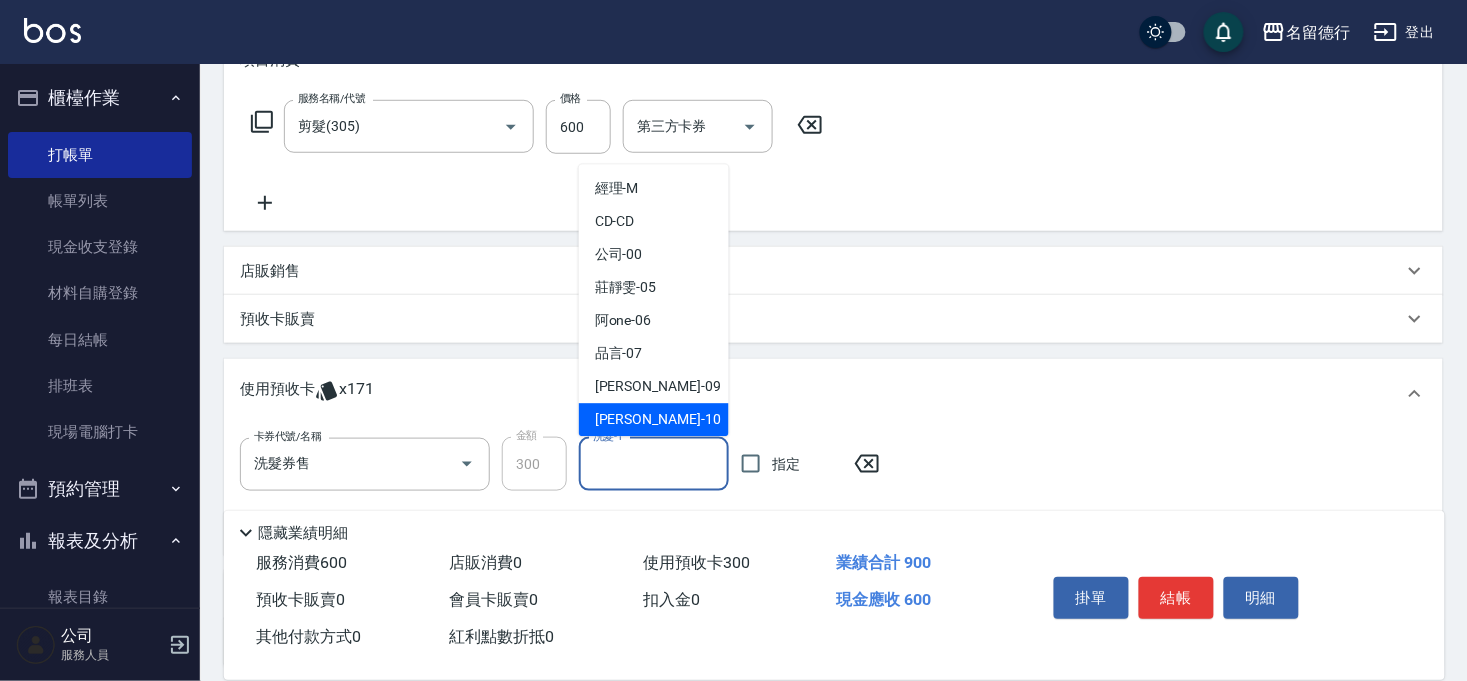 click on "婉如 -10" at bounding box center (658, 419) 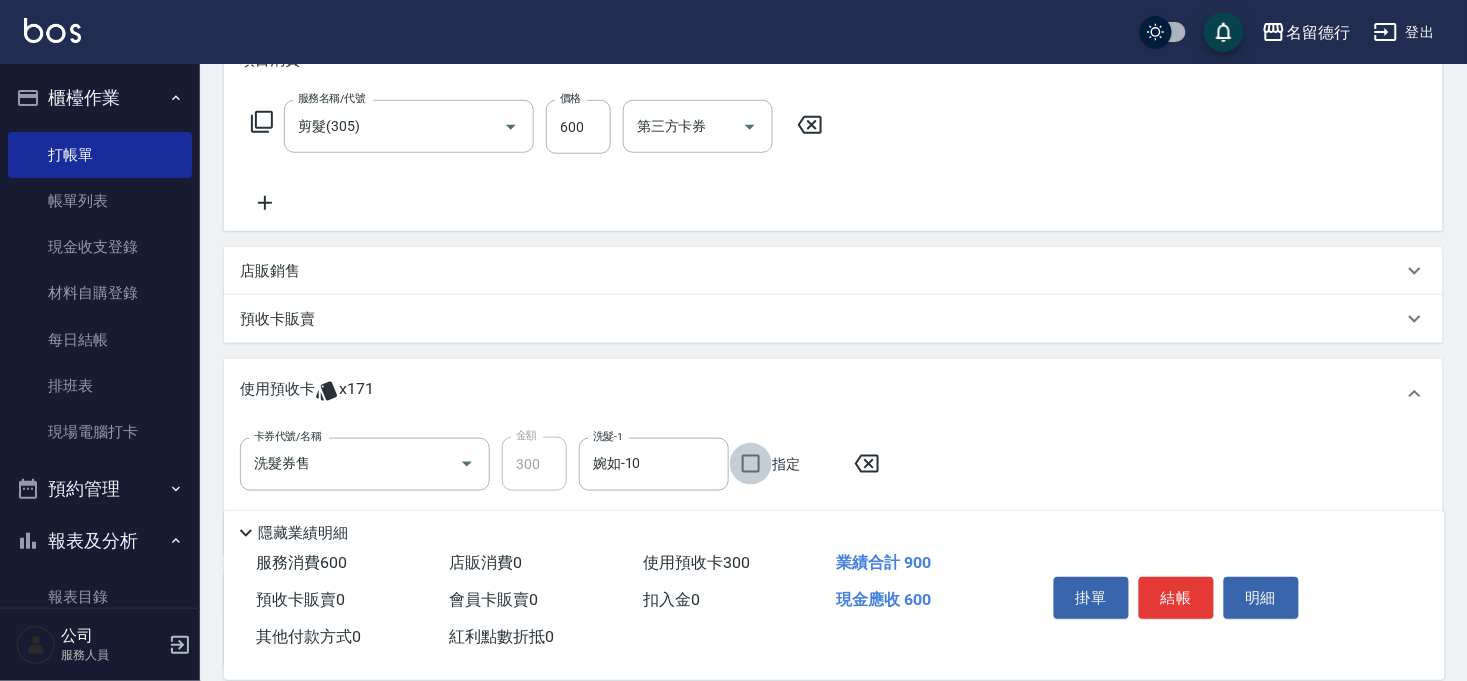 click on "指定" at bounding box center (751, 464) 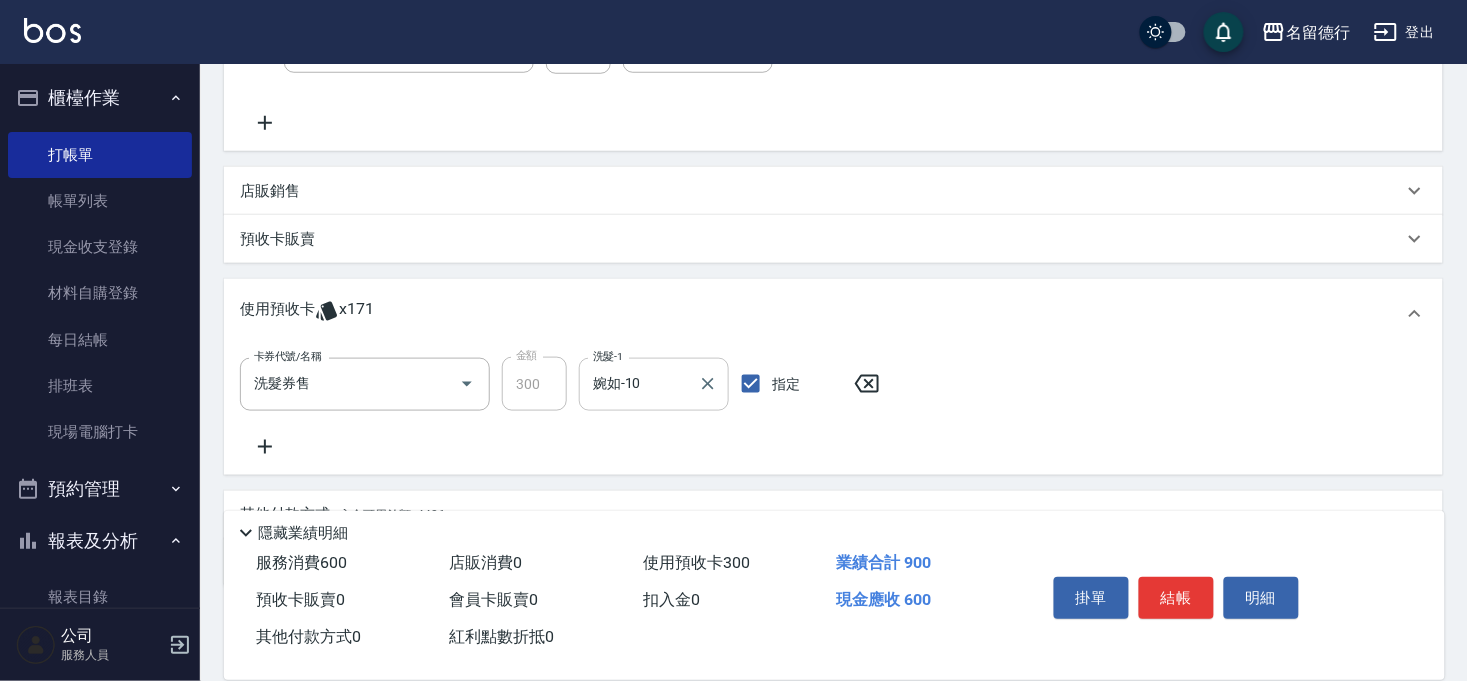 scroll, scrollTop: 475, scrollLeft: 0, axis: vertical 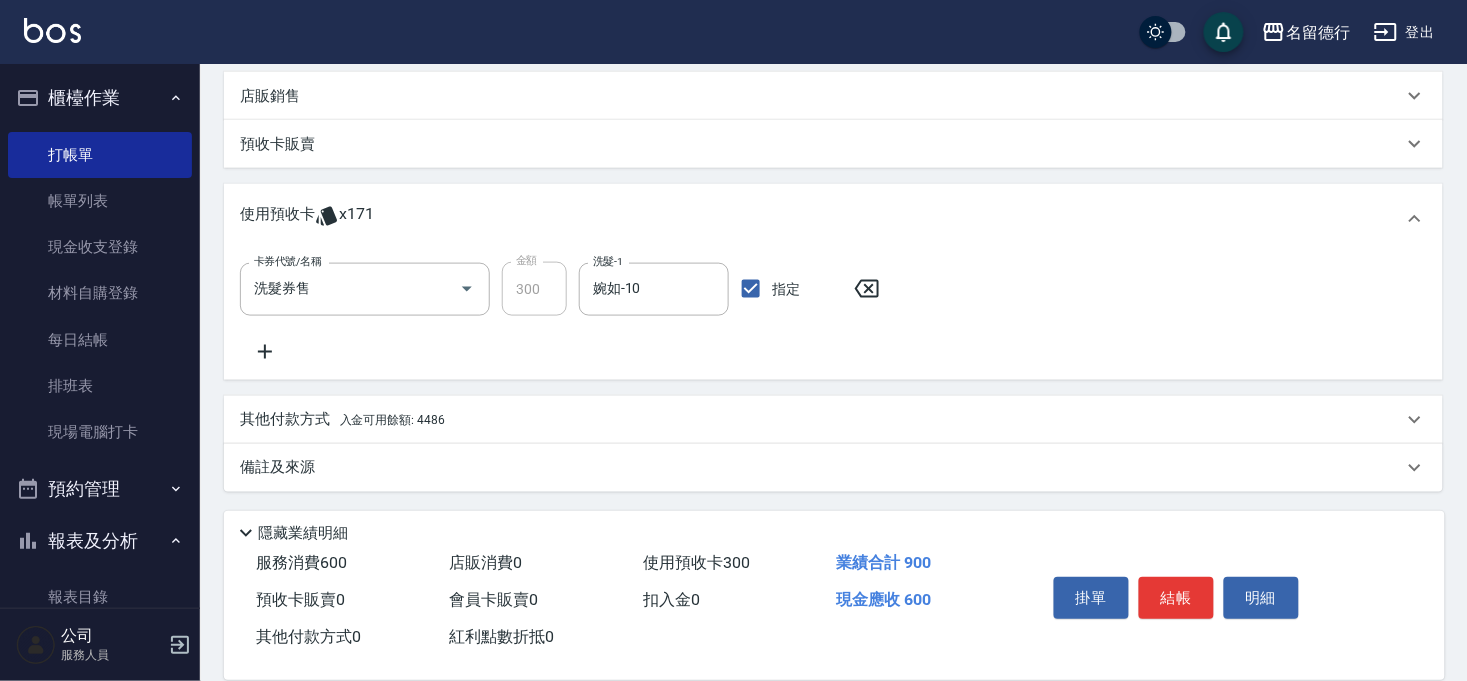 click on "入金可用餘額: 4486" at bounding box center [392, 420] 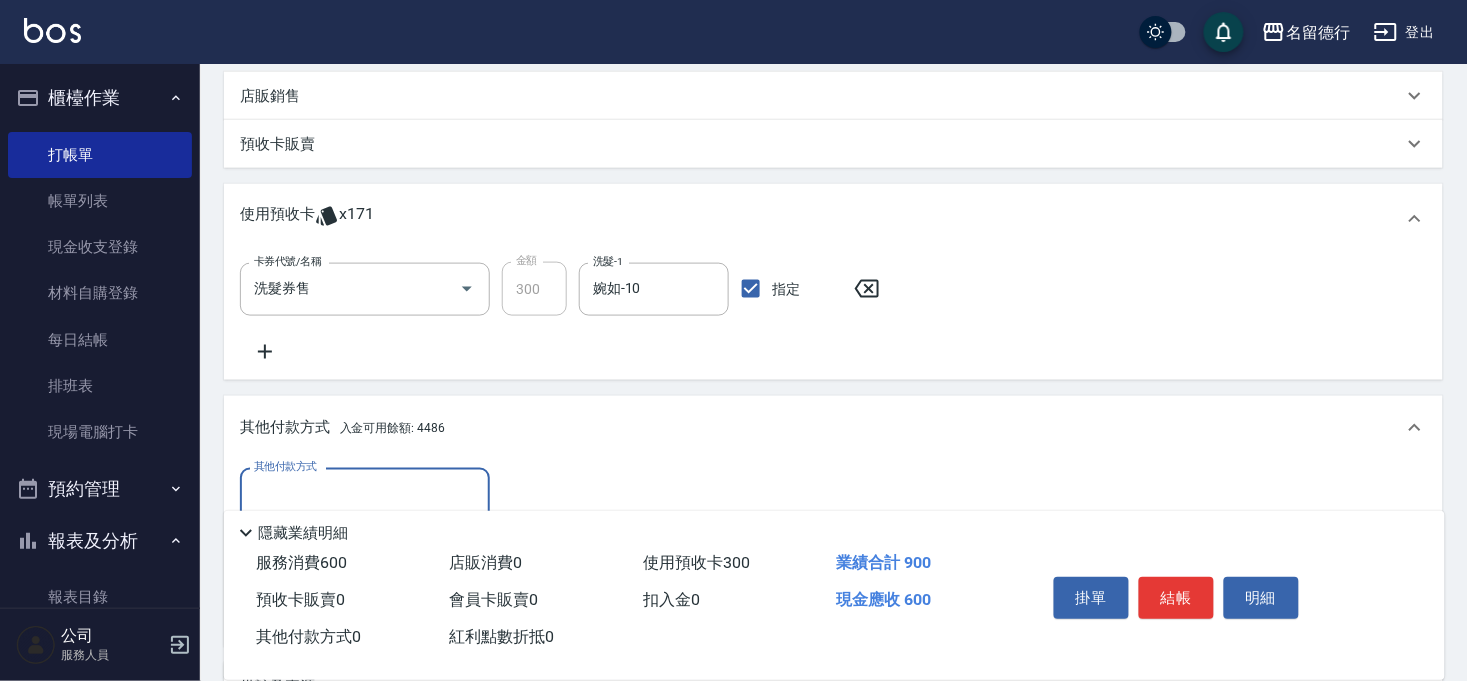 scroll, scrollTop: 0, scrollLeft: 0, axis: both 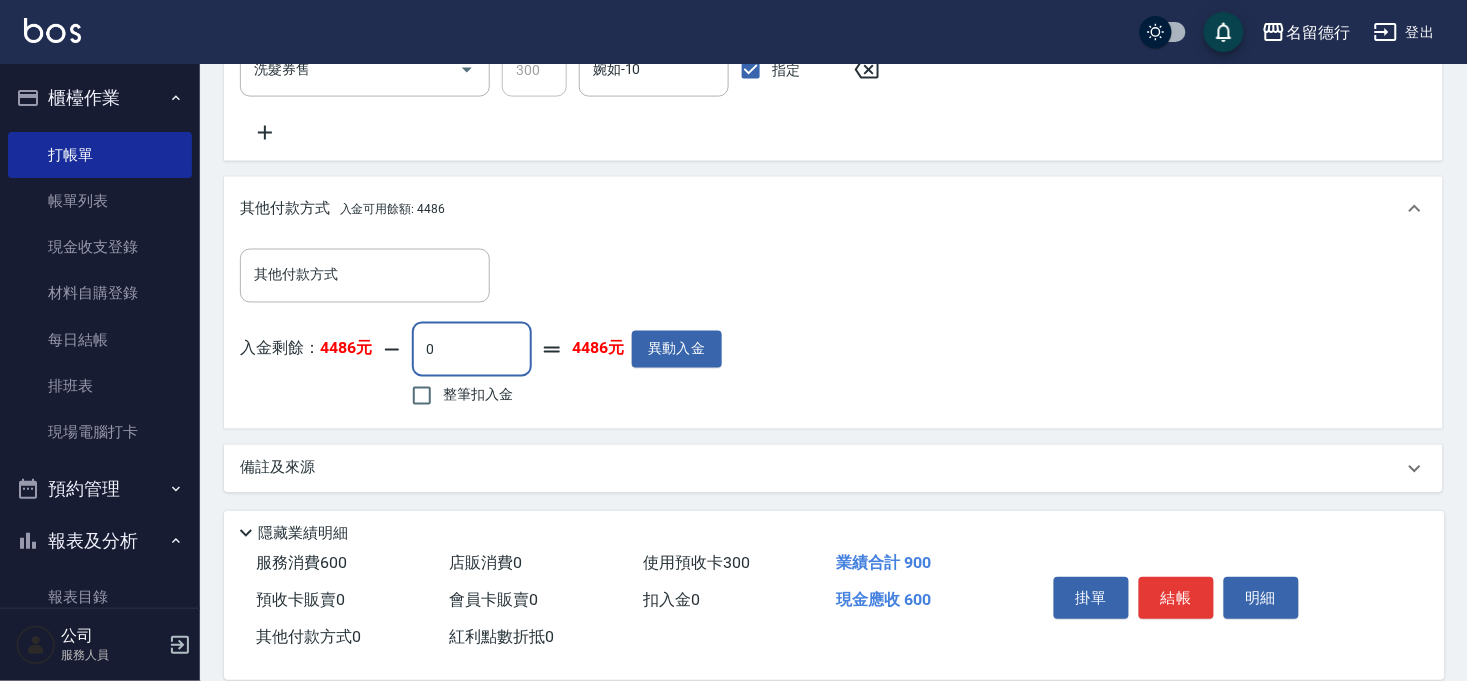 click on "0" at bounding box center (472, 350) 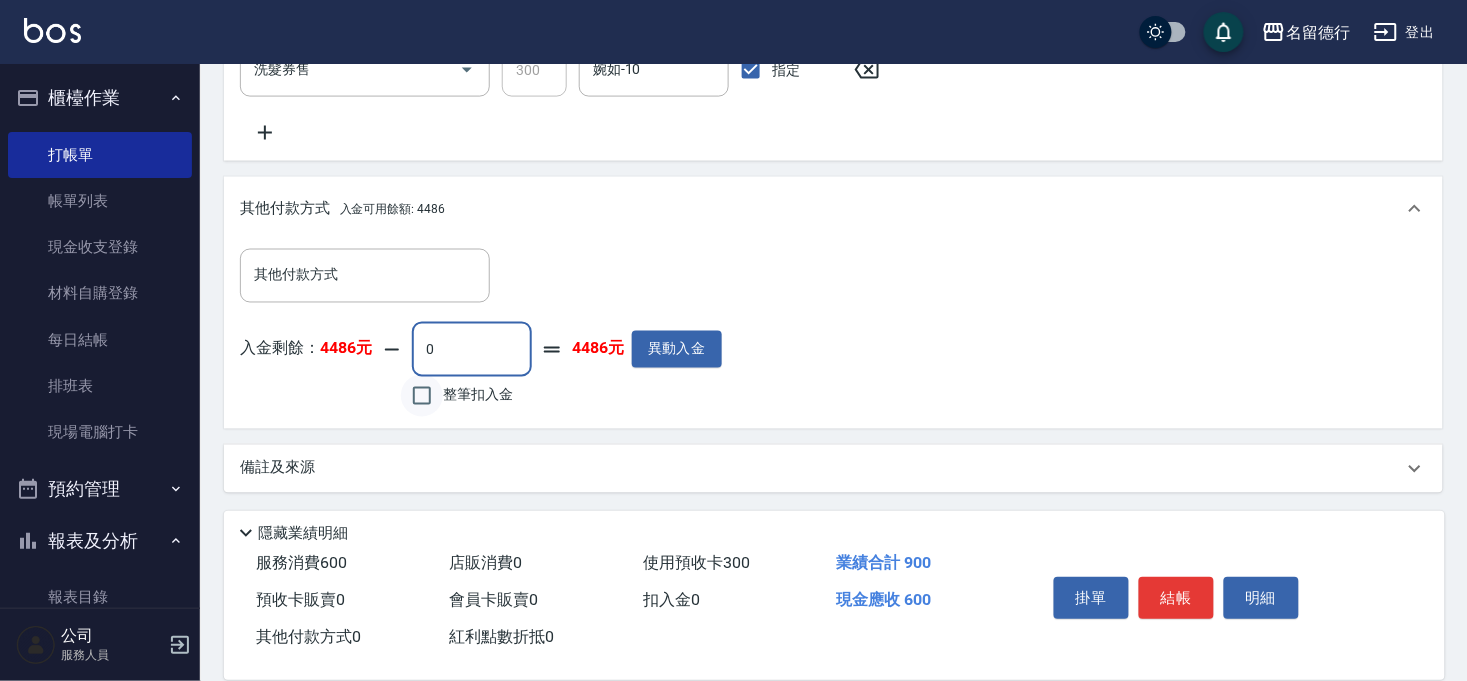 click on "整筆扣入金" at bounding box center (422, 396) 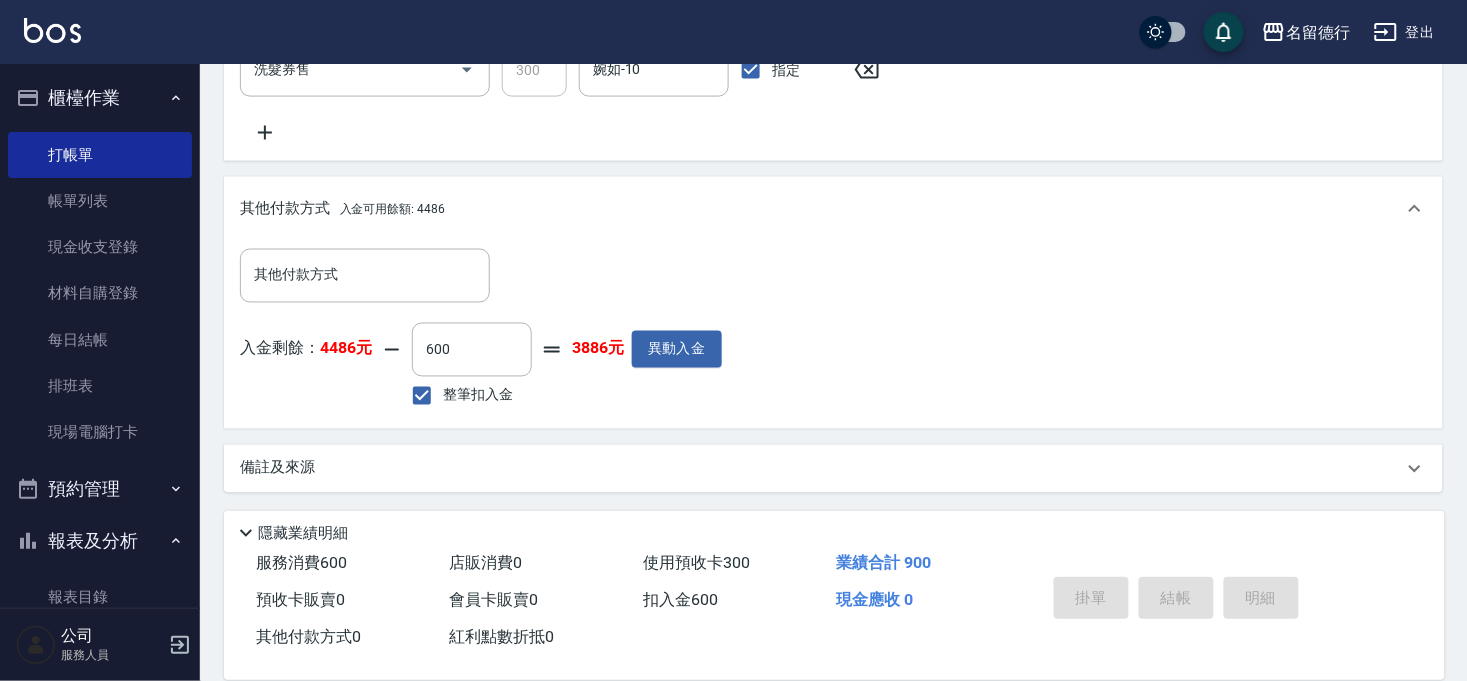 type on "[DATE] 18:28" 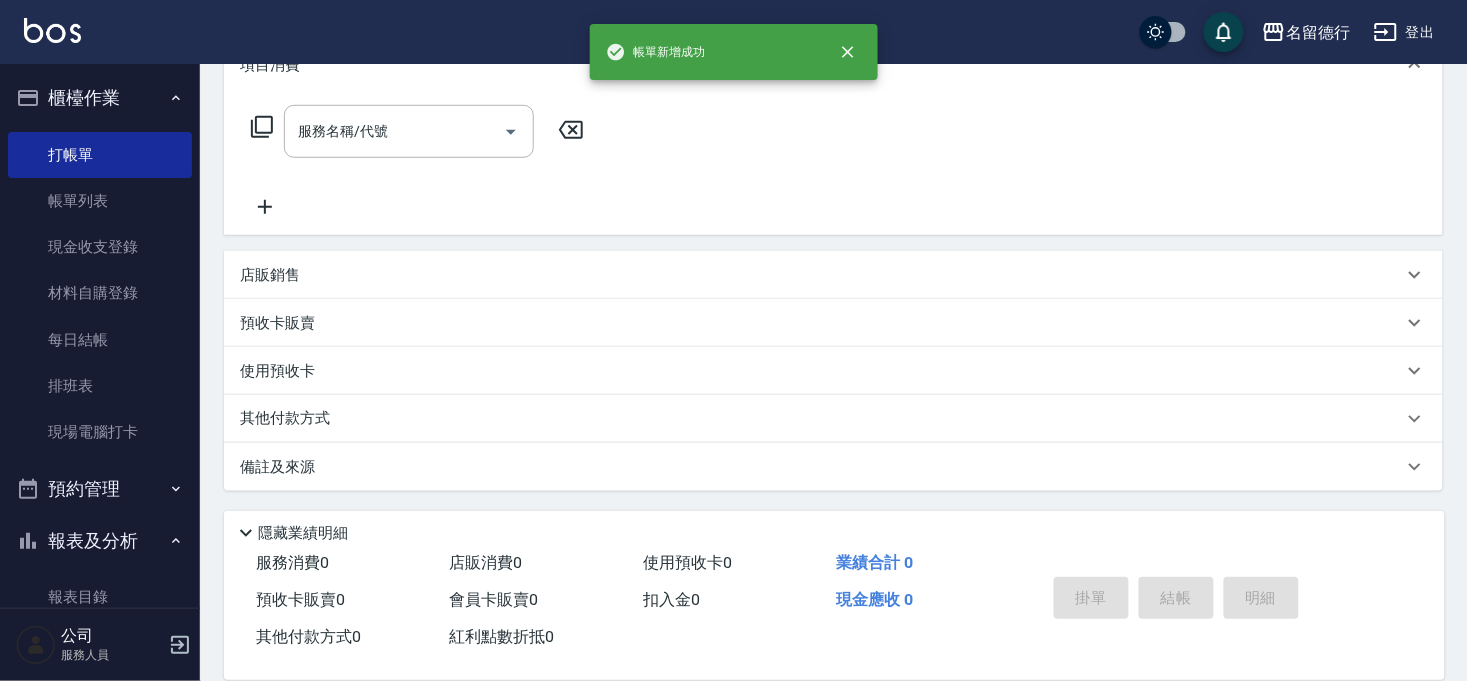 scroll, scrollTop: 0, scrollLeft: 0, axis: both 